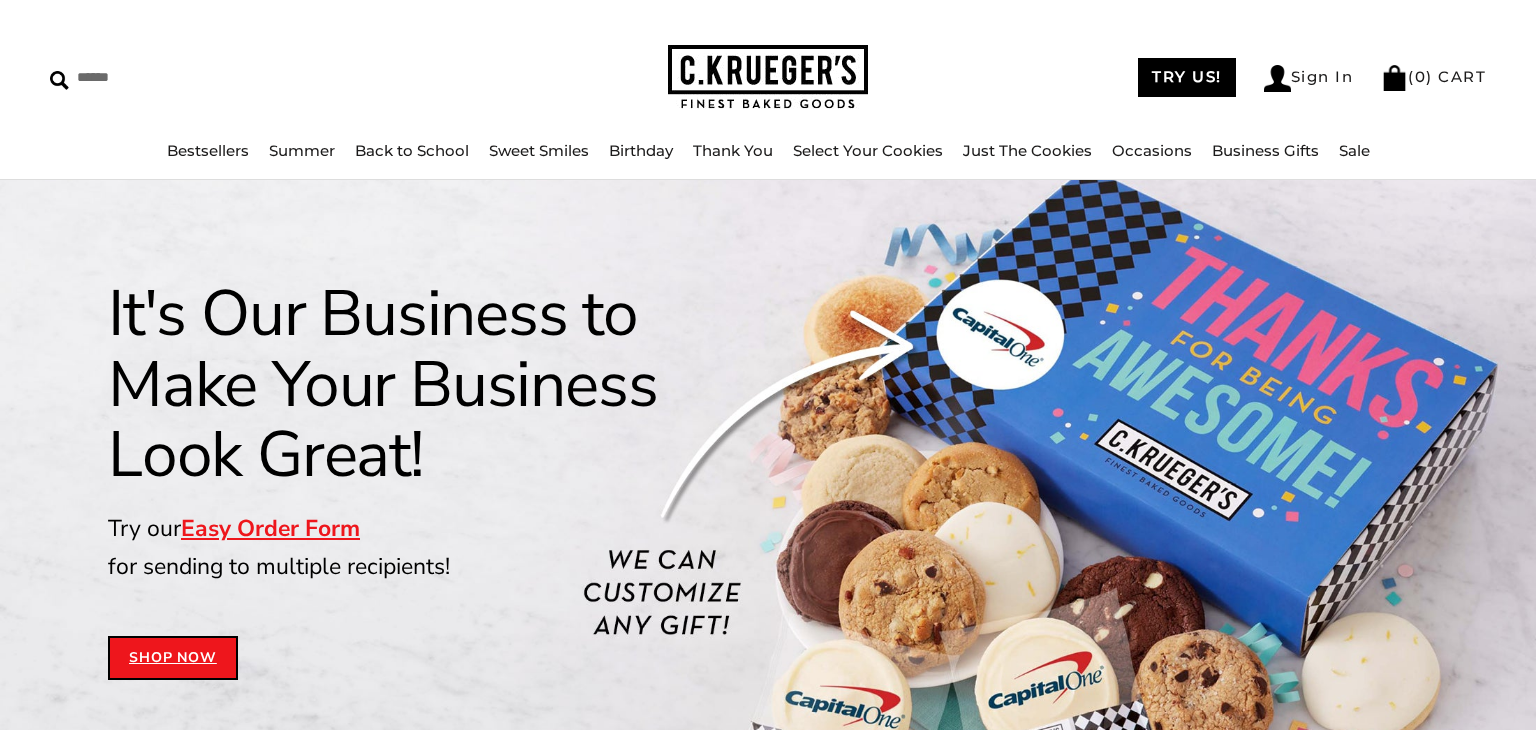 scroll, scrollTop: 0, scrollLeft: 0, axis: both 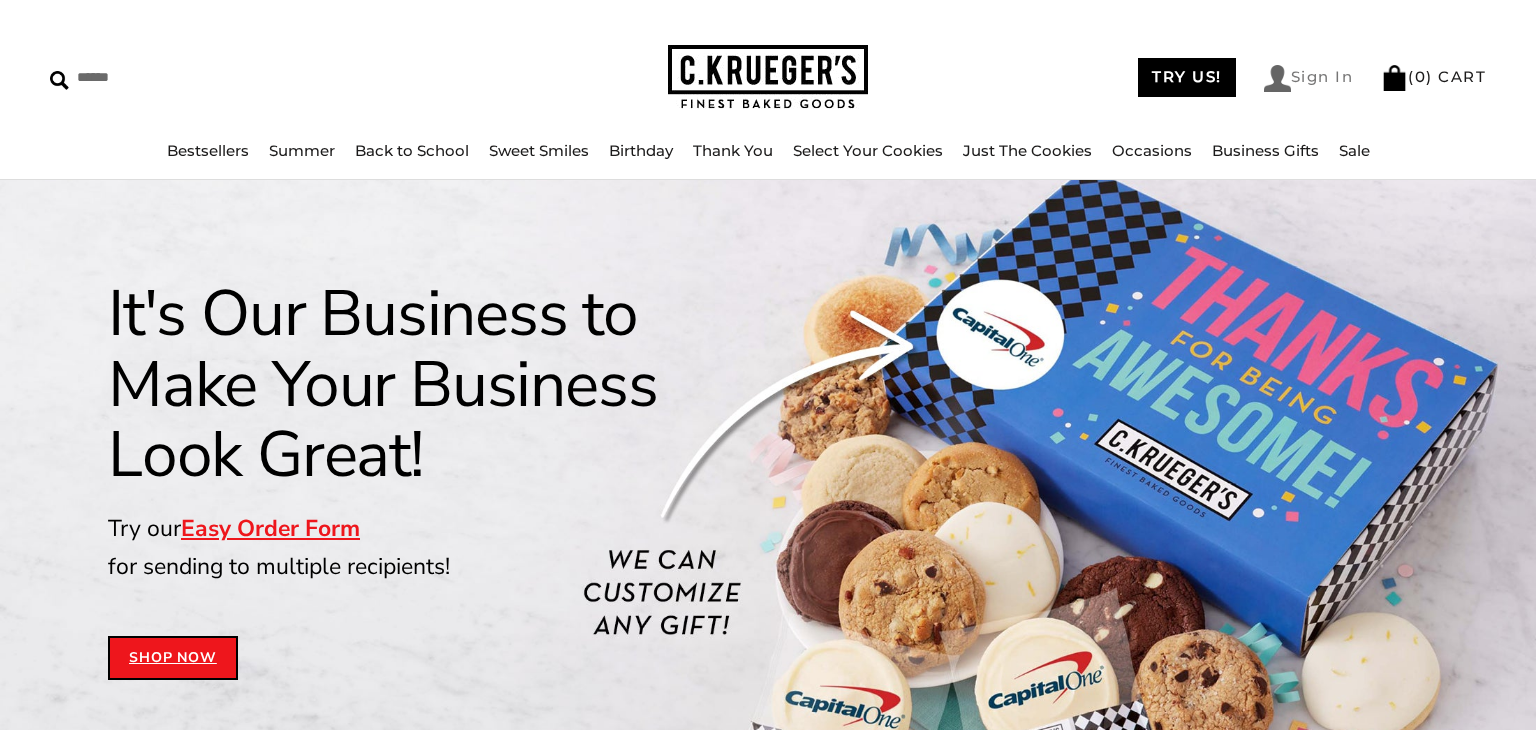 click on "Sign In" at bounding box center (1309, 78) 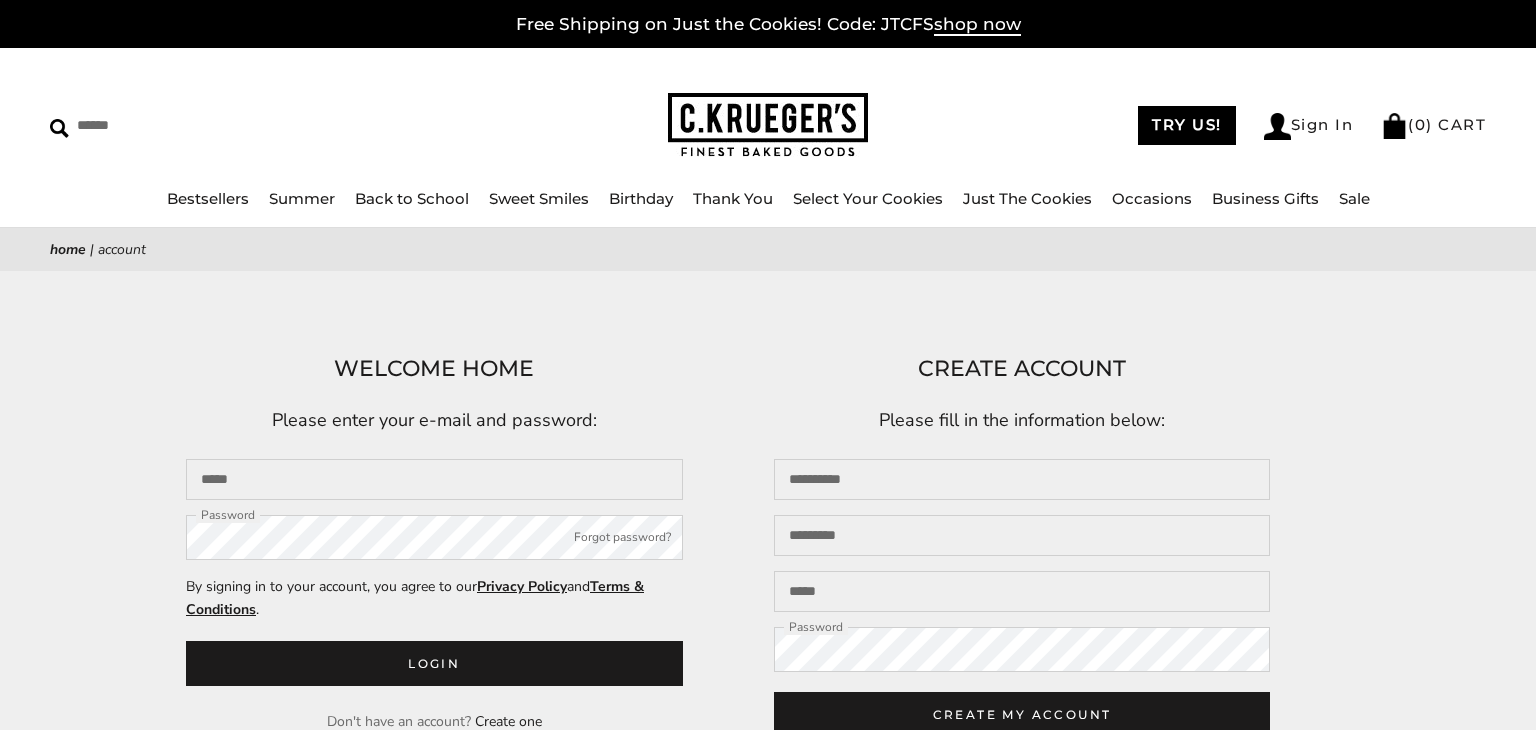 scroll, scrollTop: 0, scrollLeft: 0, axis: both 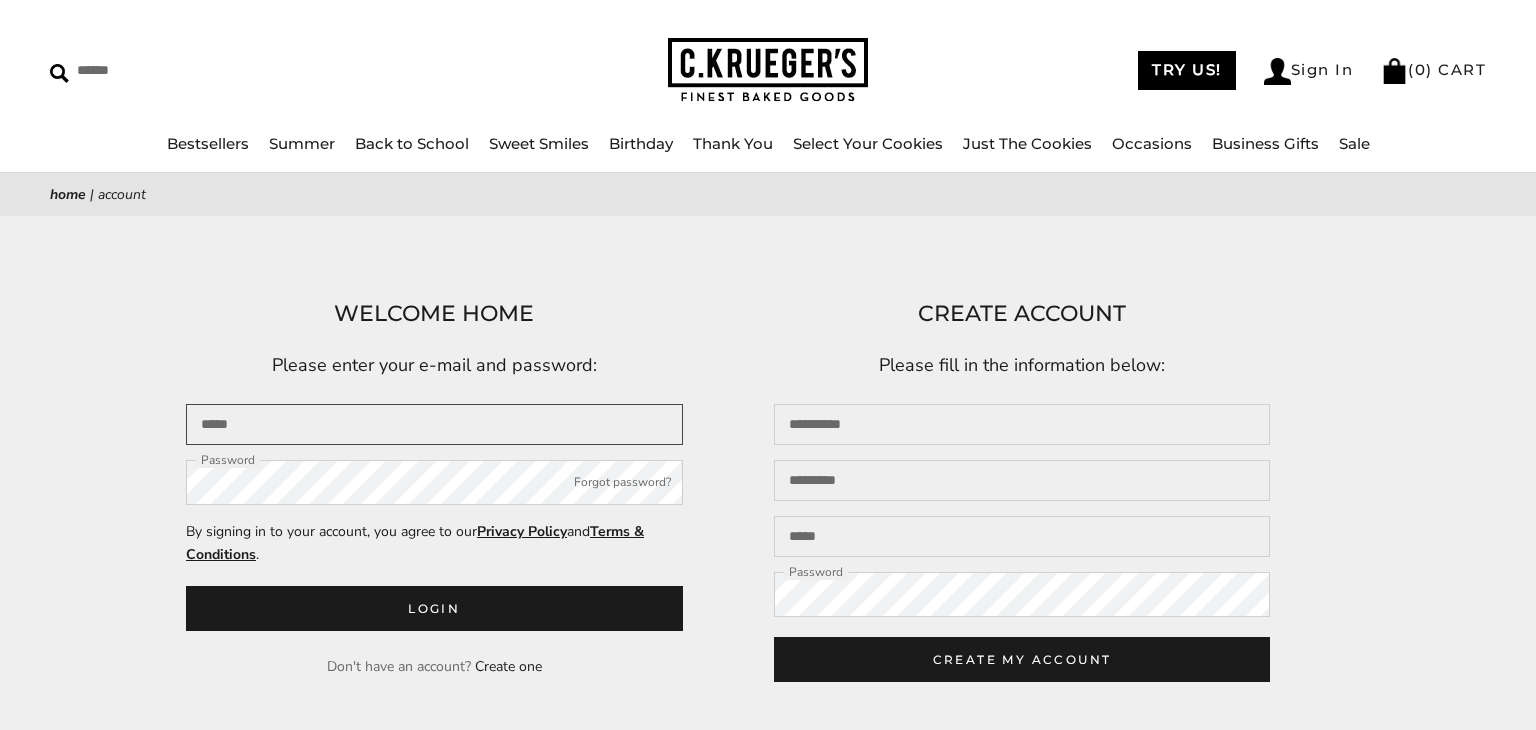 click at bounding box center [434, 424] 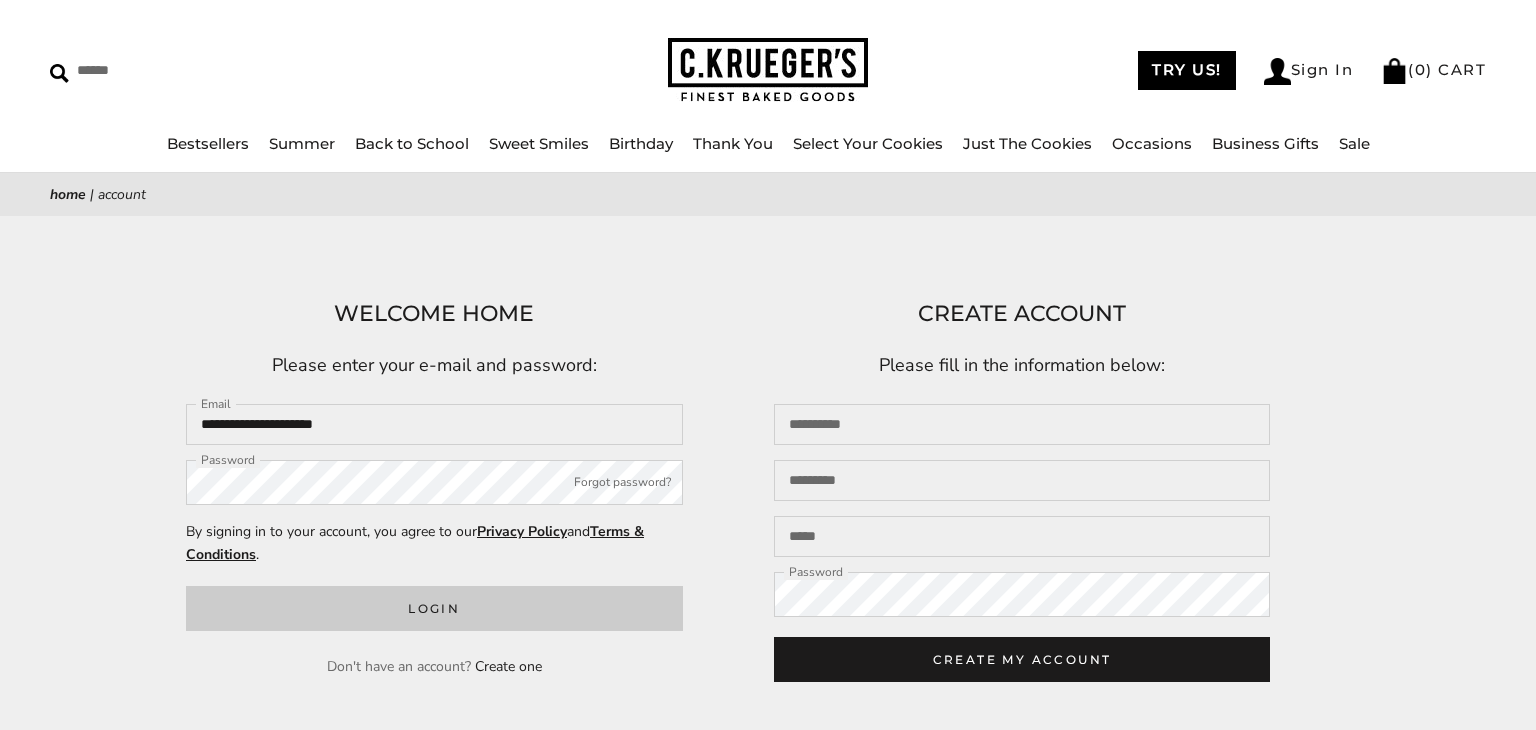 click on "Login" at bounding box center [434, 608] 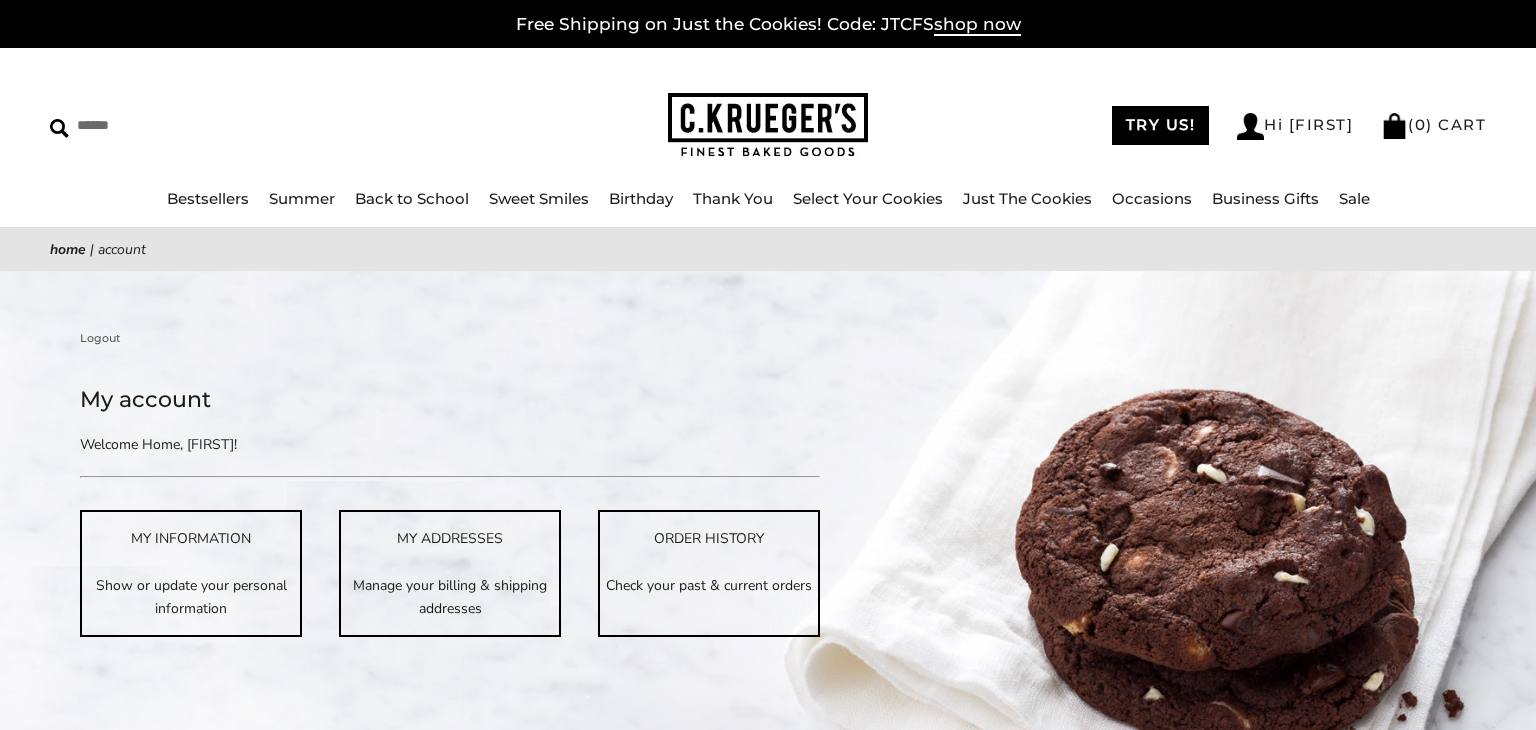 scroll, scrollTop: 0, scrollLeft: 0, axis: both 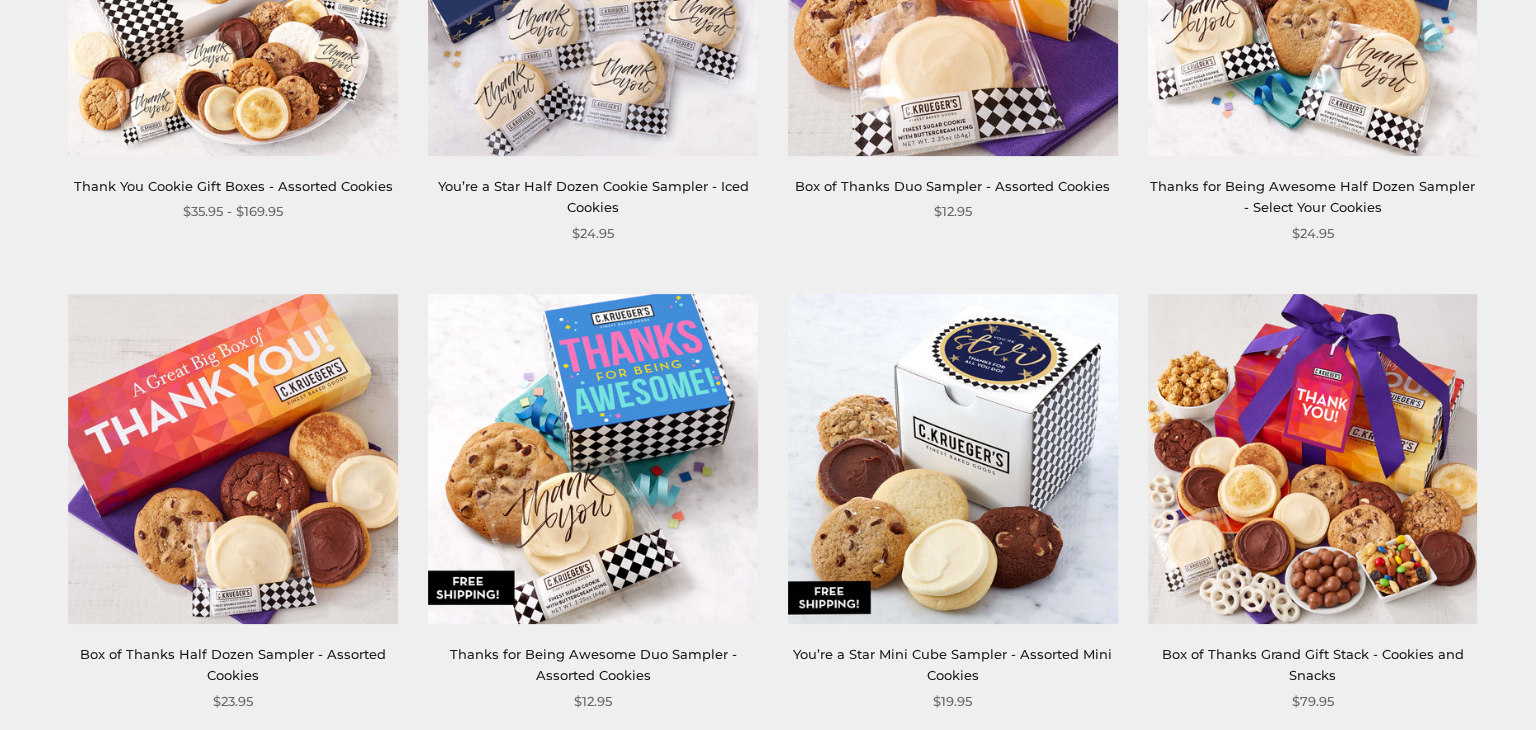 click at bounding box center (1313, 459) 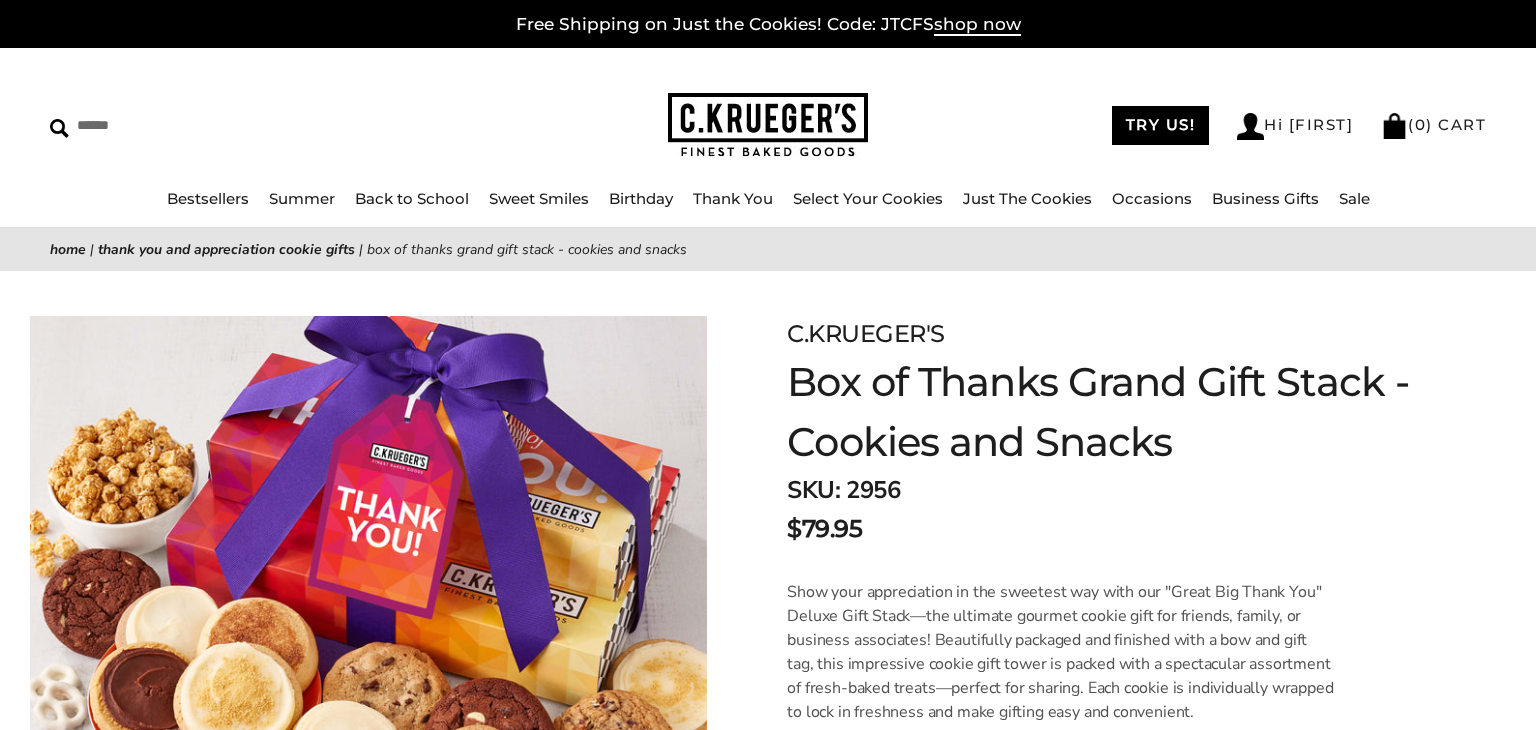 scroll, scrollTop: 0, scrollLeft: 0, axis: both 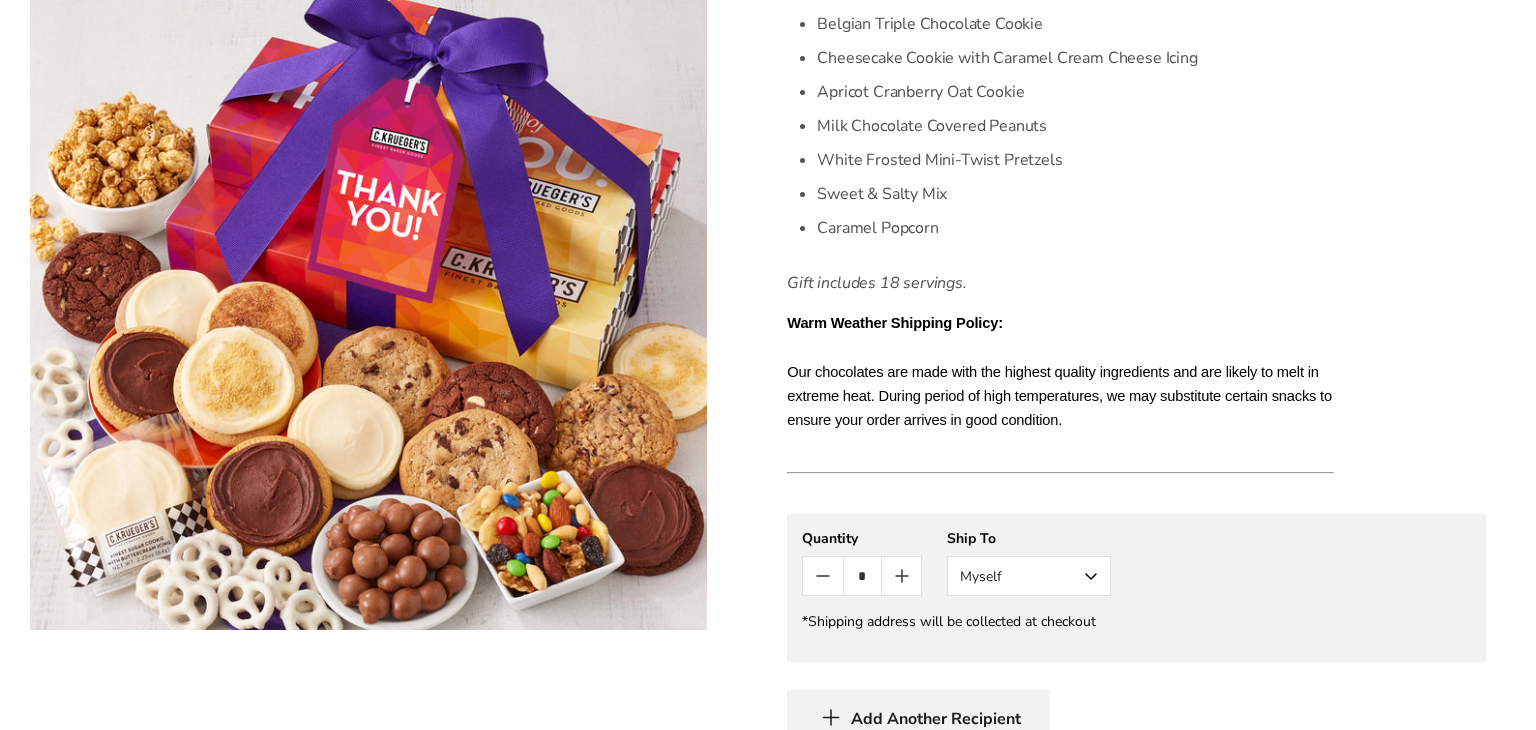click on "C.KRUEGER'S
Box of Thanks Grand Gift Stack - Cookies and Snacks
SKU:   2956
$79.95
/
Show your appreciation in the sweetest way with our "Great Big Thank You" Deluxe Gift Stack—the ultimate gourmet cookie gift for friends, family, or business associates! Beautifully packaged and finished with a bow and gift tag, this impressive cookie gift tower is packed with a spectacular assortment of fresh-baked treats—perfect for sharing. Each cookie is individually wrapped to lock in freshness and make gifting easy and convenient.
A thoughtful and delicious thank-you gift that's guaranteed to impress!
Gift includes:
Chocolate Chip Cookie
Sugar Cookie with Buttercream Icing
Peanut Butter Cookie with Fudge Icing
Snickerdoodle Cookie" at bounding box center (1136, 142) 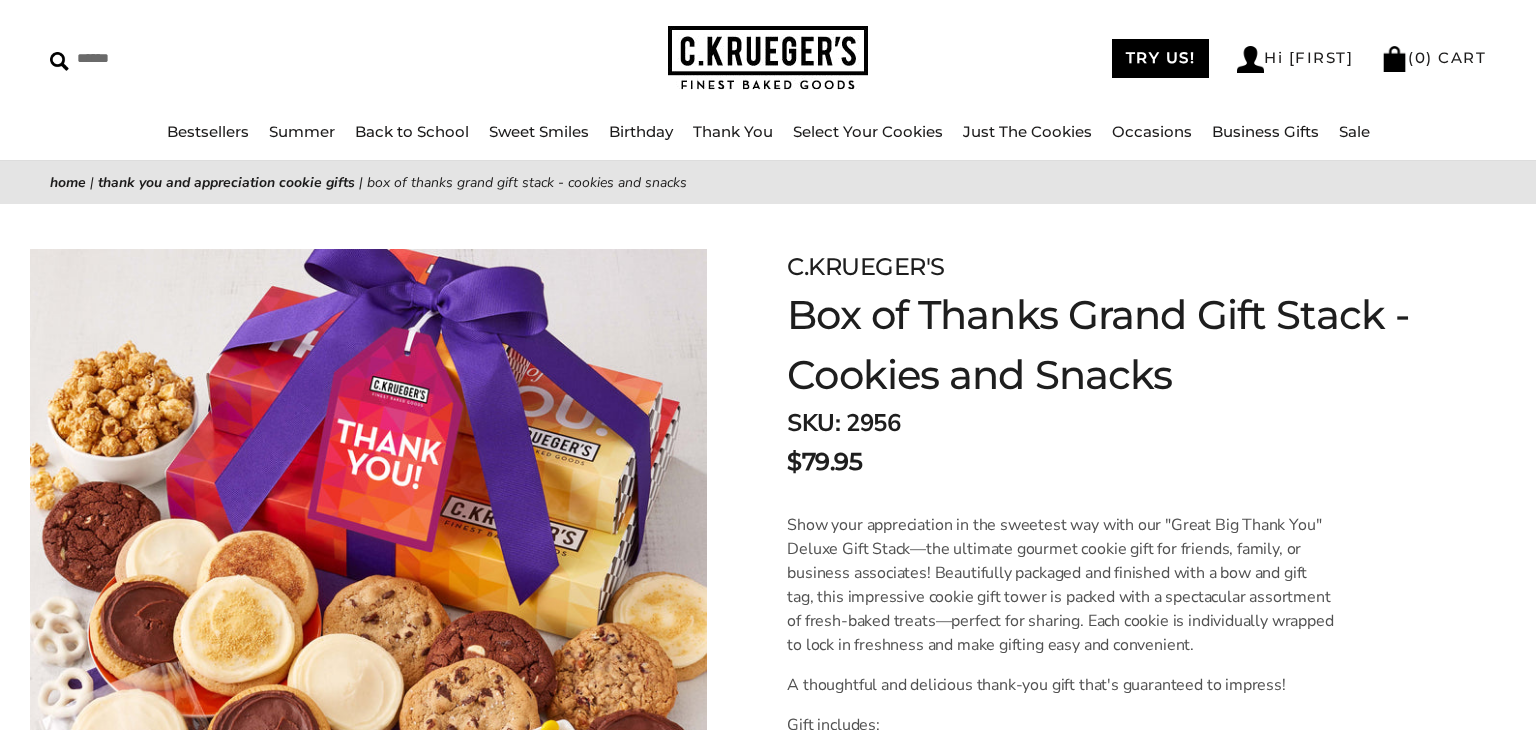 scroll, scrollTop: 0, scrollLeft: 0, axis: both 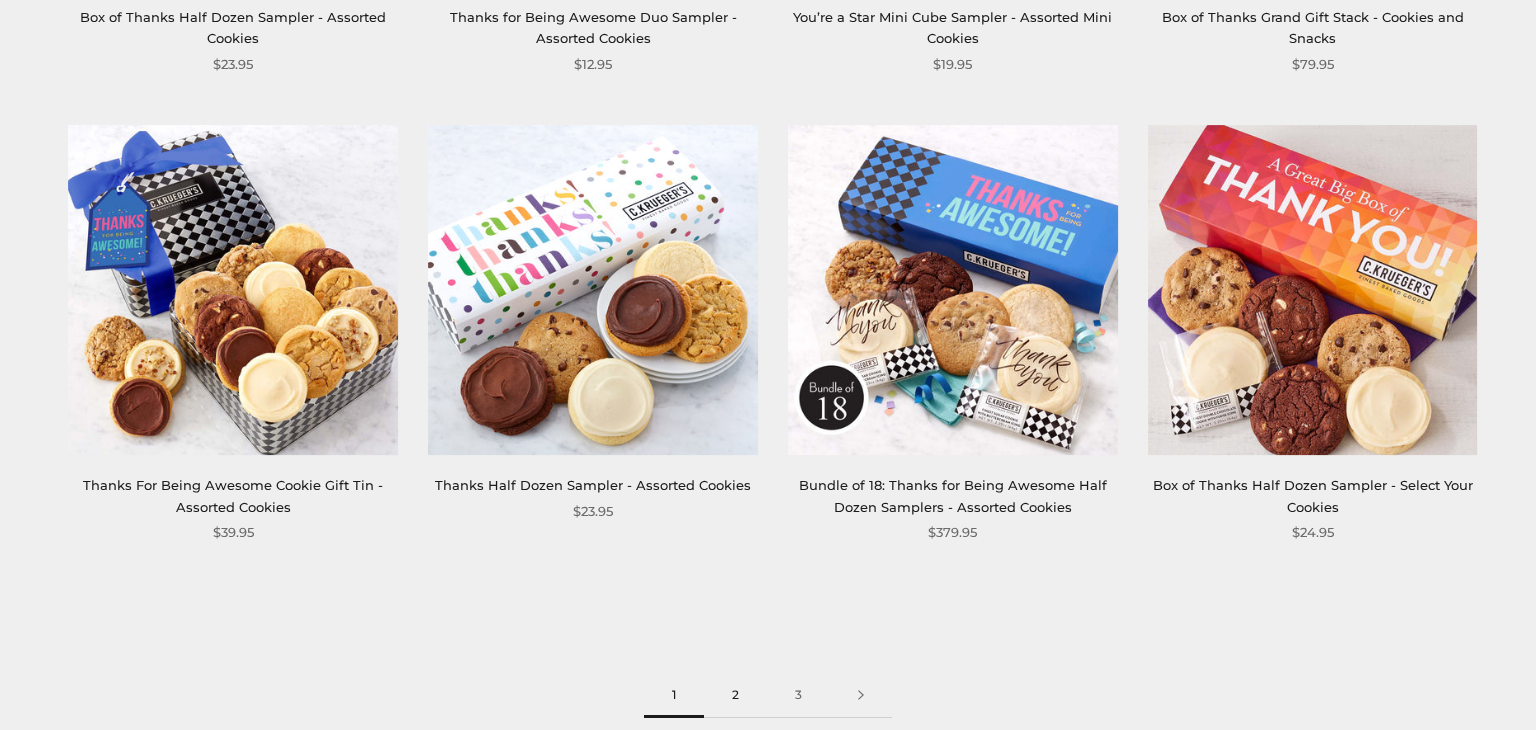 click on "2" at bounding box center (735, 695) 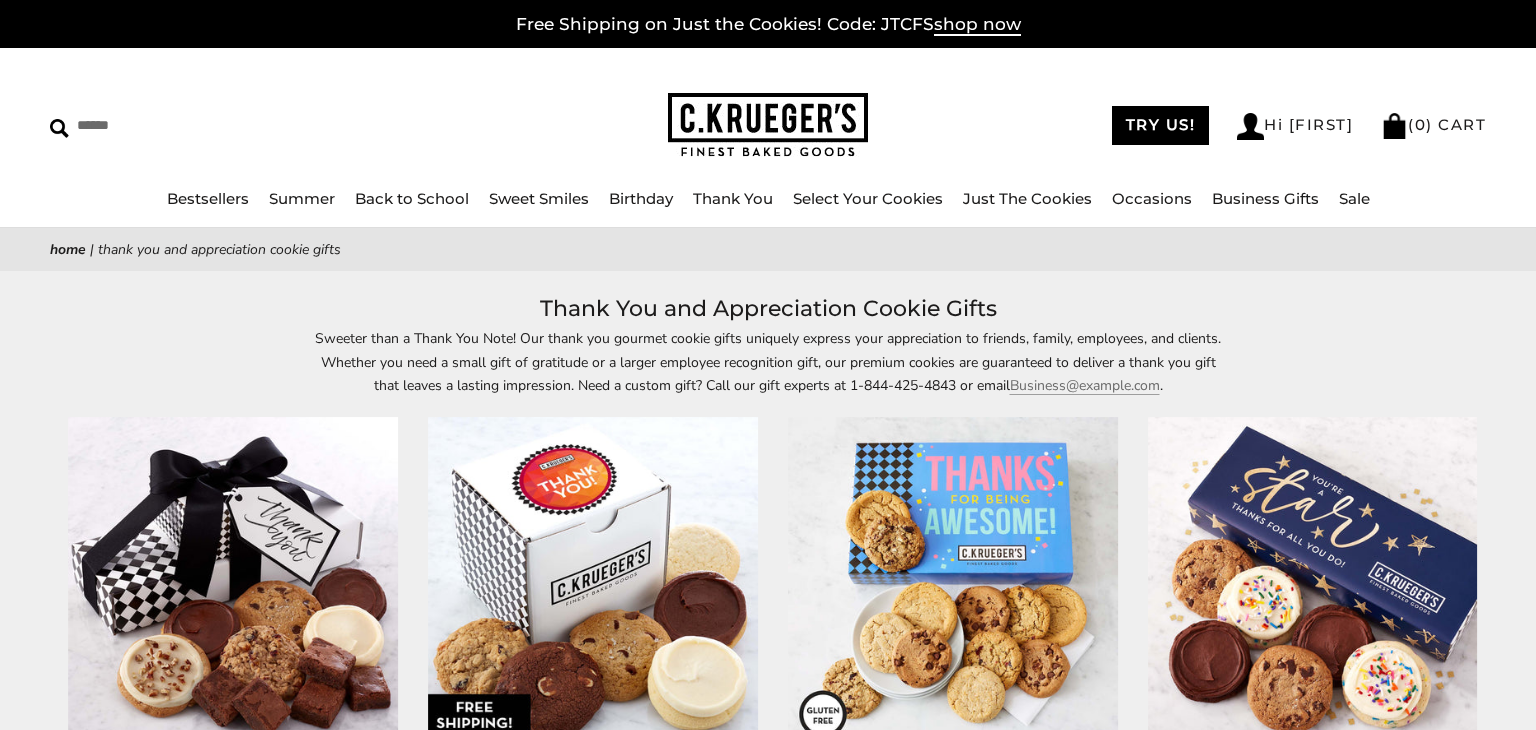 scroll, scrollTop: 0, scrollLeft: 0, axis: both 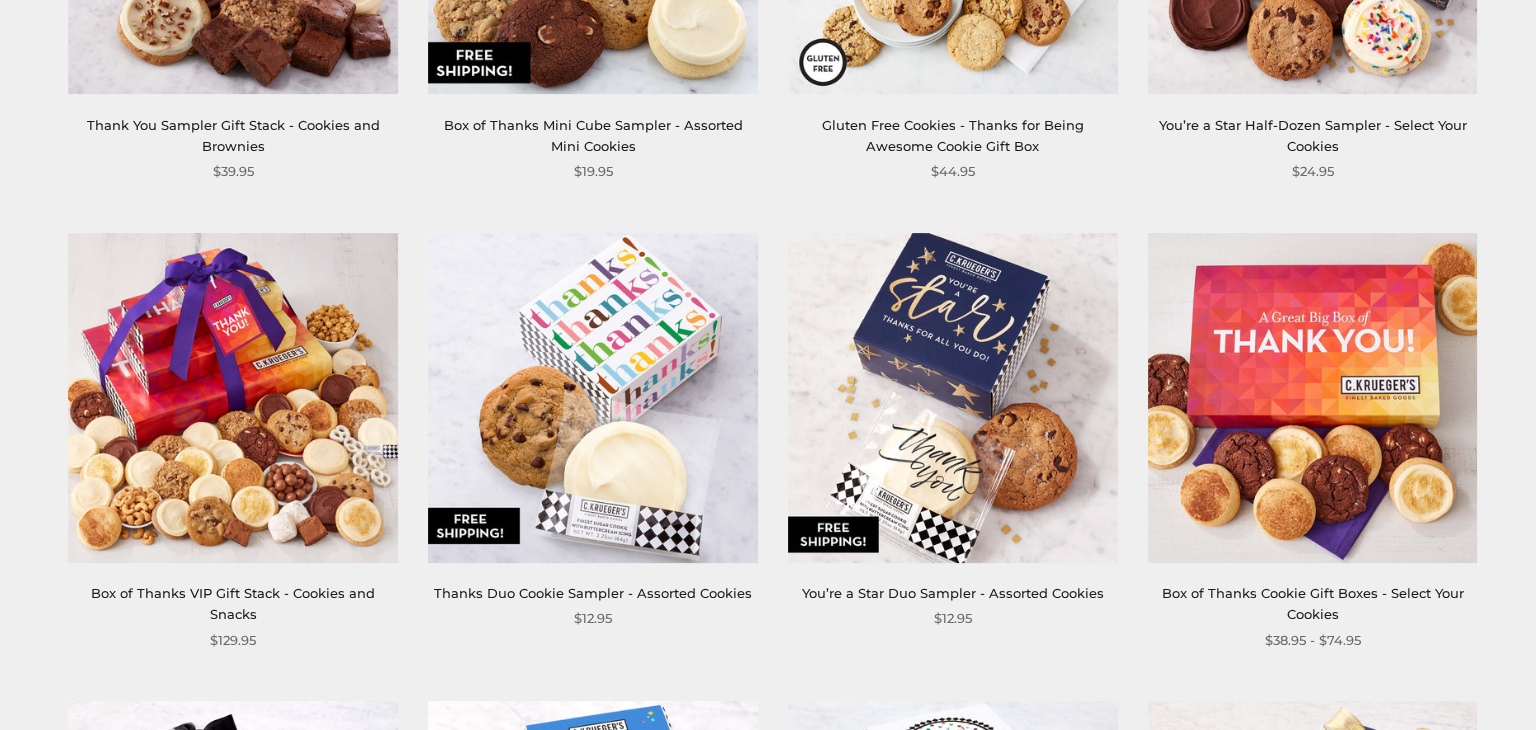 click on "**********" at bounding box center [218, 442] 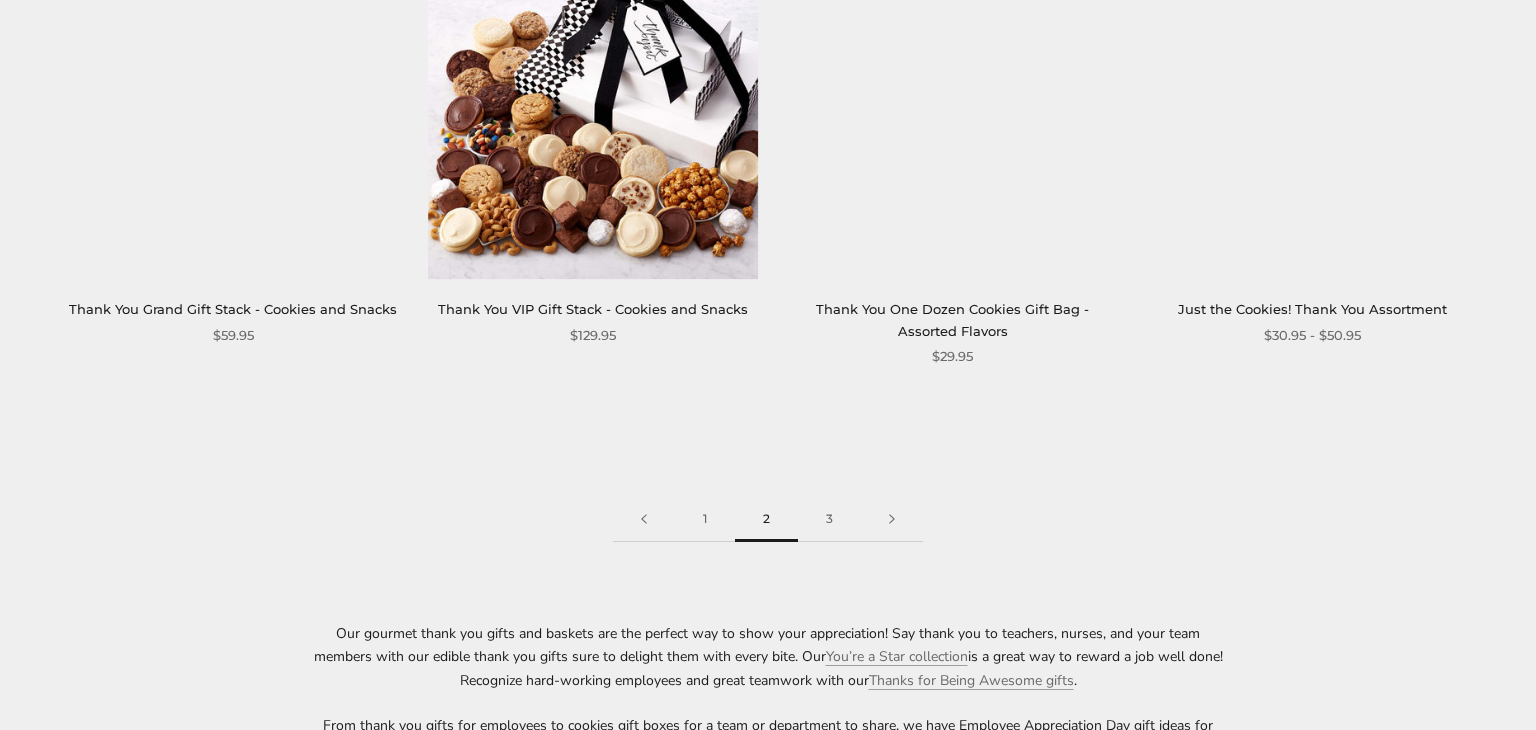 scroll, scrollTop: 2810, scrollLeft: 0, axis: vertical 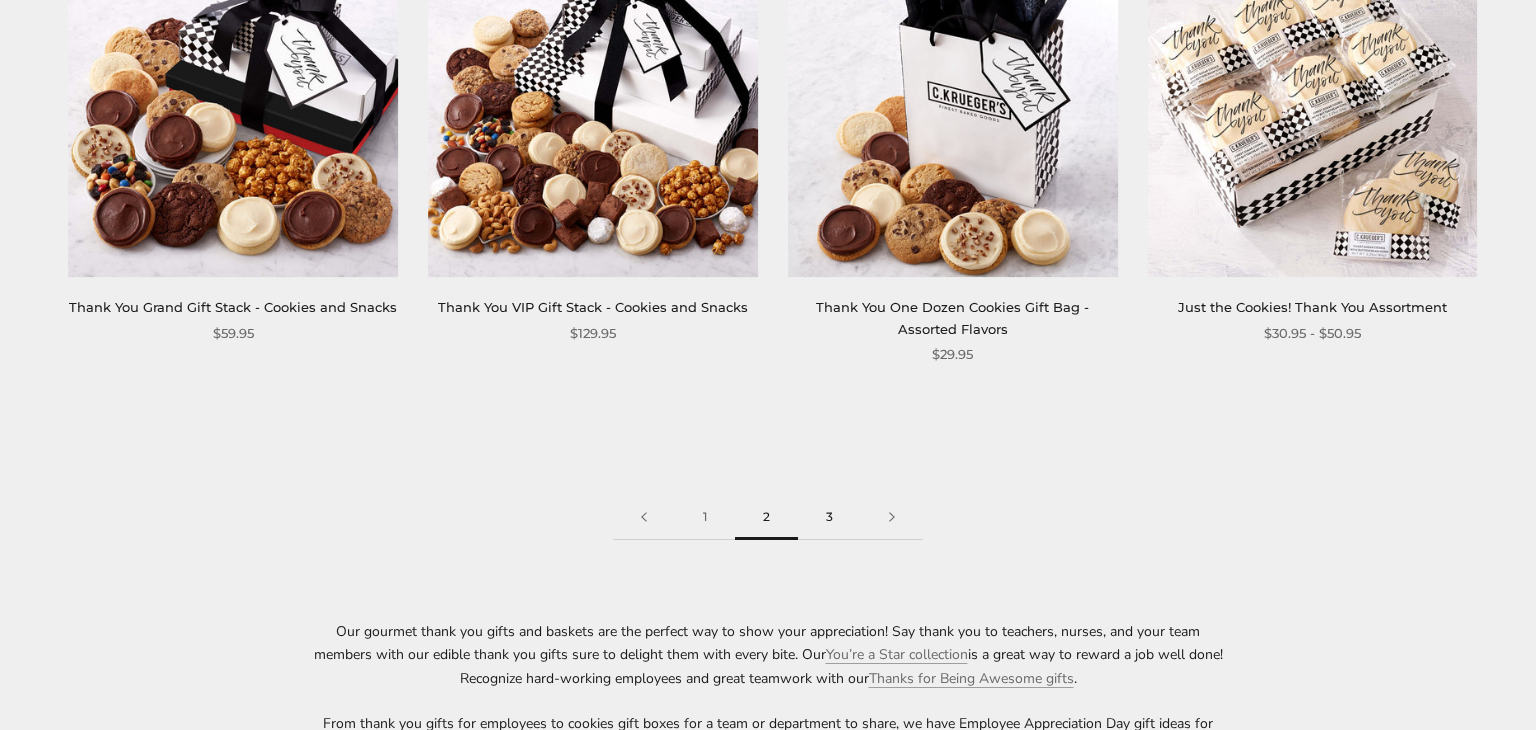 click on "3" at bounding box center (829, 517) 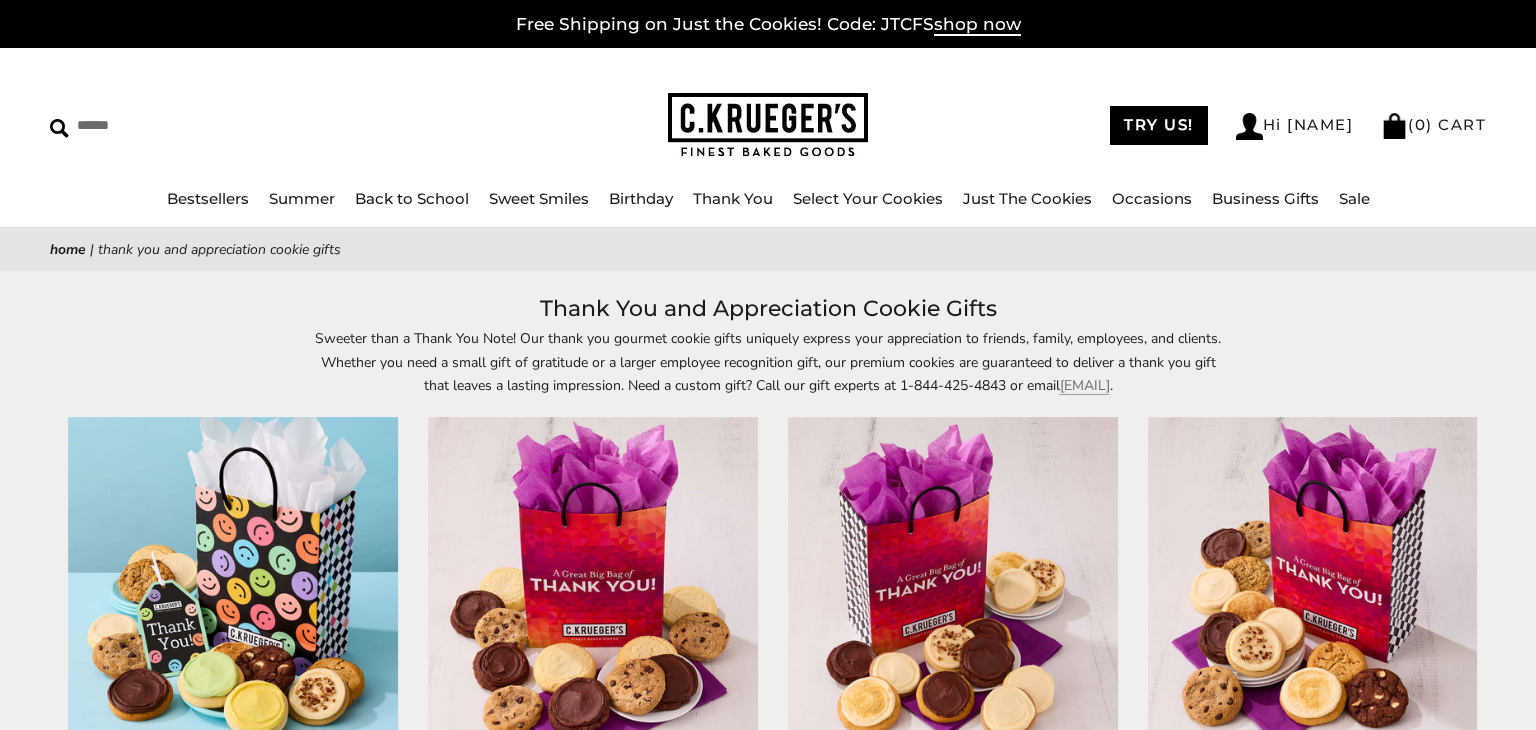 scroll, scrollTop: 0, scrollLeft: 0, axis: both 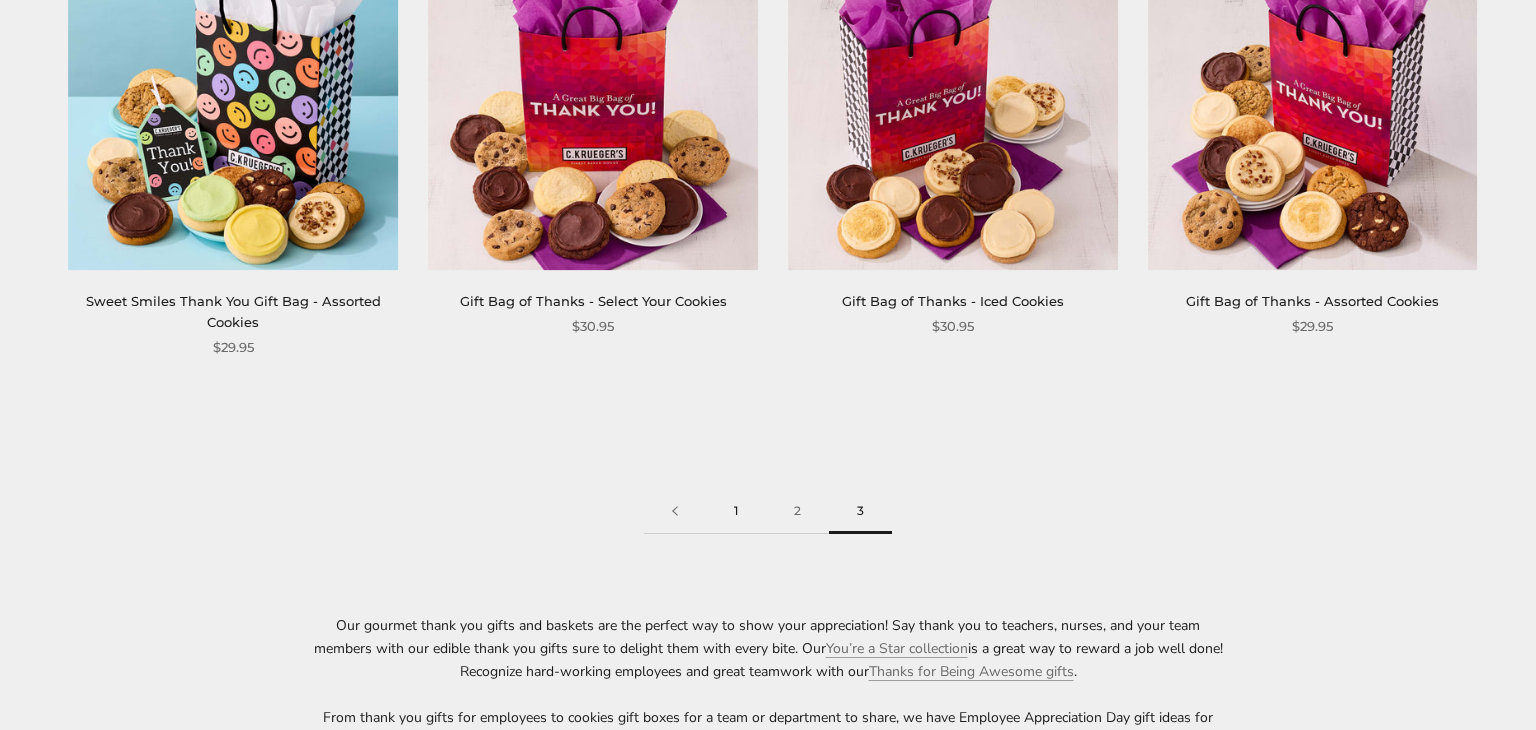click on "1" at bounding box center (736, 511) 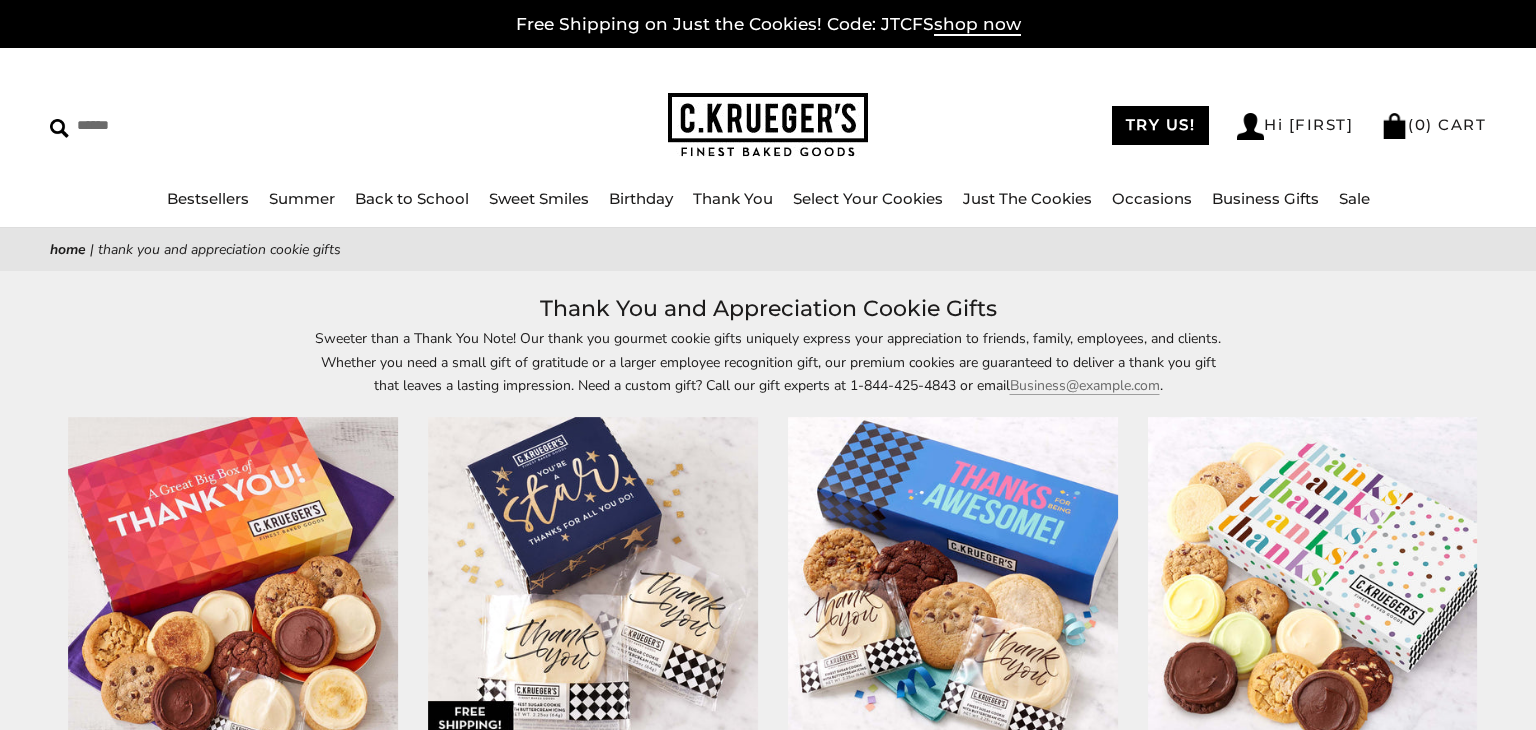 scroll, scrollTop: 0, scrollLeft: 0, axis: both 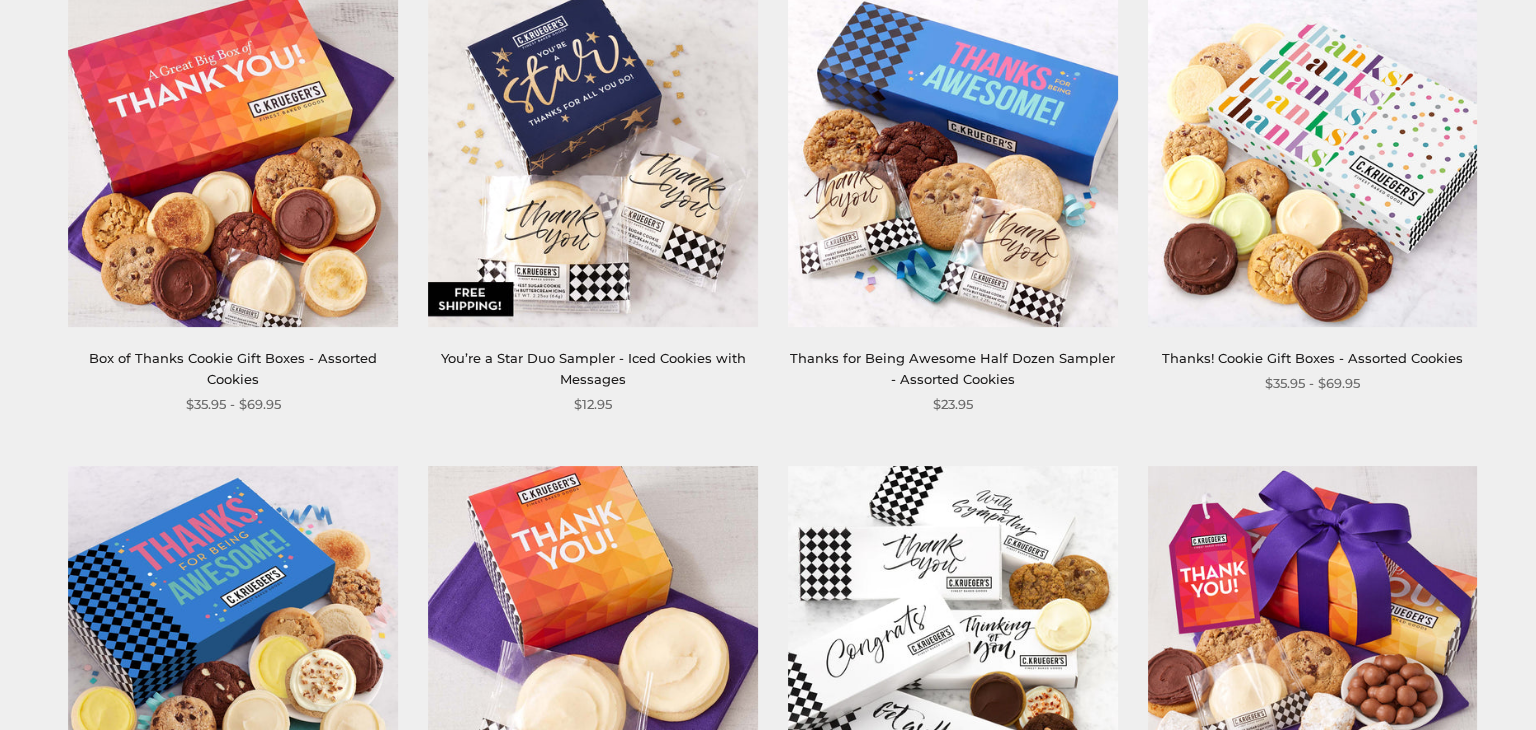 click at bounding box center [233, 163] 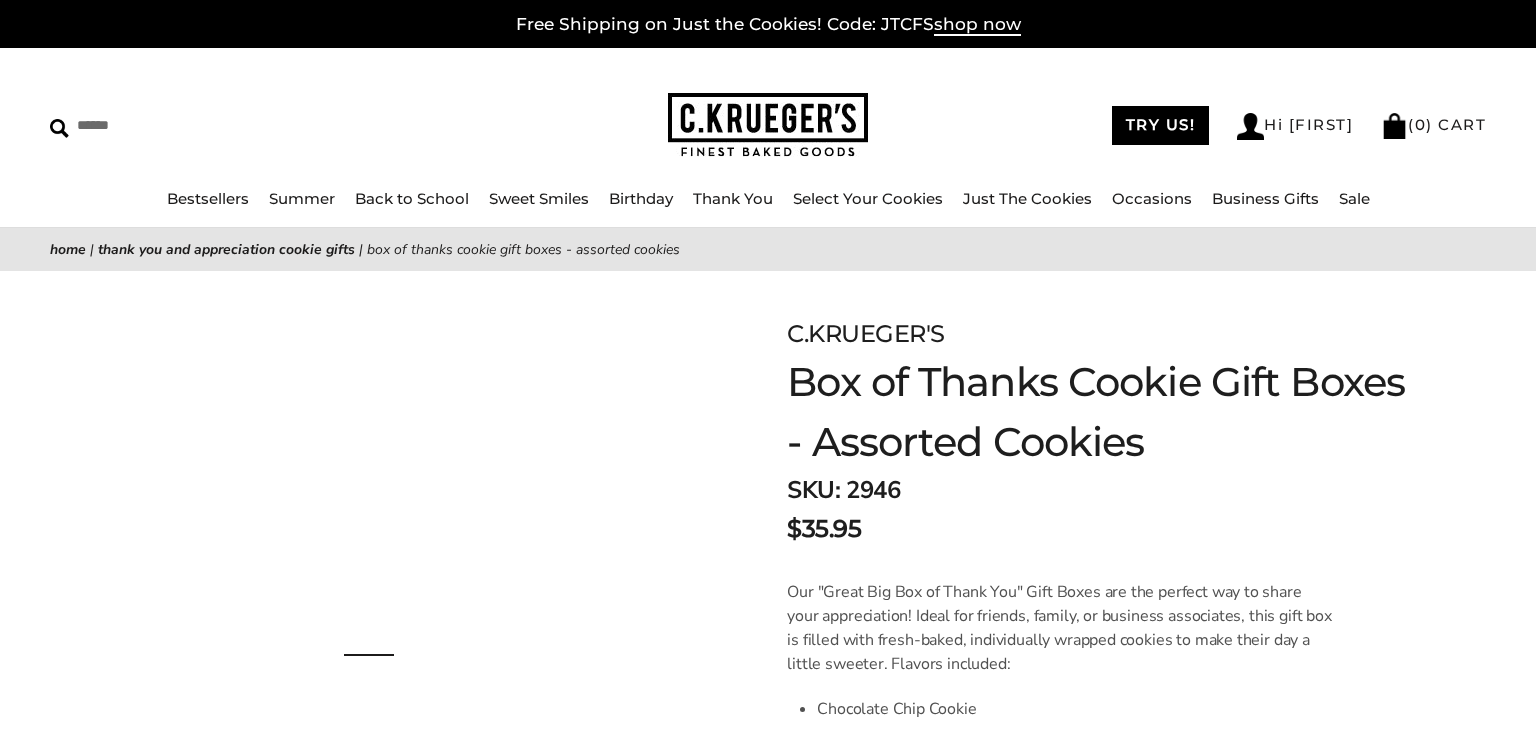 scroll, scrollTop: 0, scrollLeft: 0, axis: both 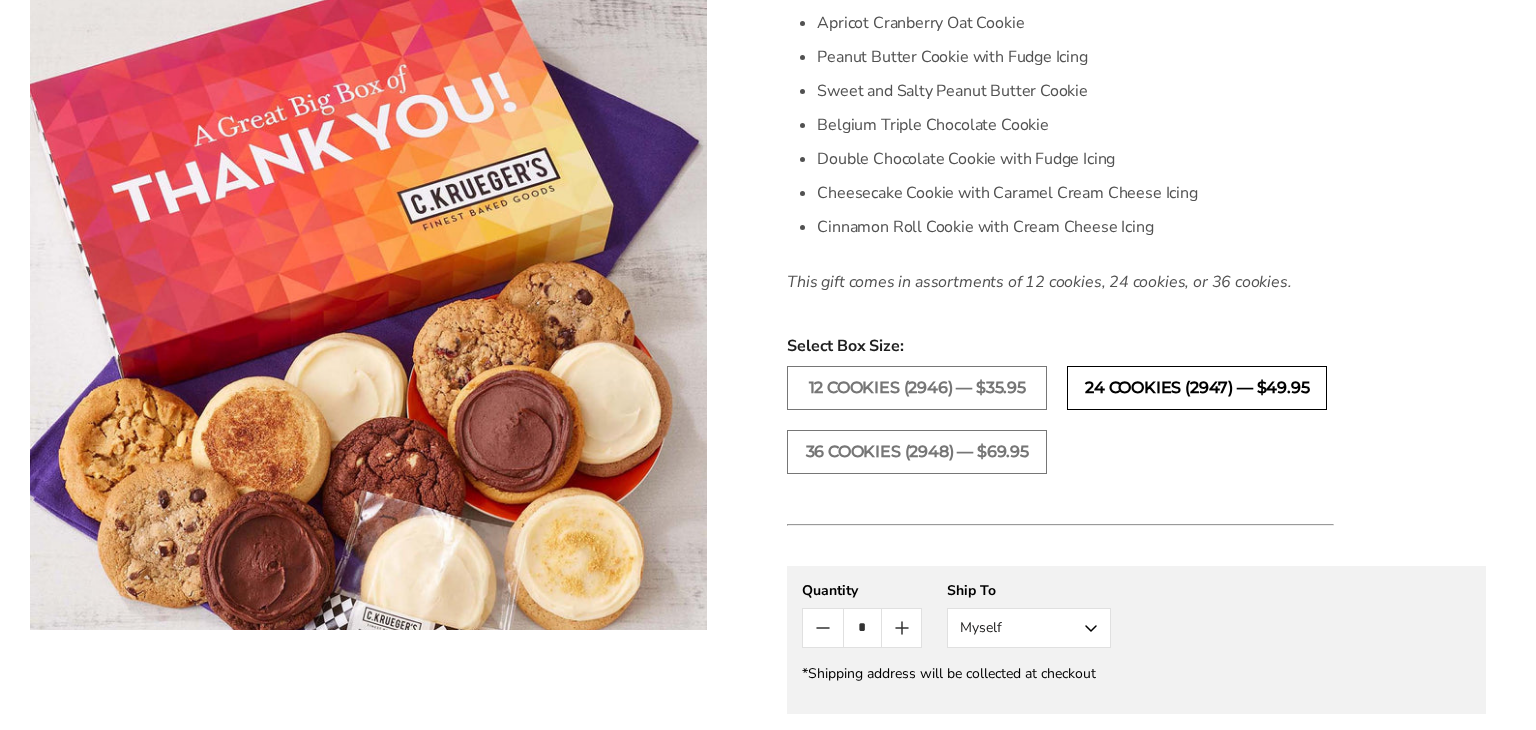 click on "24 COOKIES (2947) — $49.95" at bounding box center (1197, 388) 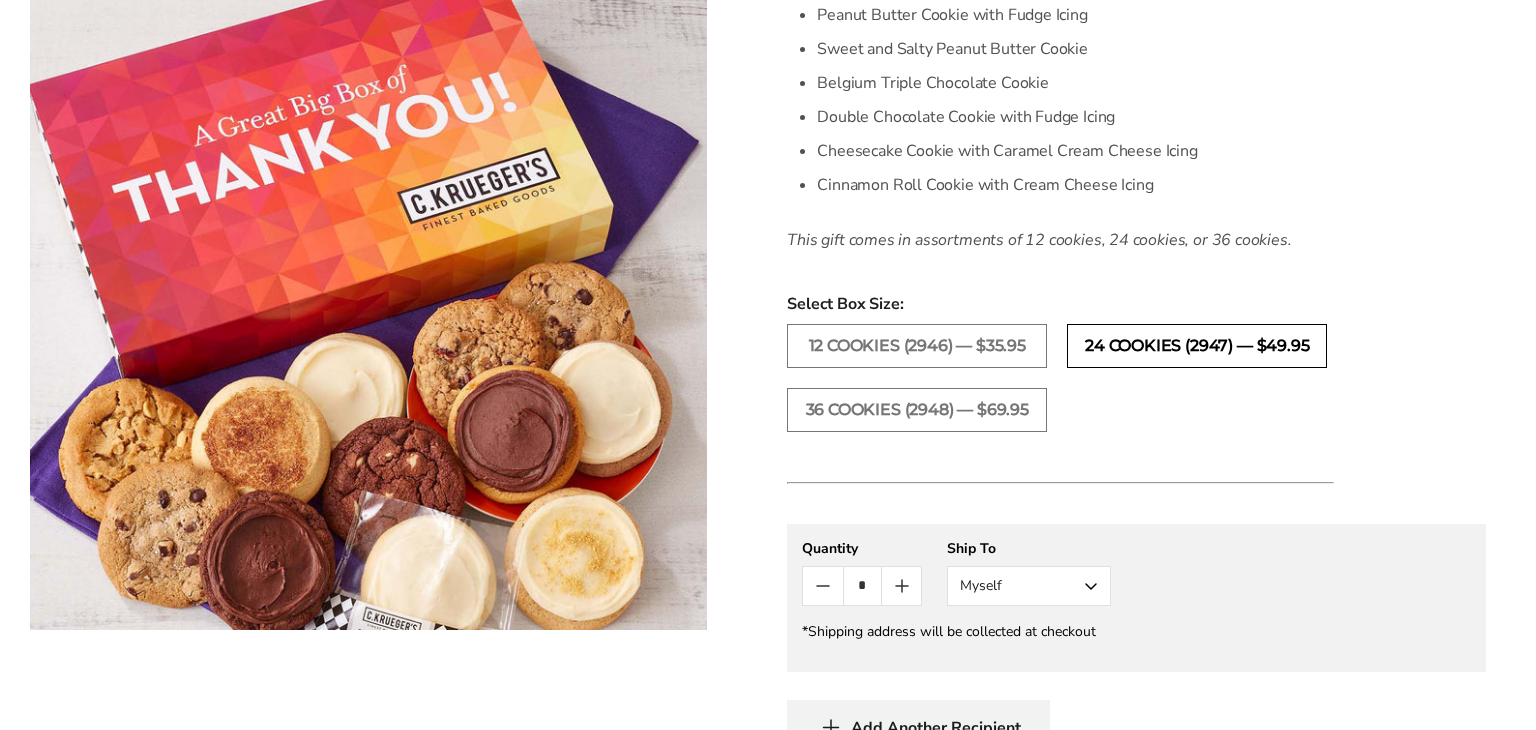 scroll, scrollTop: 832, scrollLeft: 0, axis: vertical 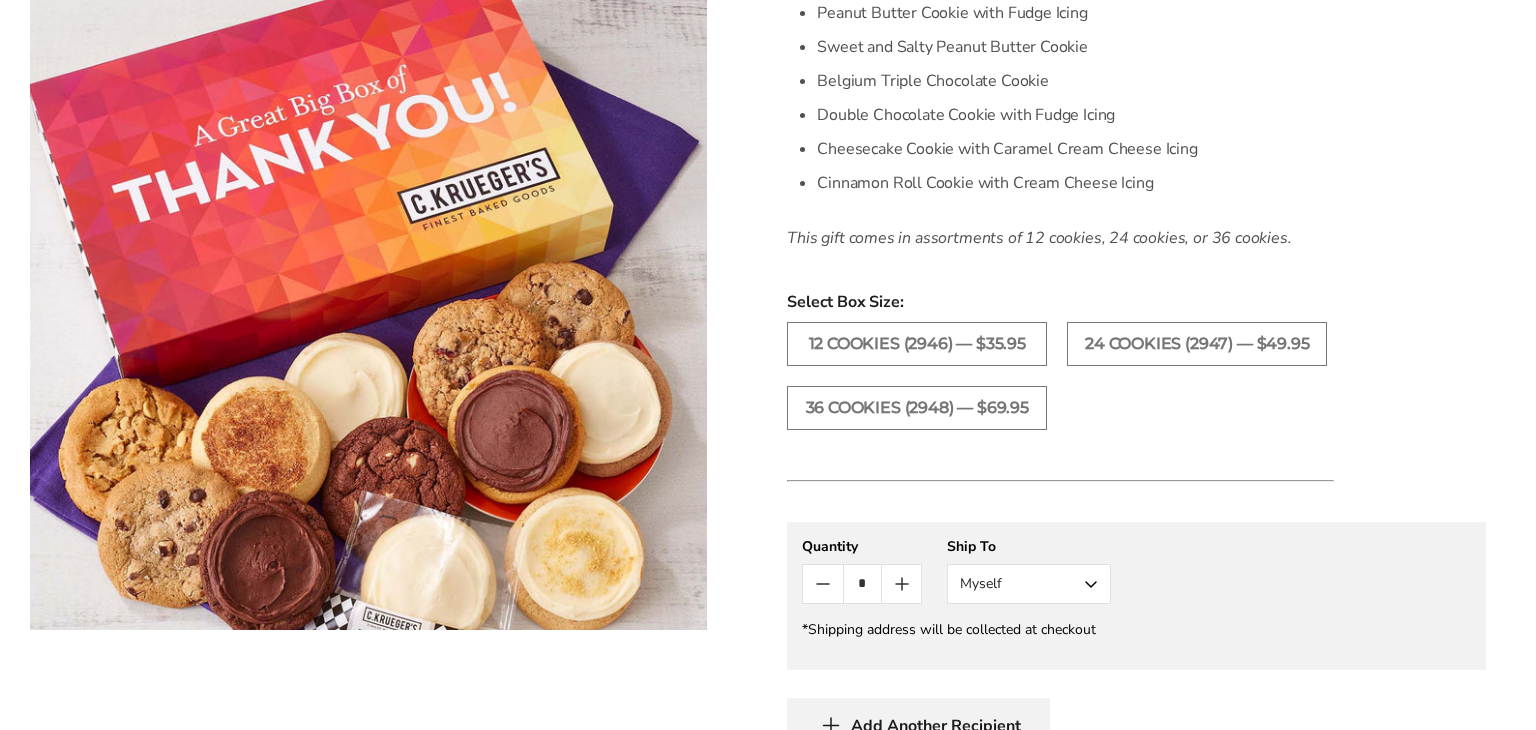 click on "Myself" at bounding box center [1029, 584] 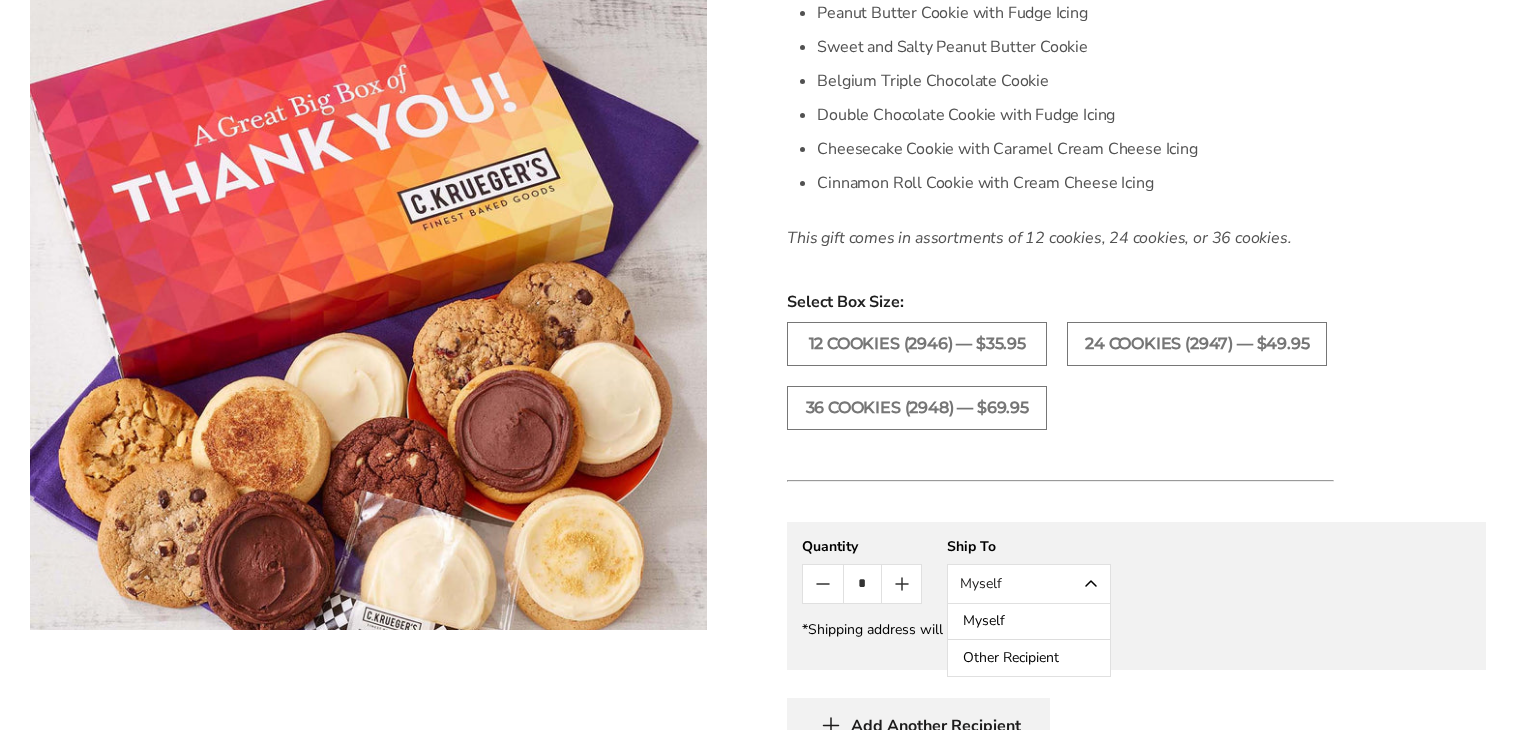 click on "Other Recipient" at bounding box center (1029, 658) 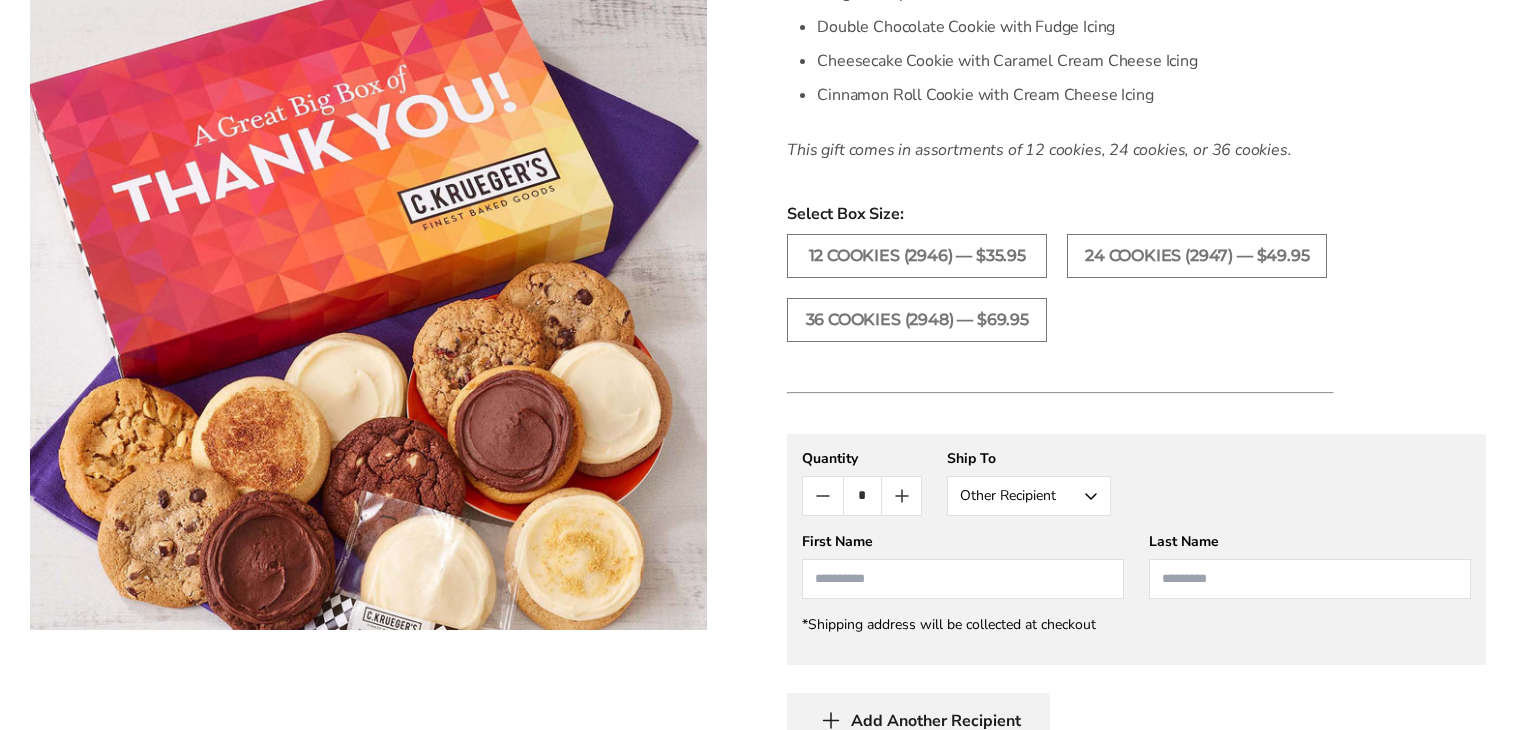 scroll, scrollTop: 924, scrollLeft: 0, axis: vertical 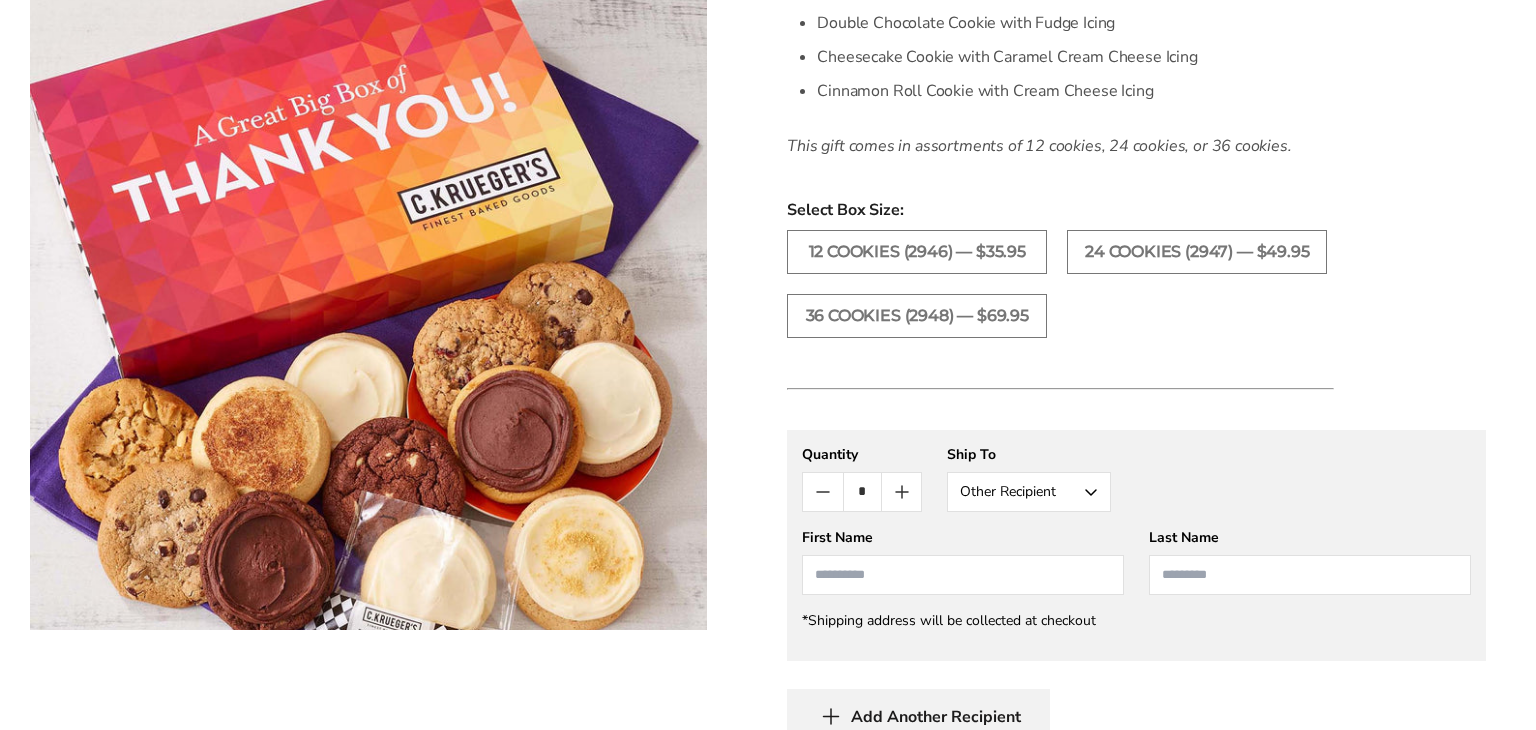 click at bounding box center (963, 575) 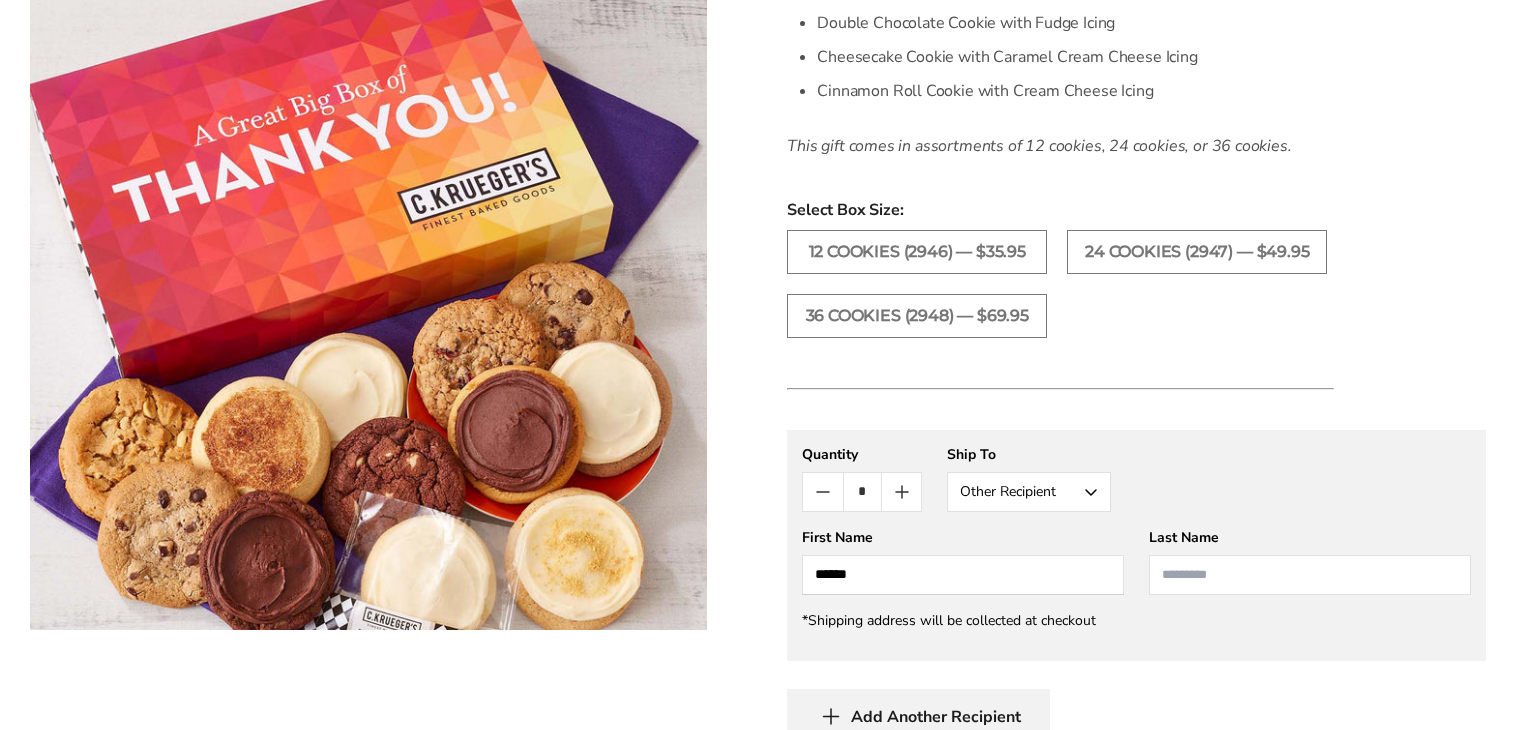 type on "******" 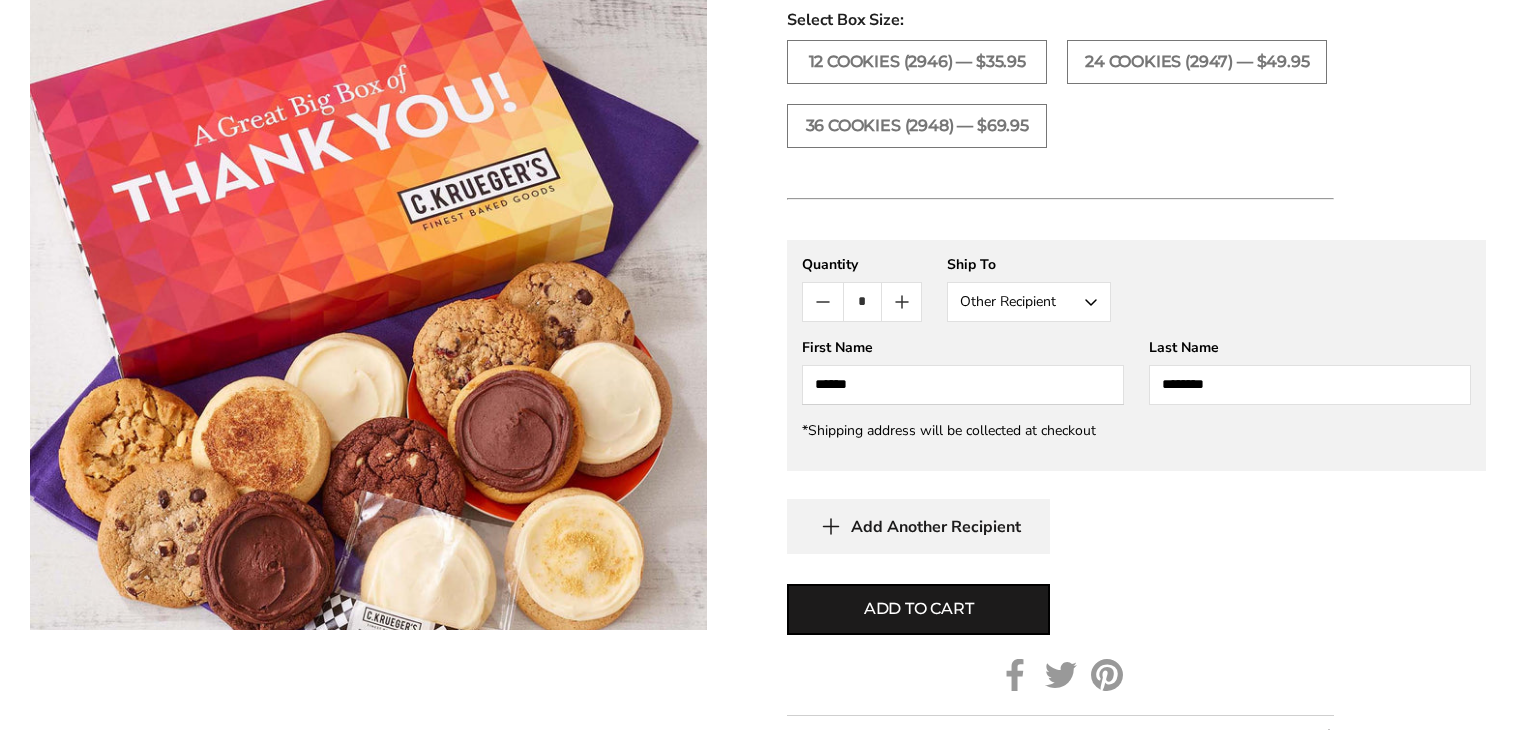 scroll, scrollTop: 1115, scrollLeft: 0, axis: vertical 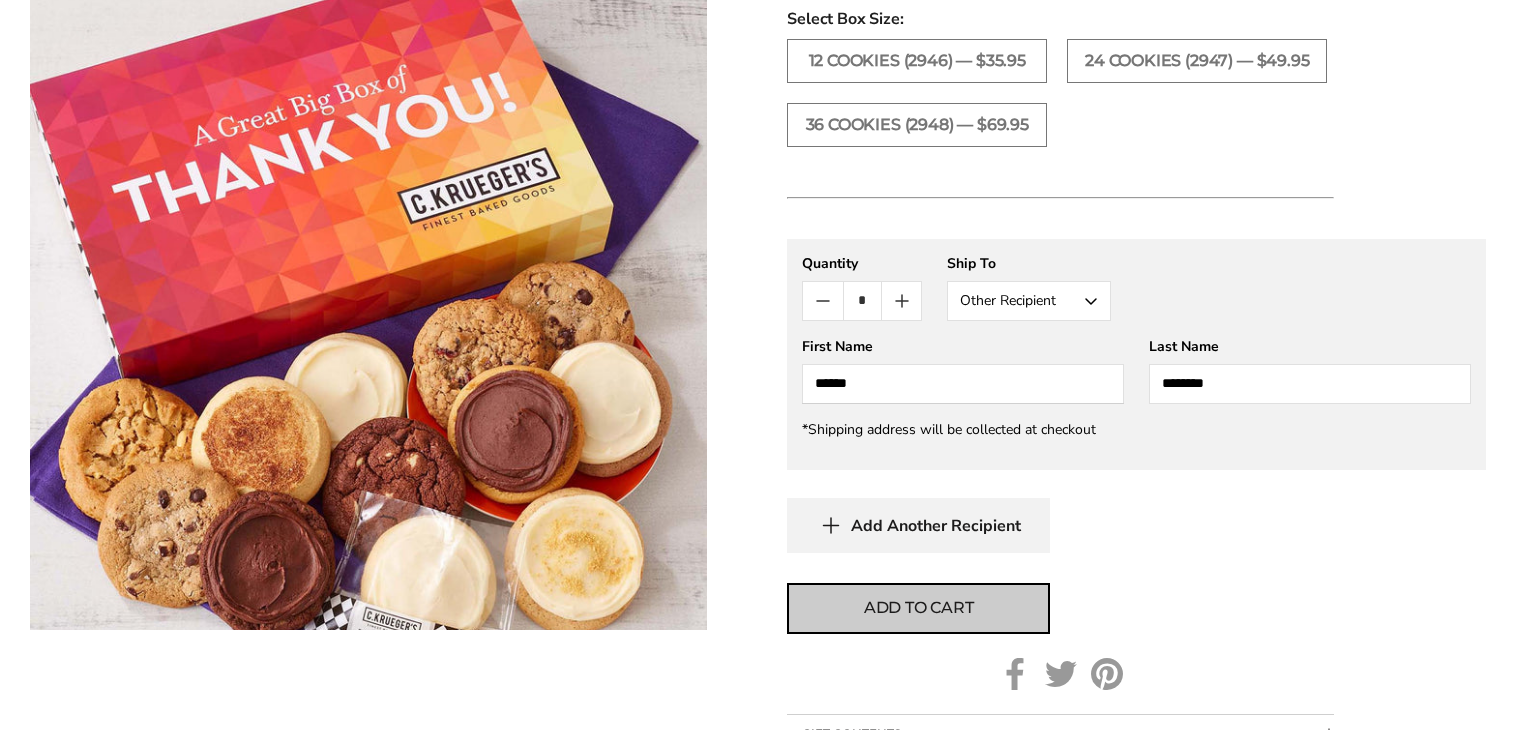 type on "********" 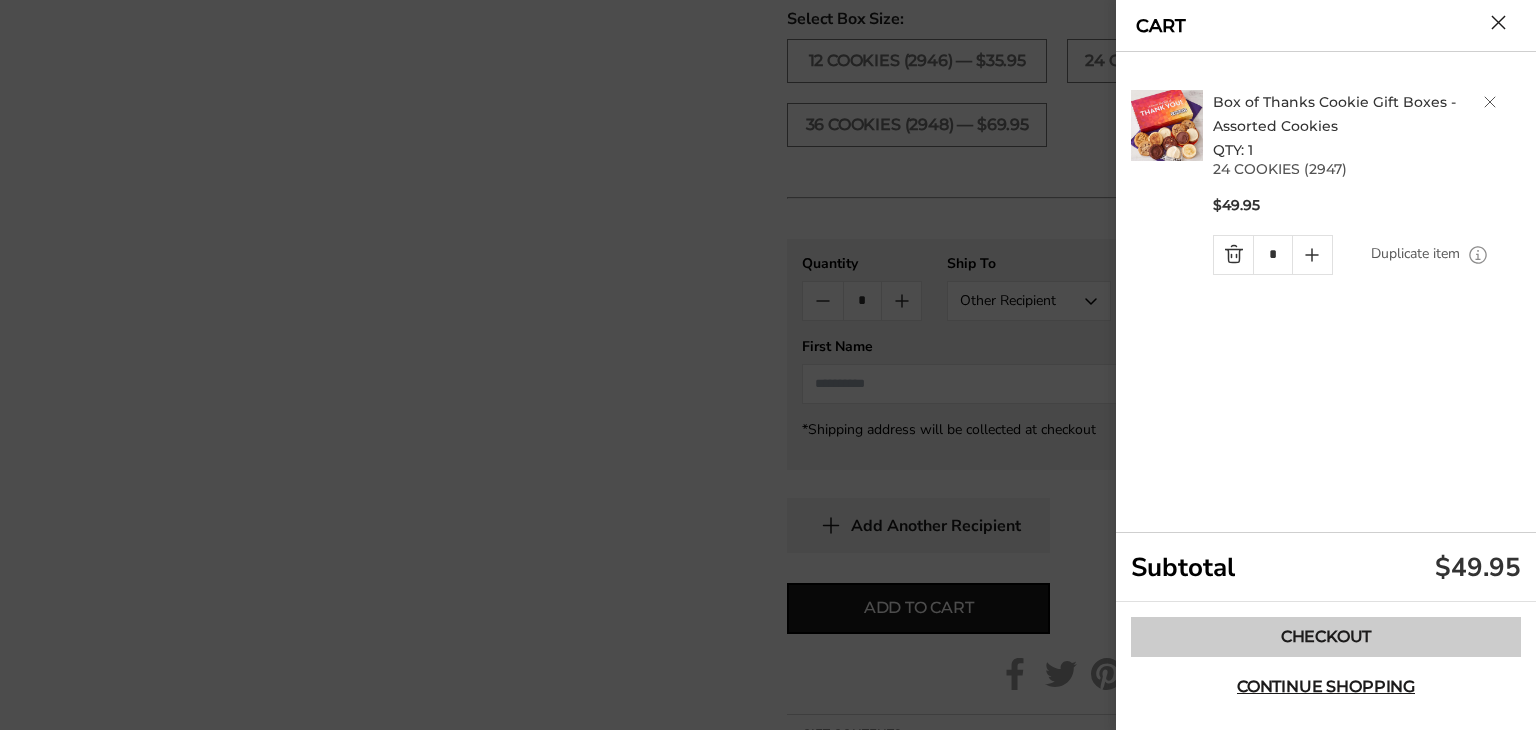 click on "Checkout" at bounding box center (1326, 637) 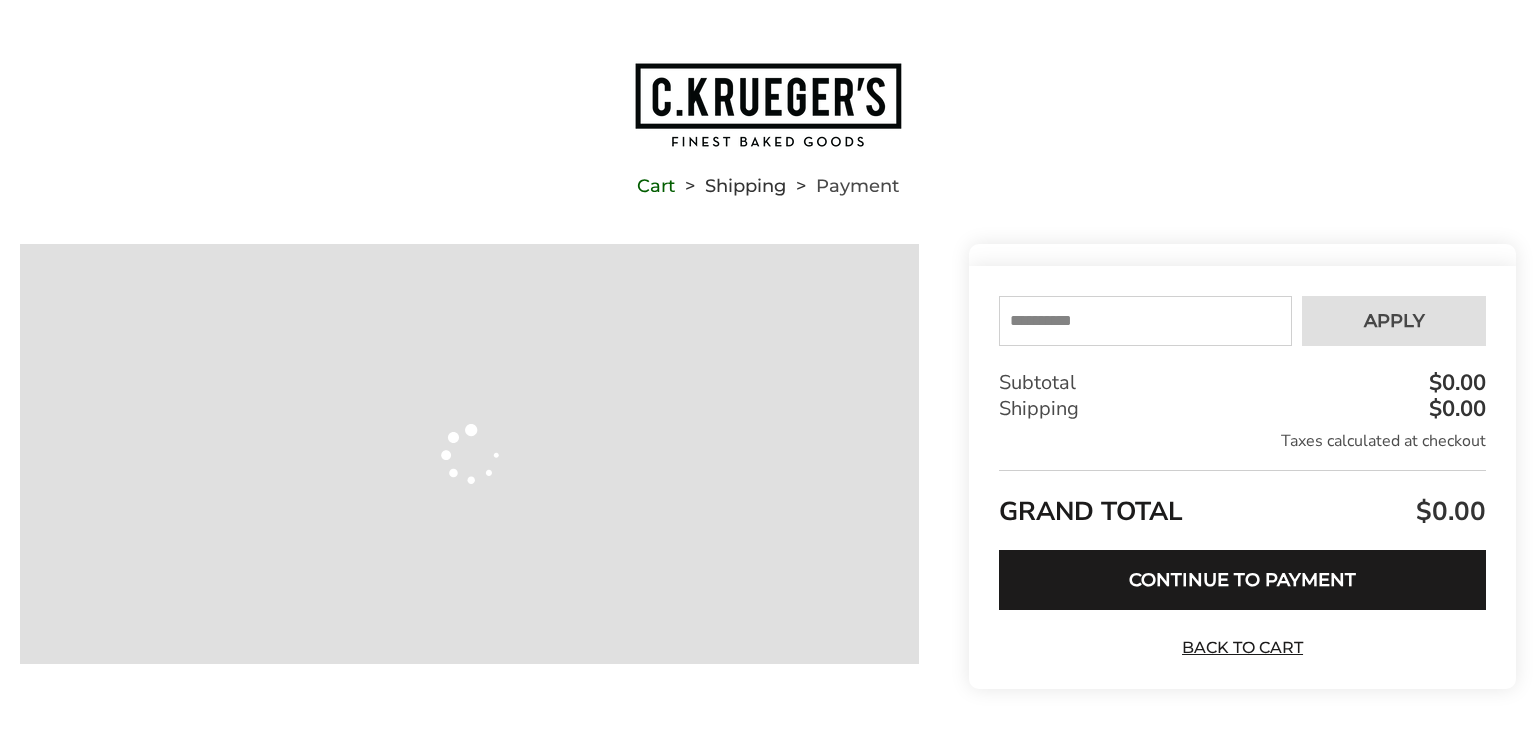 type on "**********" 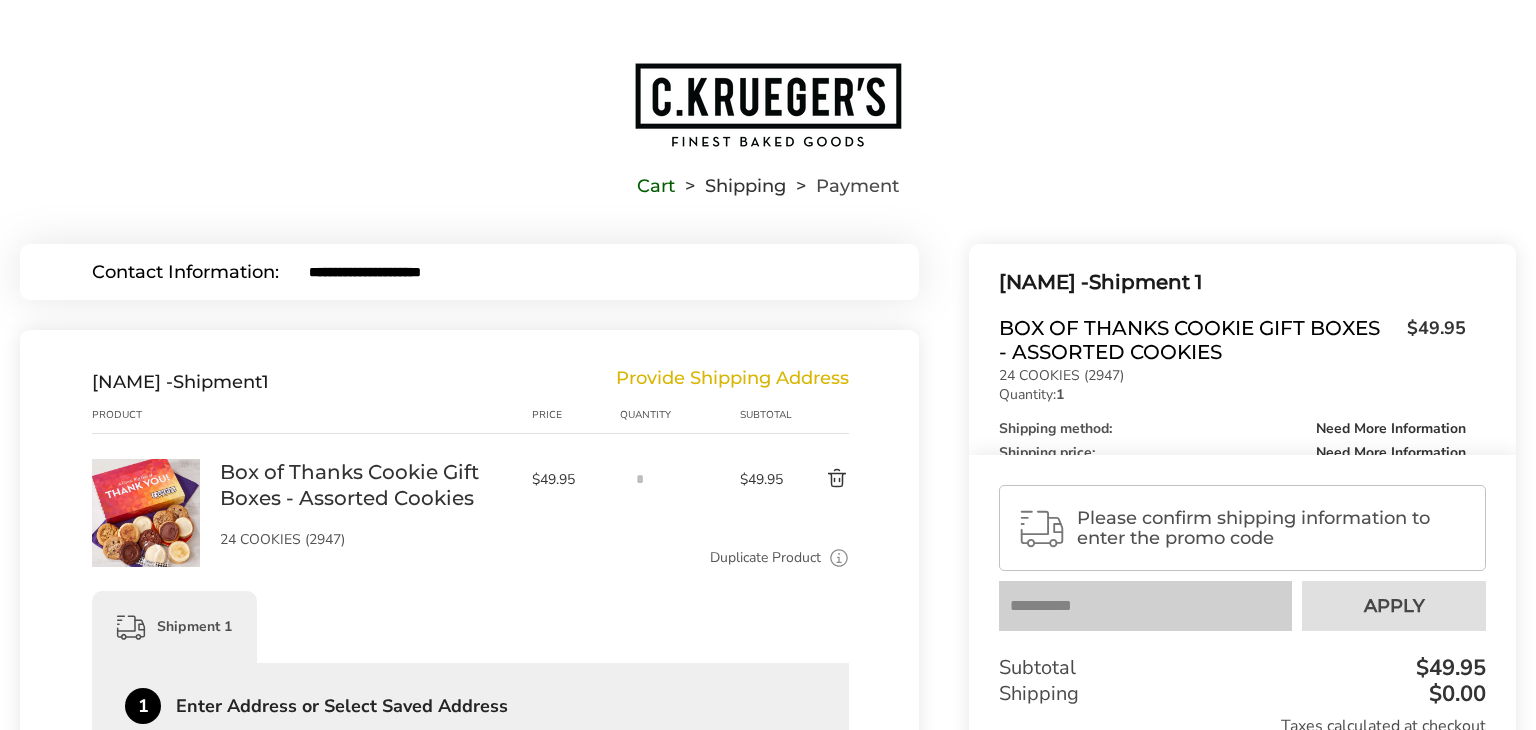 scroll, scrollTop: 0, scrollLeft: 0, axis: both 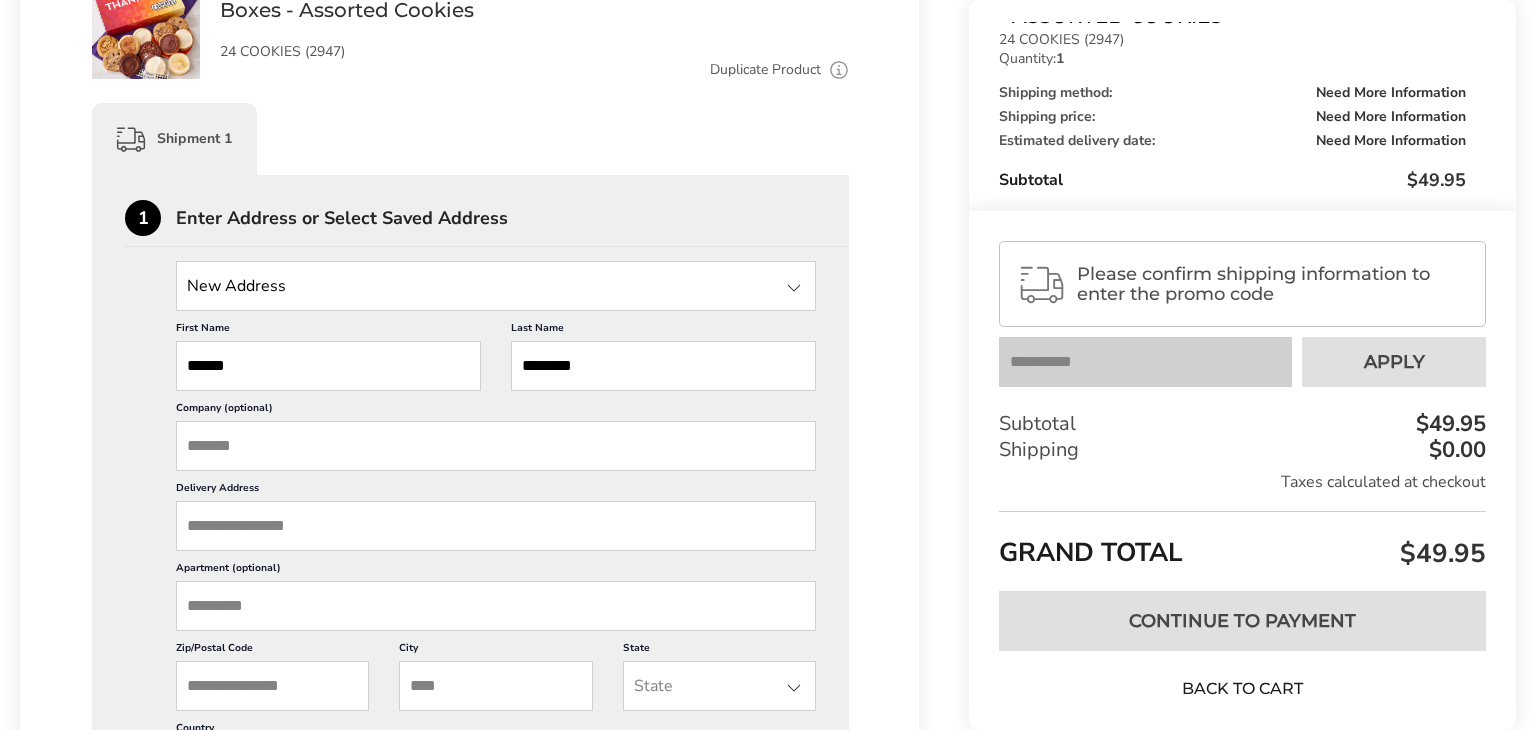 click on "Back to Cart" at bounding box center (1243, 689) 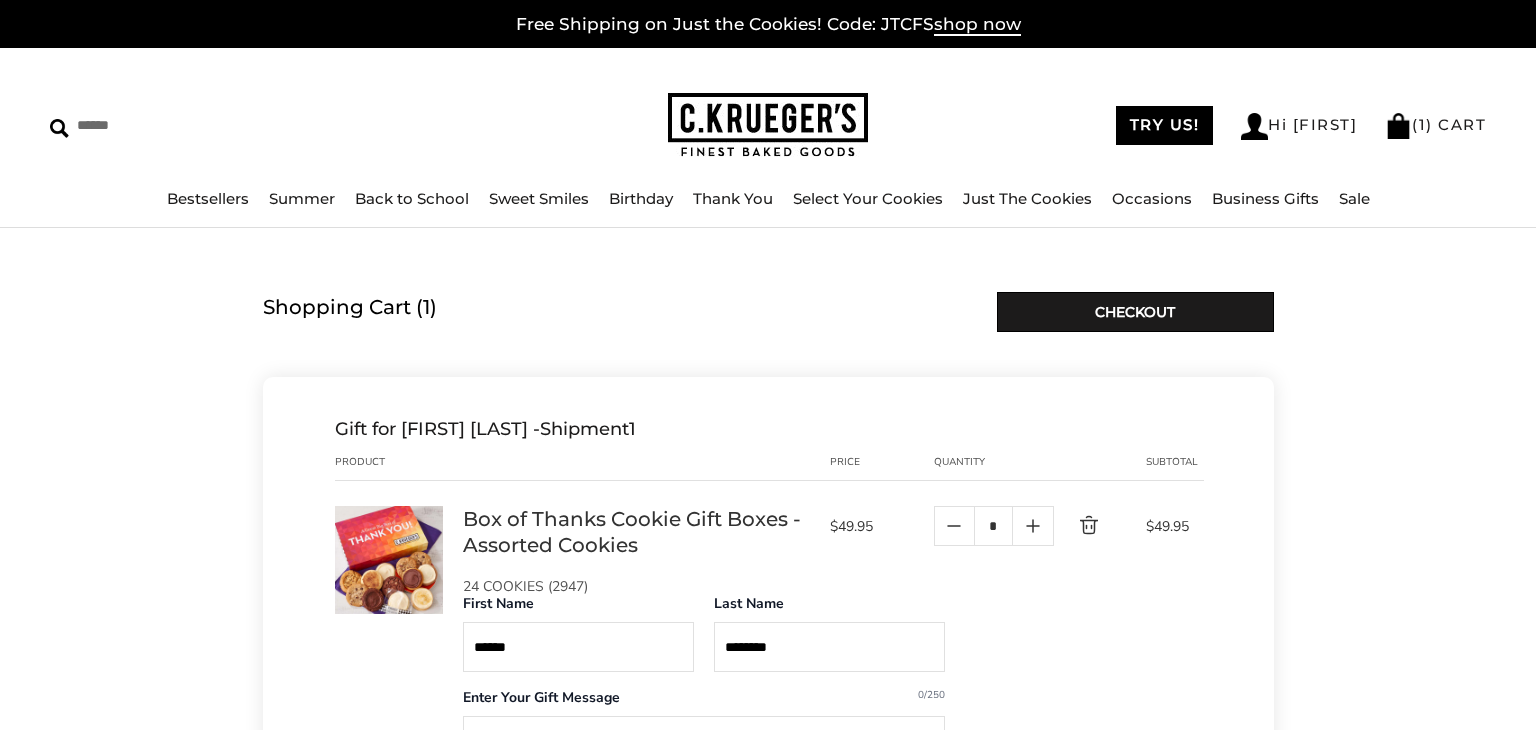 scroll, scrollTop: 0, scrollLeft: 0, axis: both 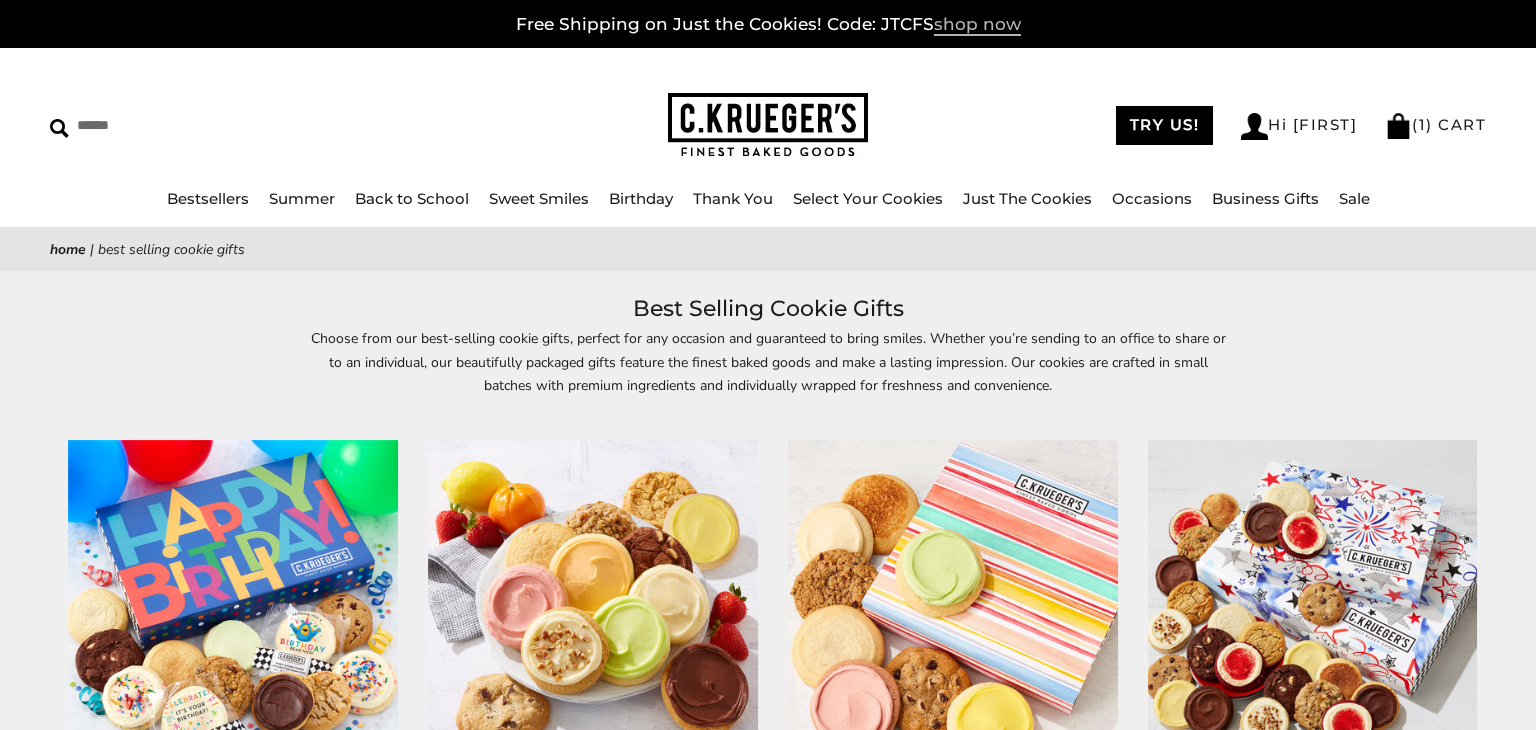 click on "shop now" at bounding box center (977, 25) 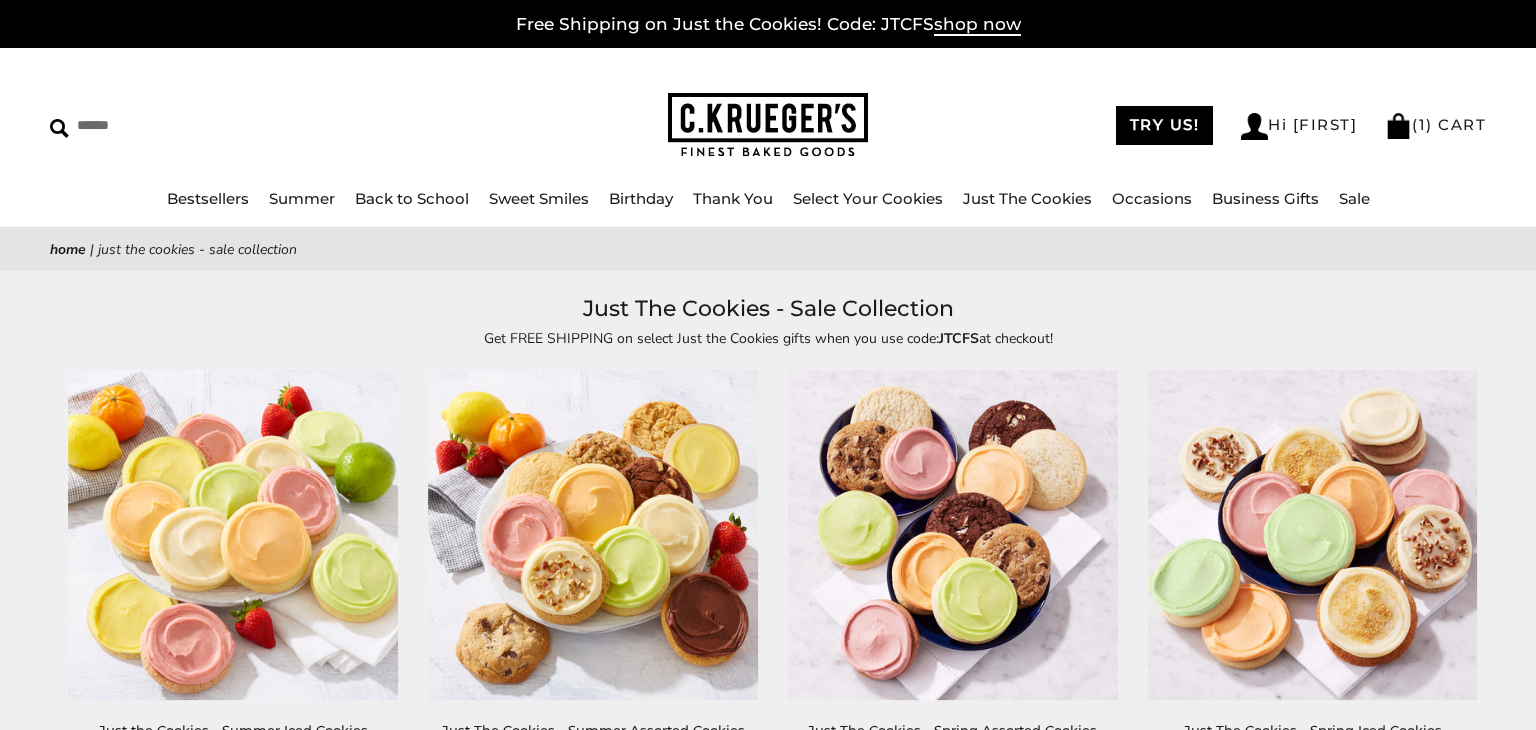 scroll, scrollTop: 0, scrollLeft: 0, axis: both 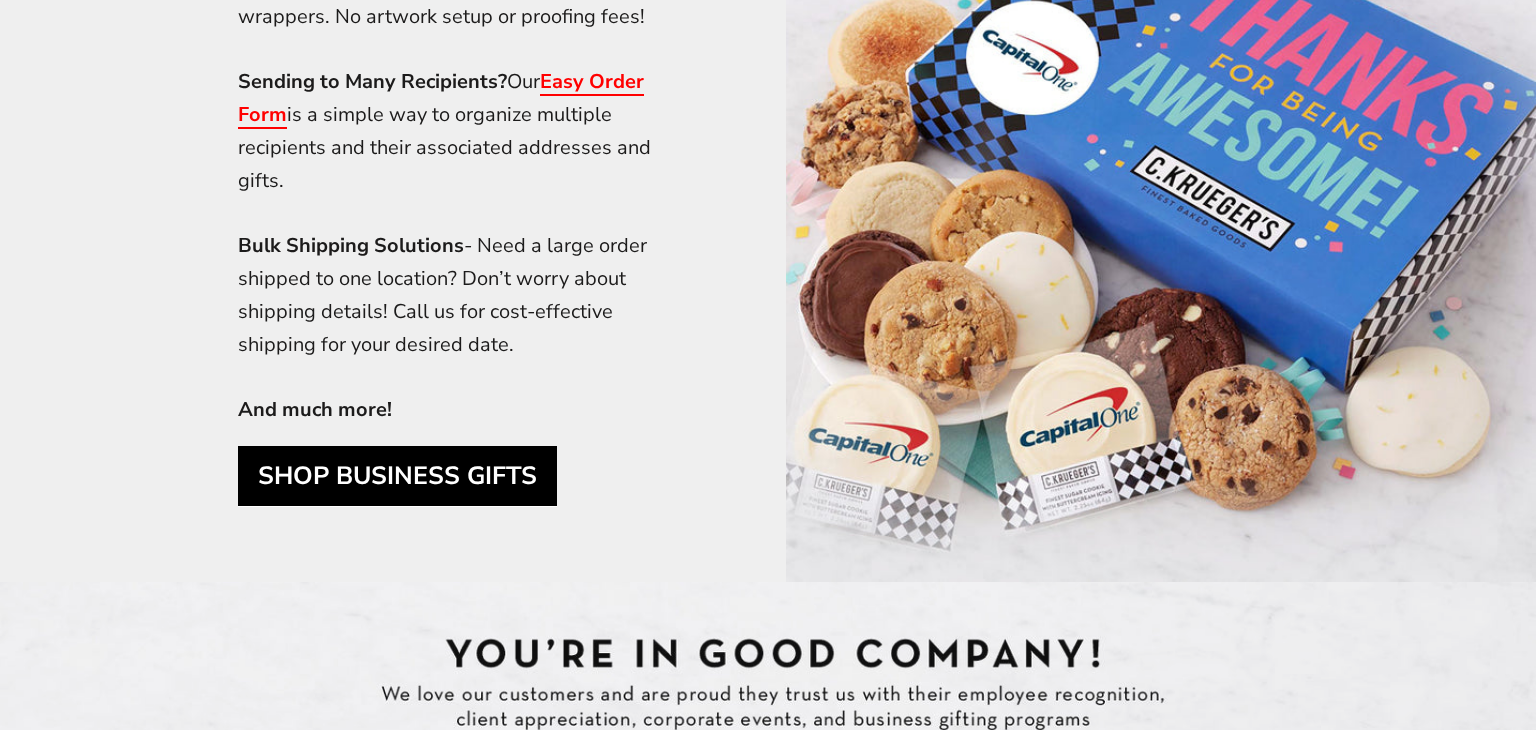 click on "Business Gifts
Custom Branded Gifts  - Beautifully showcase your logo with branded gifts or custom cookie wrappers. No artwork setup or proofing fees! Sending to Many Recipients?  Our  Easy Order Form  is a simple way to organize multiple recipients and their associated addresses and gifts. Bulk Shipping Solutions  - Need a large order shipped to one location? Don’t worry about shipping details! Call us for cost-effective shipping for your desired date. And much more!
SHOP BUSINESS GIFTS" at bounding box center (384, 182) 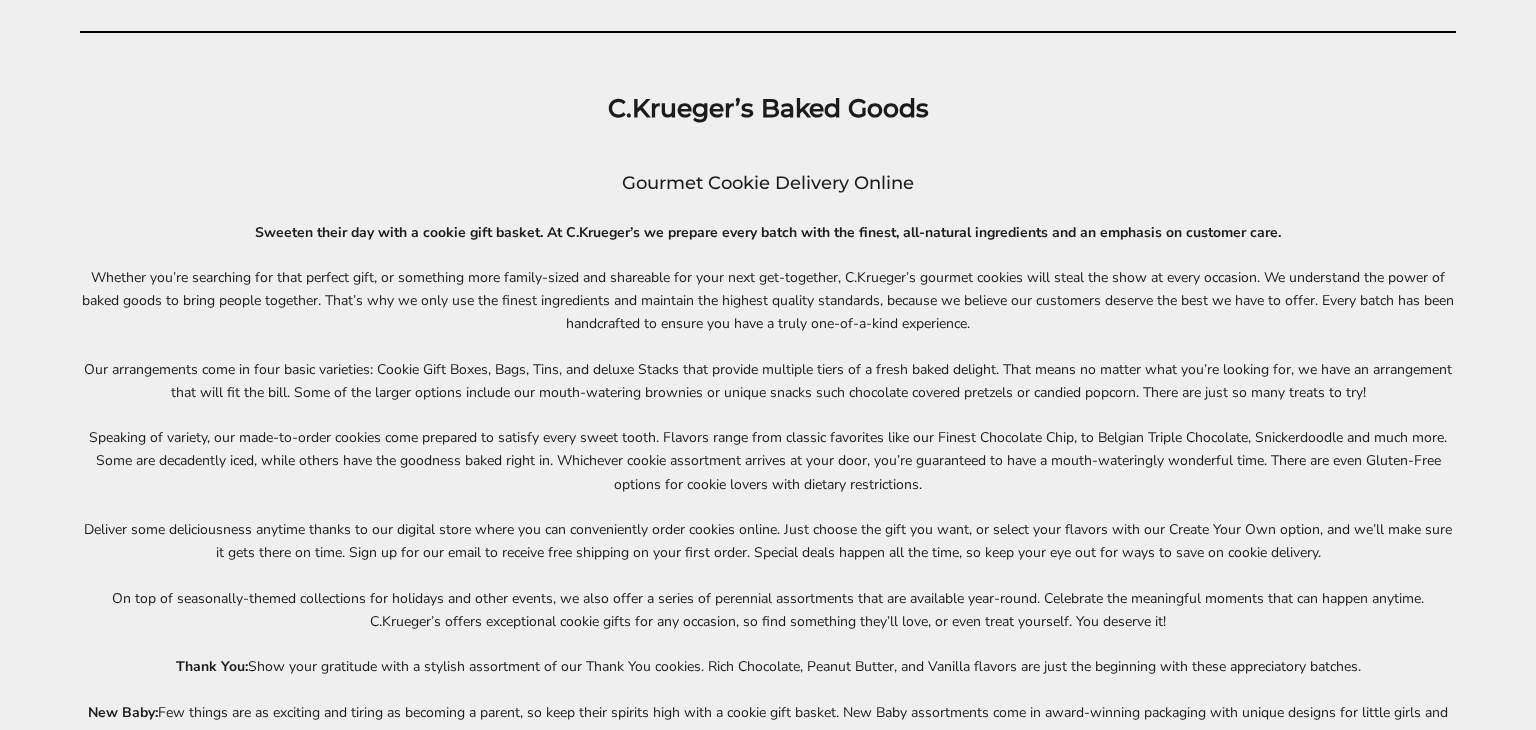 click on "Deliver some deliciousness anytime thanks to our digital store where you can conveniently order cookies online. Just choose the gift you want, or select your flavors with our Create Your Own option, and we’ll make sure it gets there on time. Sign up for our email to receive free shipping on your first order. Special deals happen all the time, so keep your eye out for ways to save on cookie delivery." at bounding box center [768, 541] 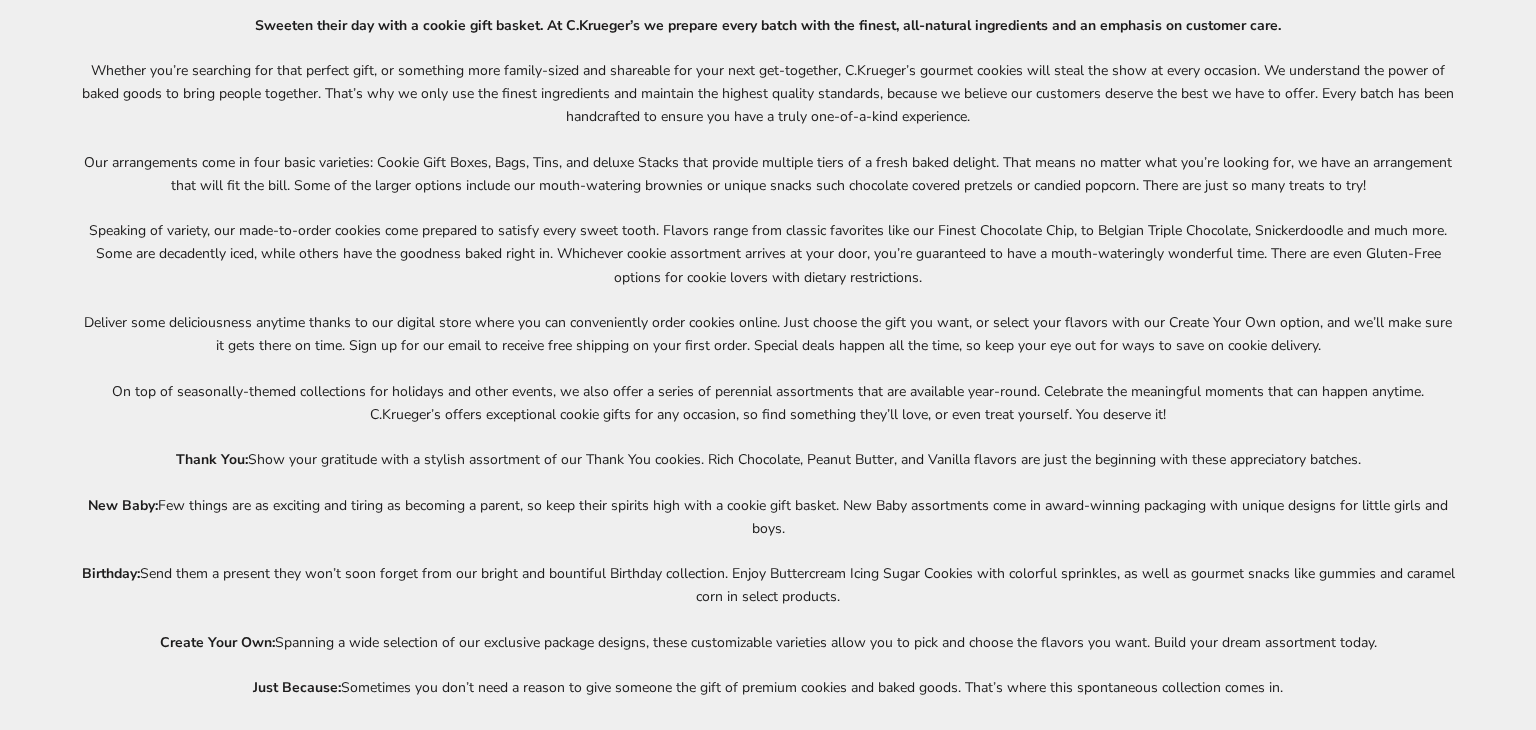 click on "New Baby:  Few things are as exciting and tiring as becoming a parent, so keep their spirits high with a cookie gift basket. New Baby assortments come in award-winning packaging with unique designs for little girls and boys." at bounding box center [768, 517] 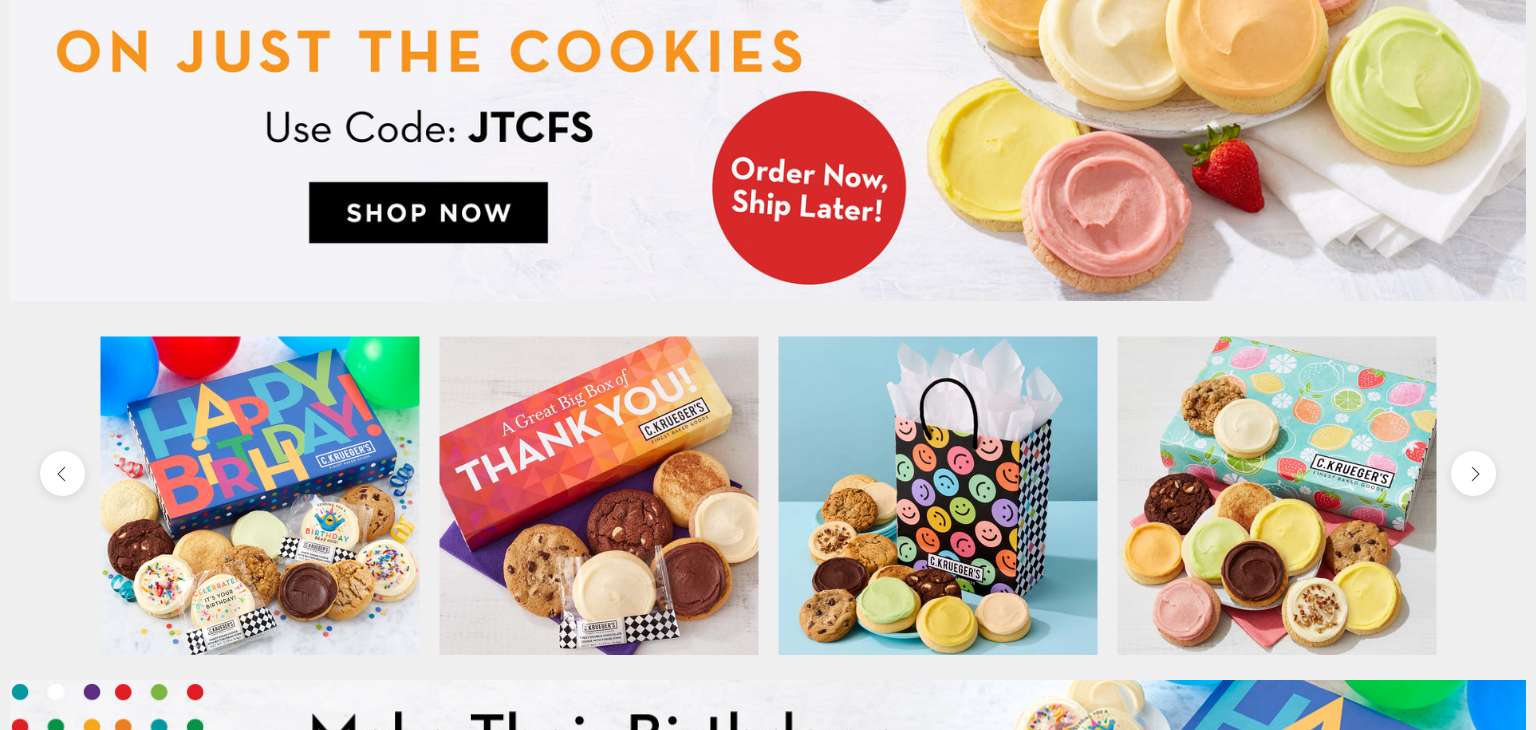 scroll, scrollTop: 0, scrollLeft: 0, axis: both 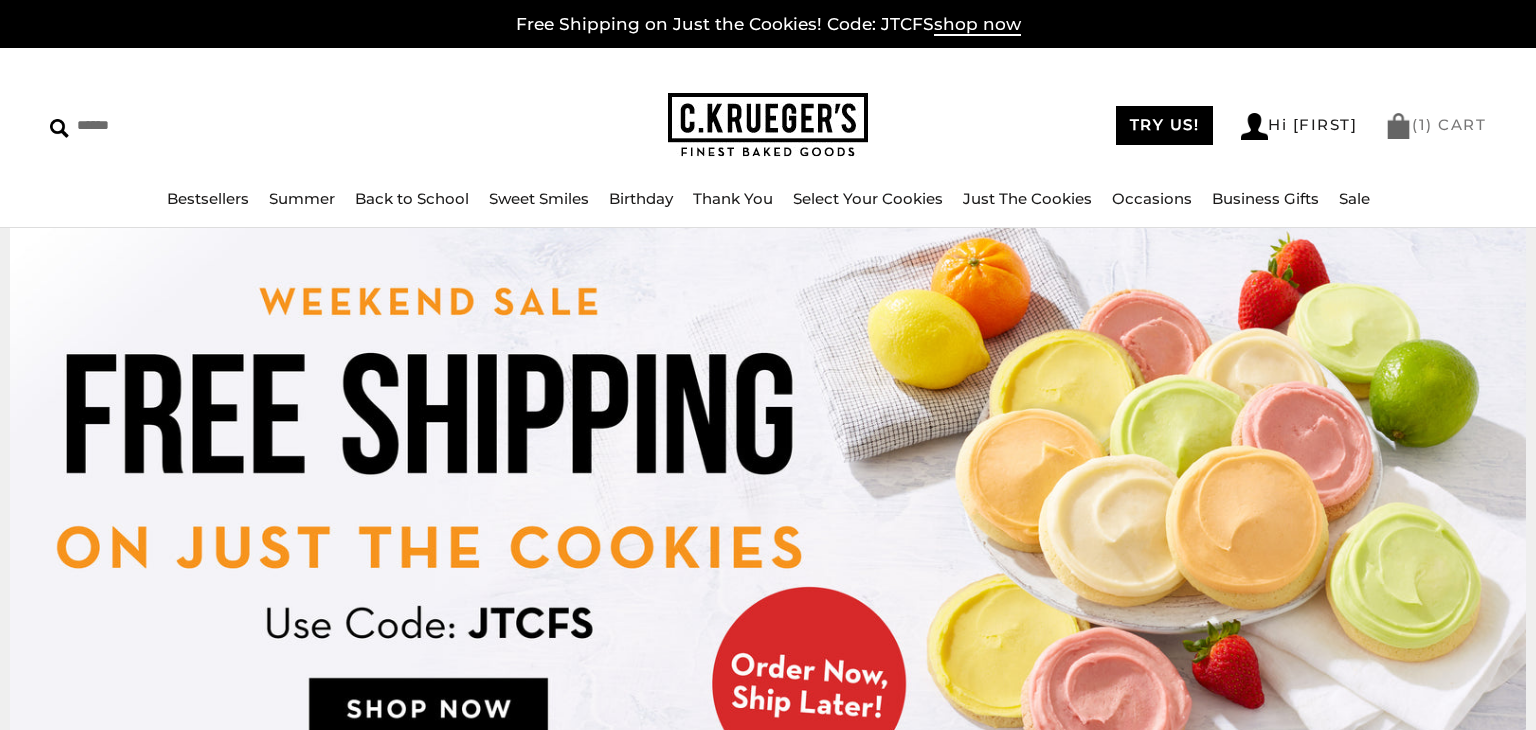click on "( 1 )  CART" at bounding box center [1435, 124] 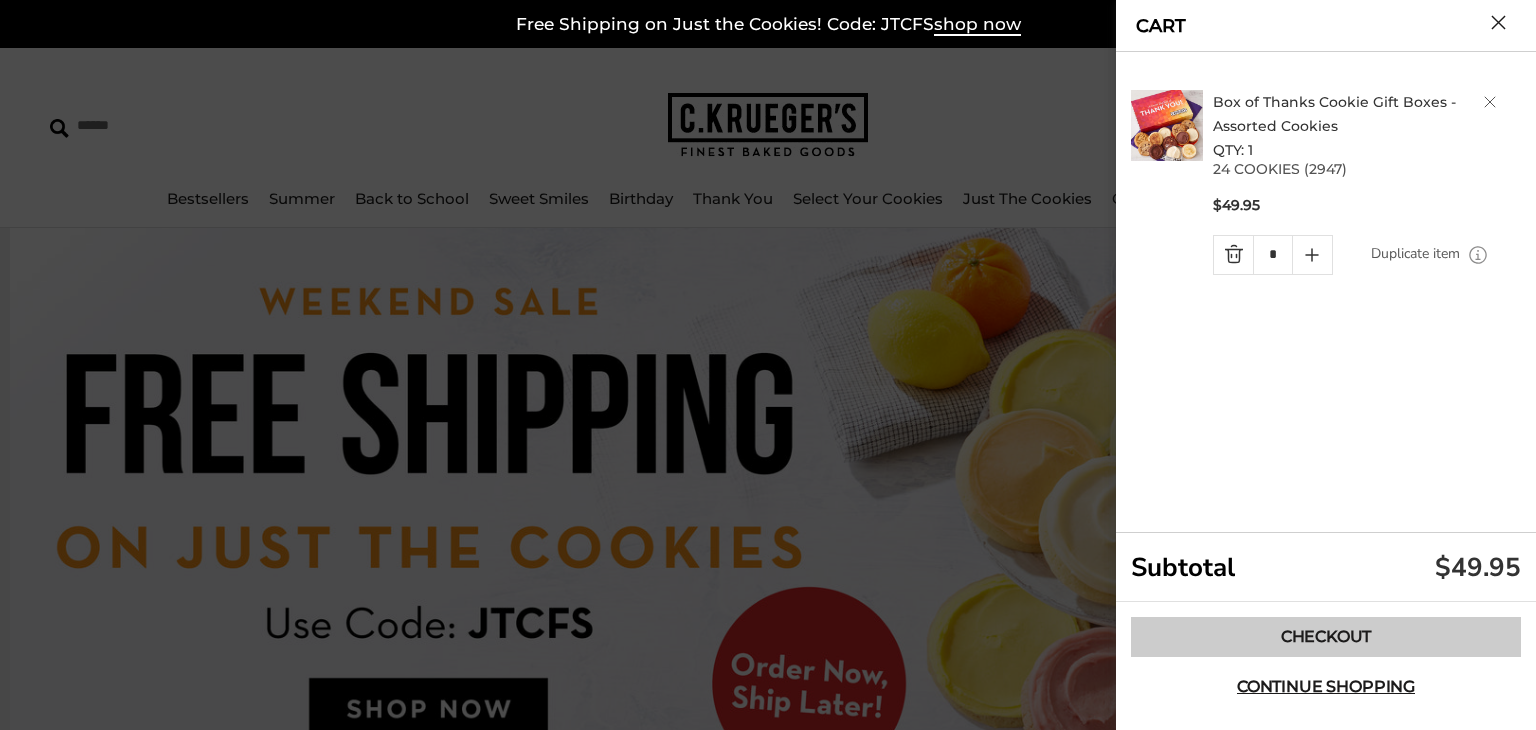 click on "Checkout" at bounding box center (1326, 637) 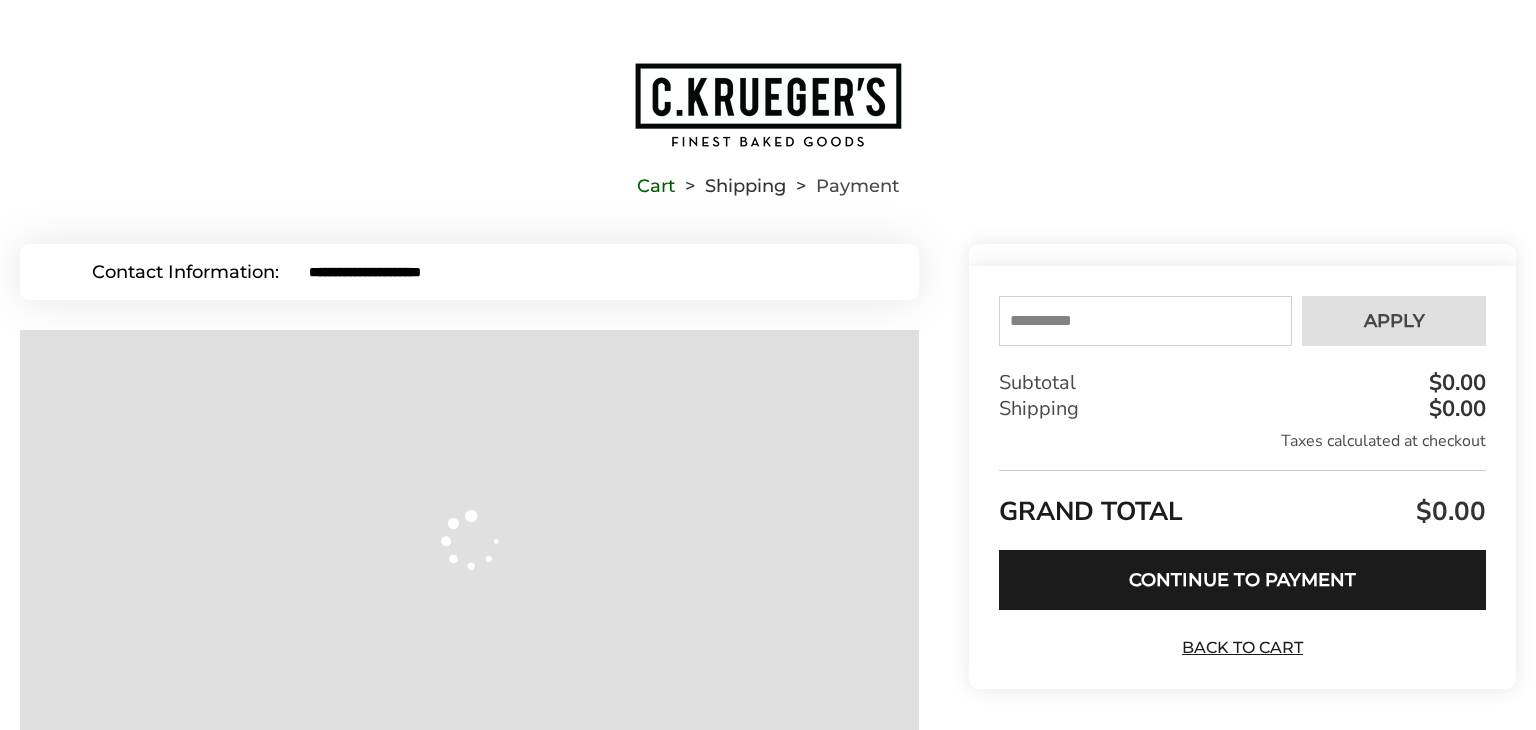 scroll, scrollTop: 0, scrollLeft: 0, axis: both 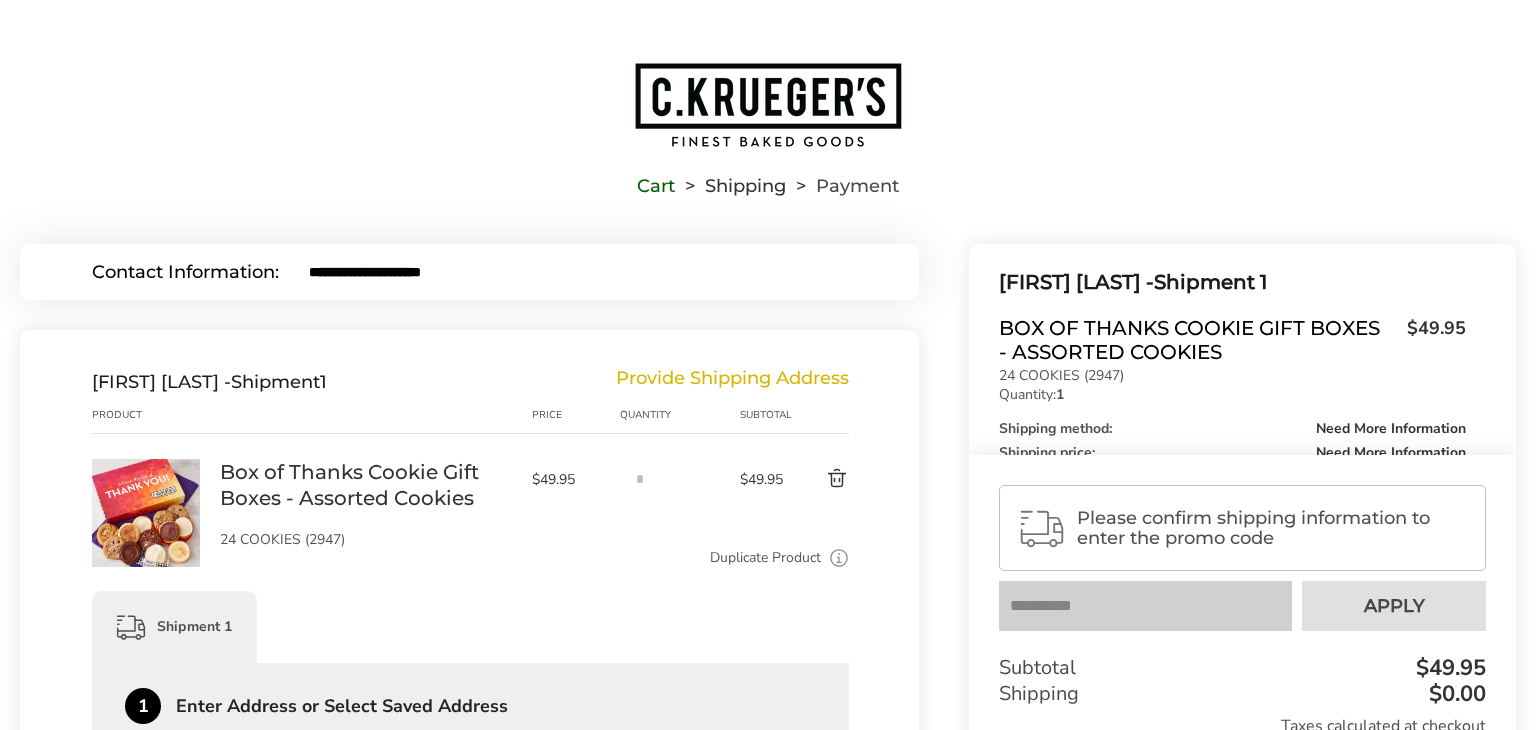 click on "Please confirm shipping information to enter the promo code Your coupon   is verified successfully Please enter your email to validate your coupon code: Submit Your coupon   has been successfully applied Apply Error: Code is invalid or does not apply to items currently in cart. Error: This discount coupon was already applied.  Subtotal  $49.95  Shipping  $0.00  Taxes calculated at checkout   GRAND TOTAL  $49.95 * Please fill in all required fields and confirm shipping information to continue  Continue to Payment  Back to Cart" at bounding box center [1242, 714] 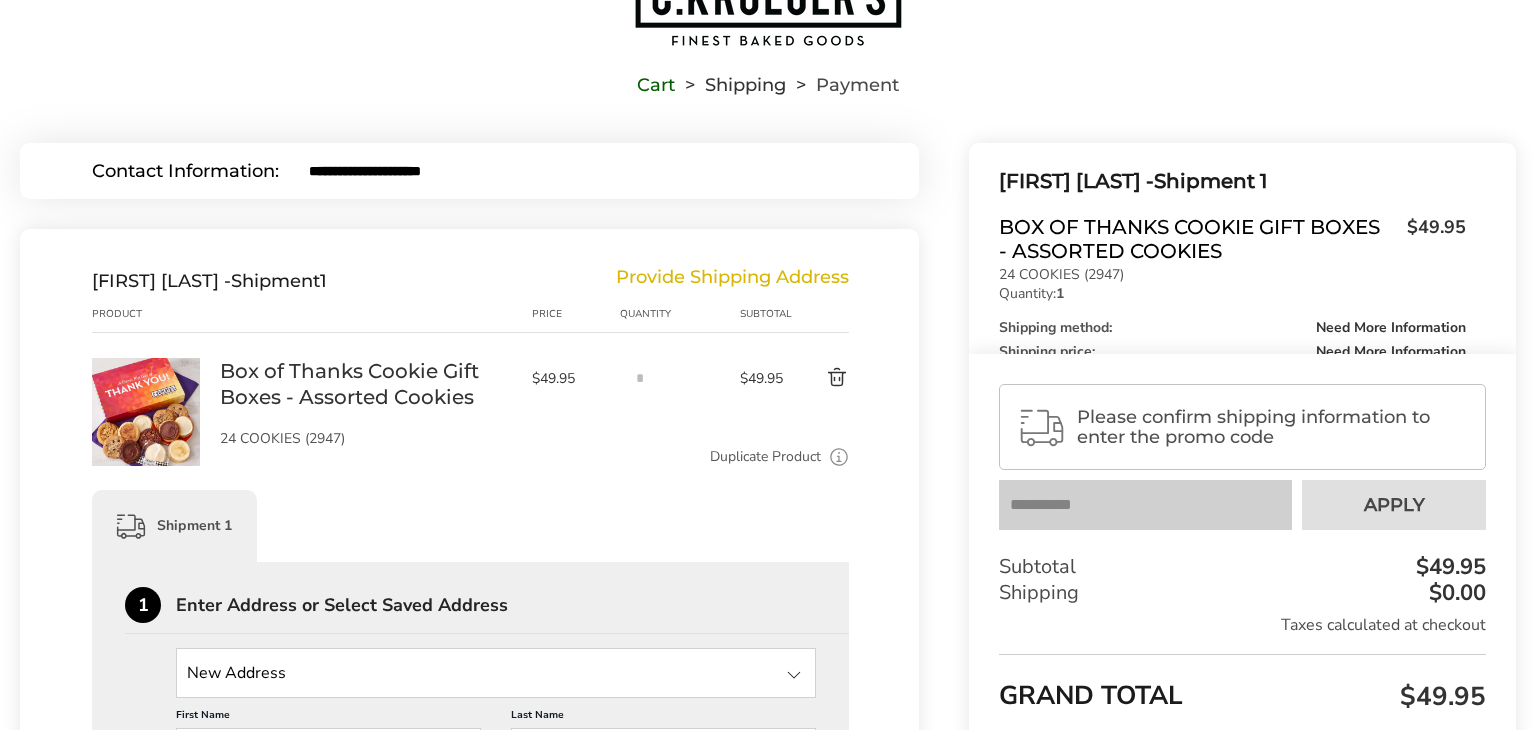scroll, scrollTop: 100, scrollLeft: 0, axis: vertical 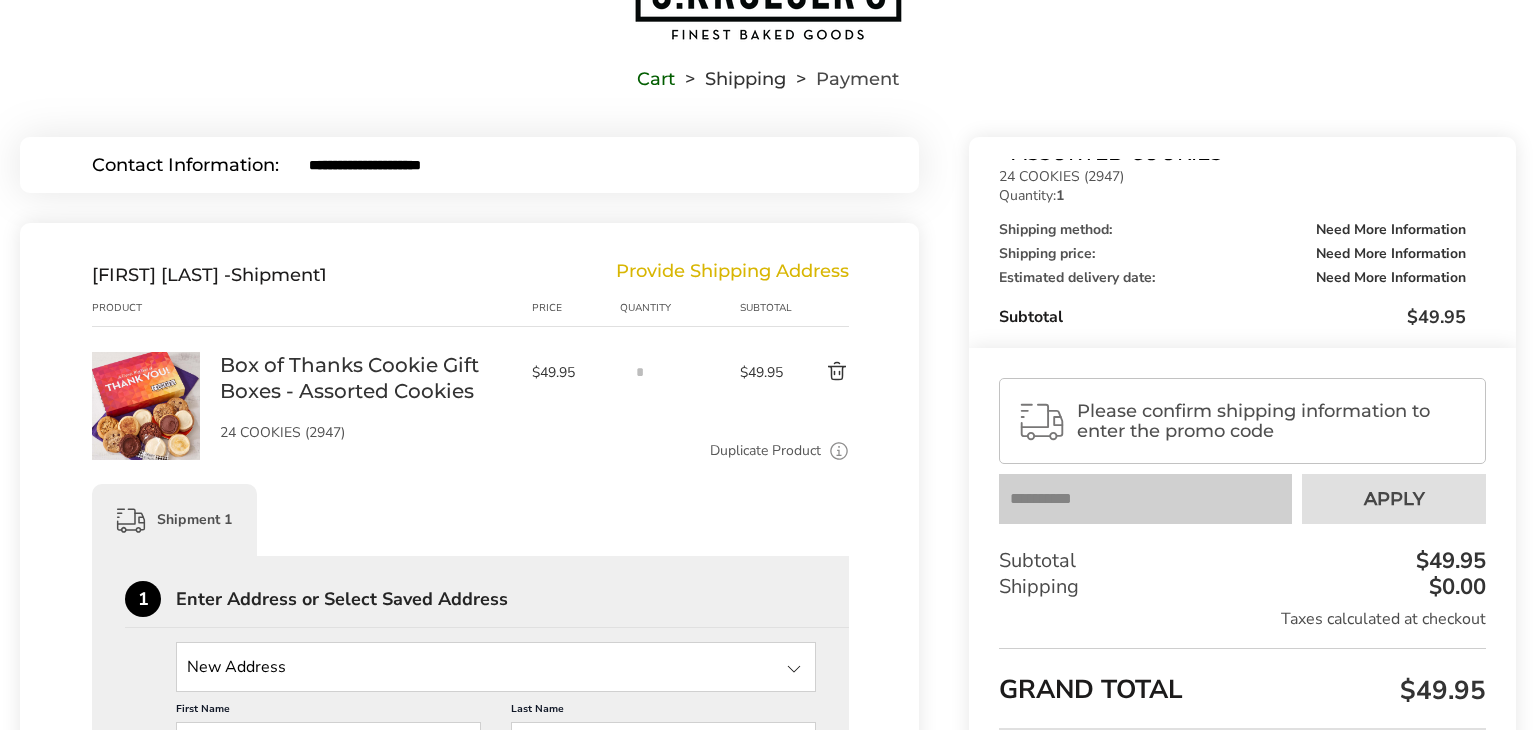 click on "Need More Information" at bounding box center [1391, 230] 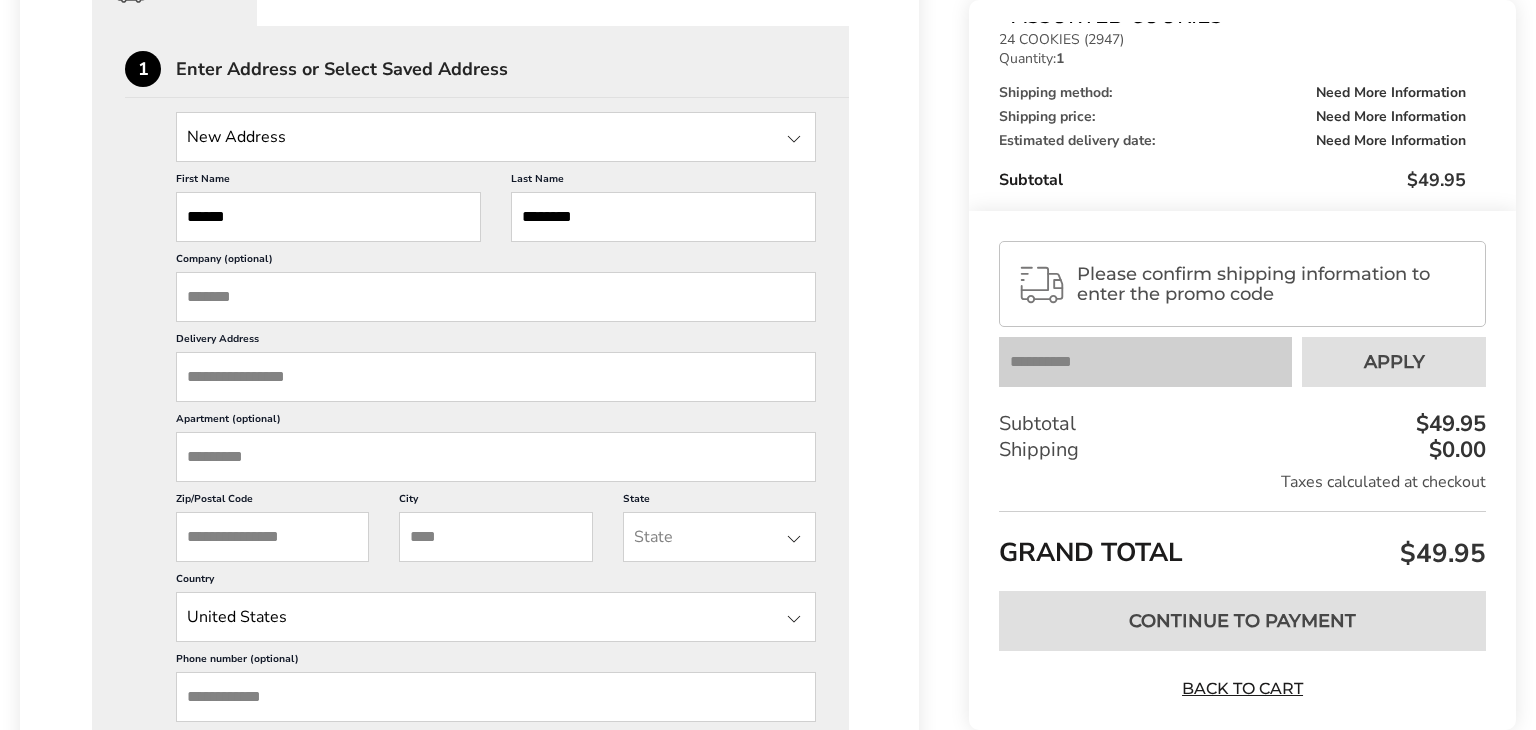 scroll, scrollTop: 644, scrollLeft: 0, axis: vertical 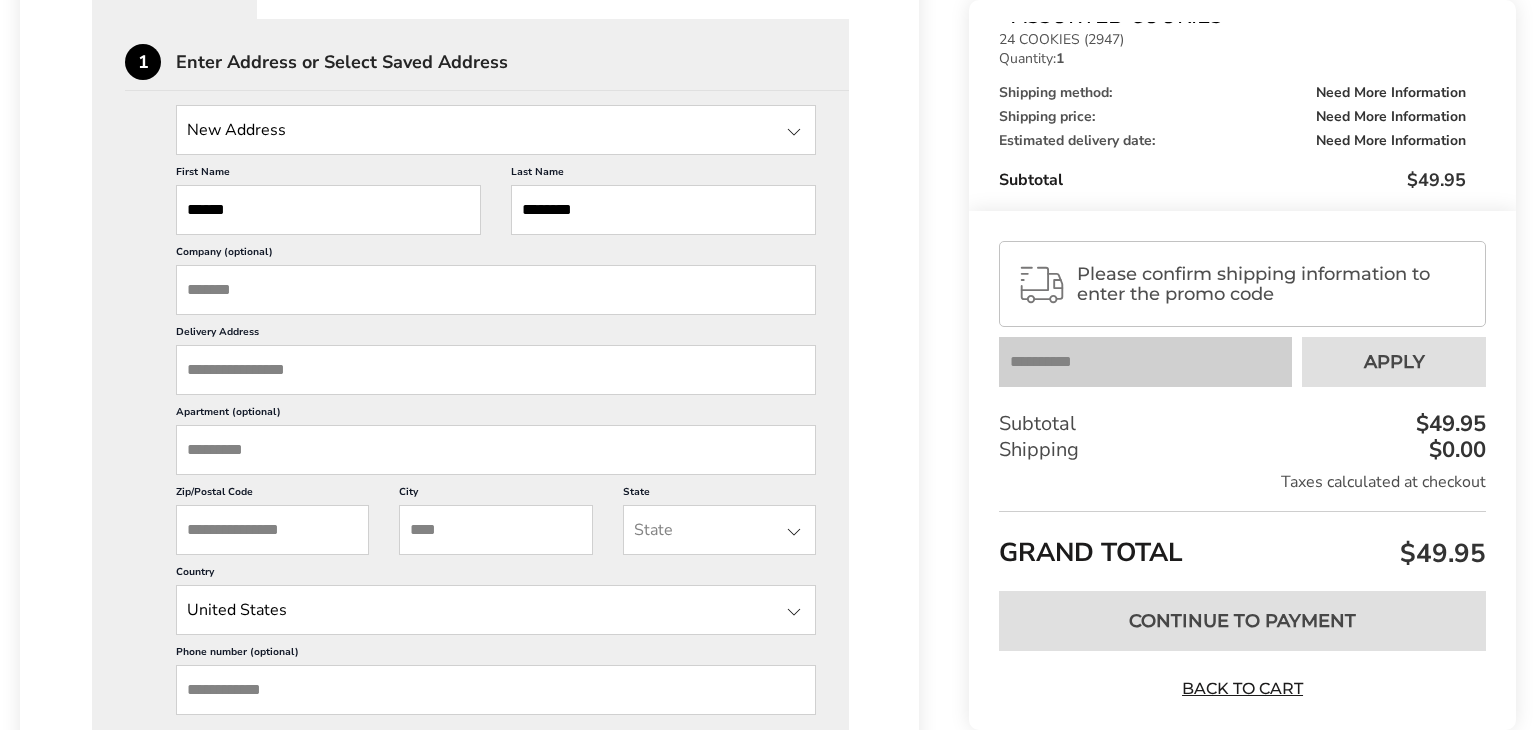 click on "Delivery Address" at bounding box center (496, 370) 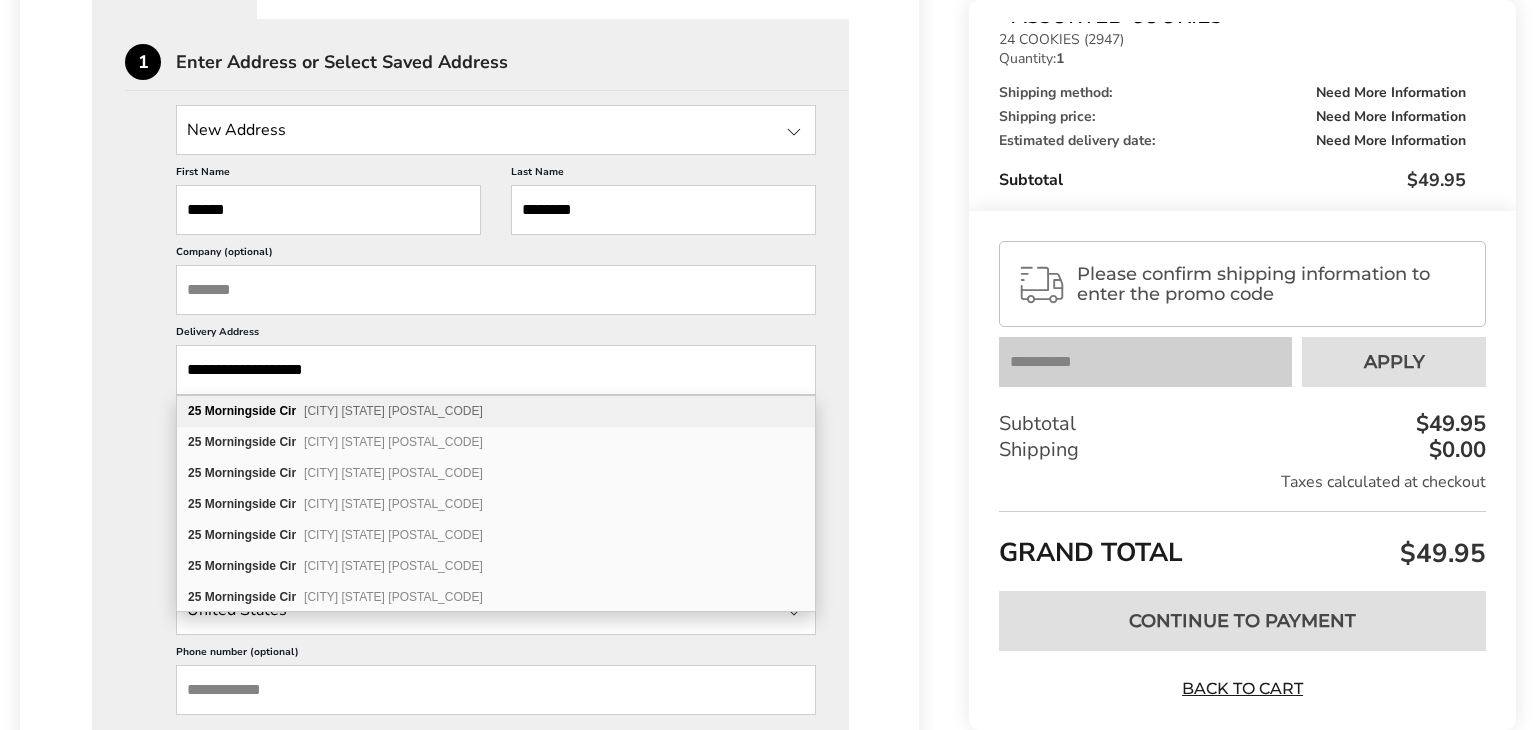 click on "Morningside" at bounding box center [240, 473] 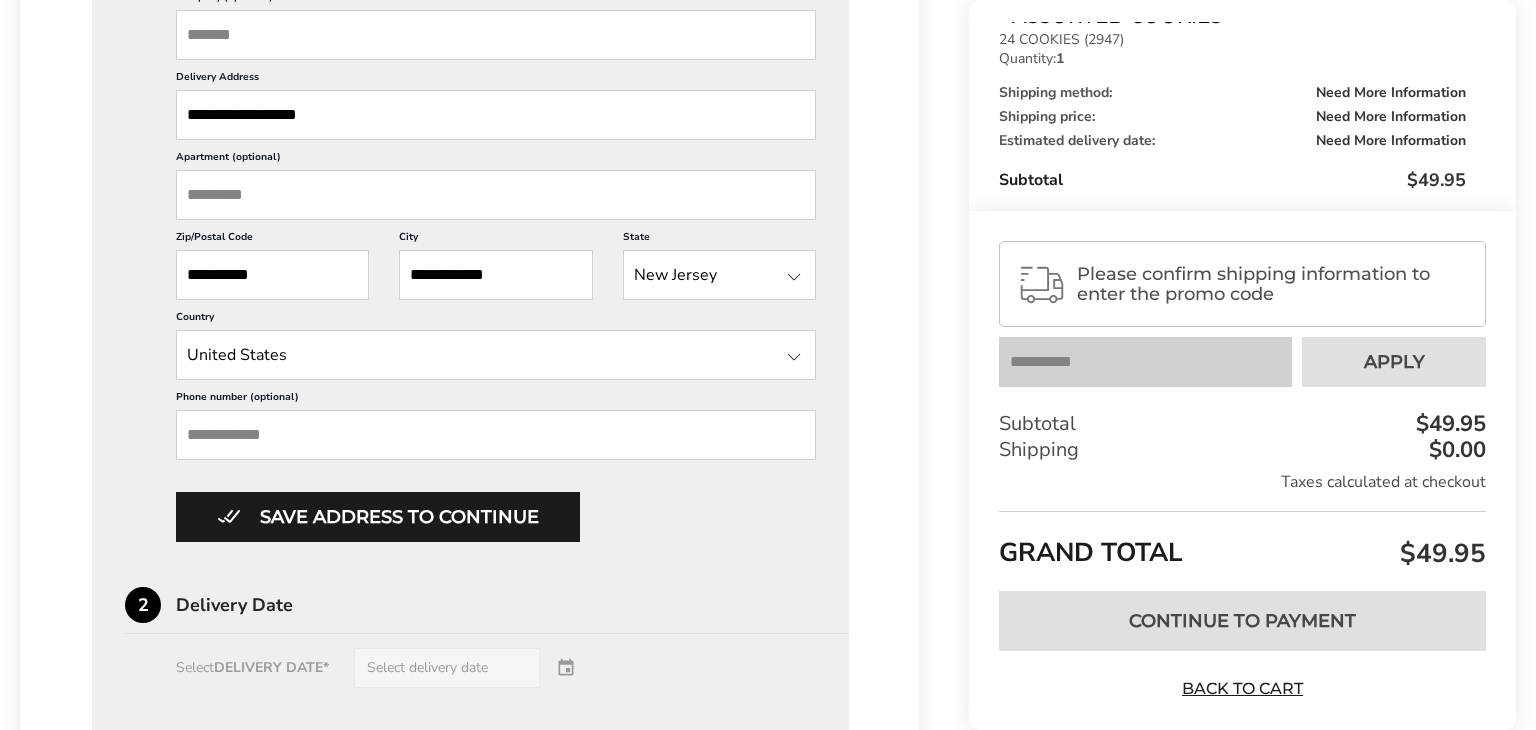 scroll, scrollTop: 903, scrollLeft: 0, axis: vertical 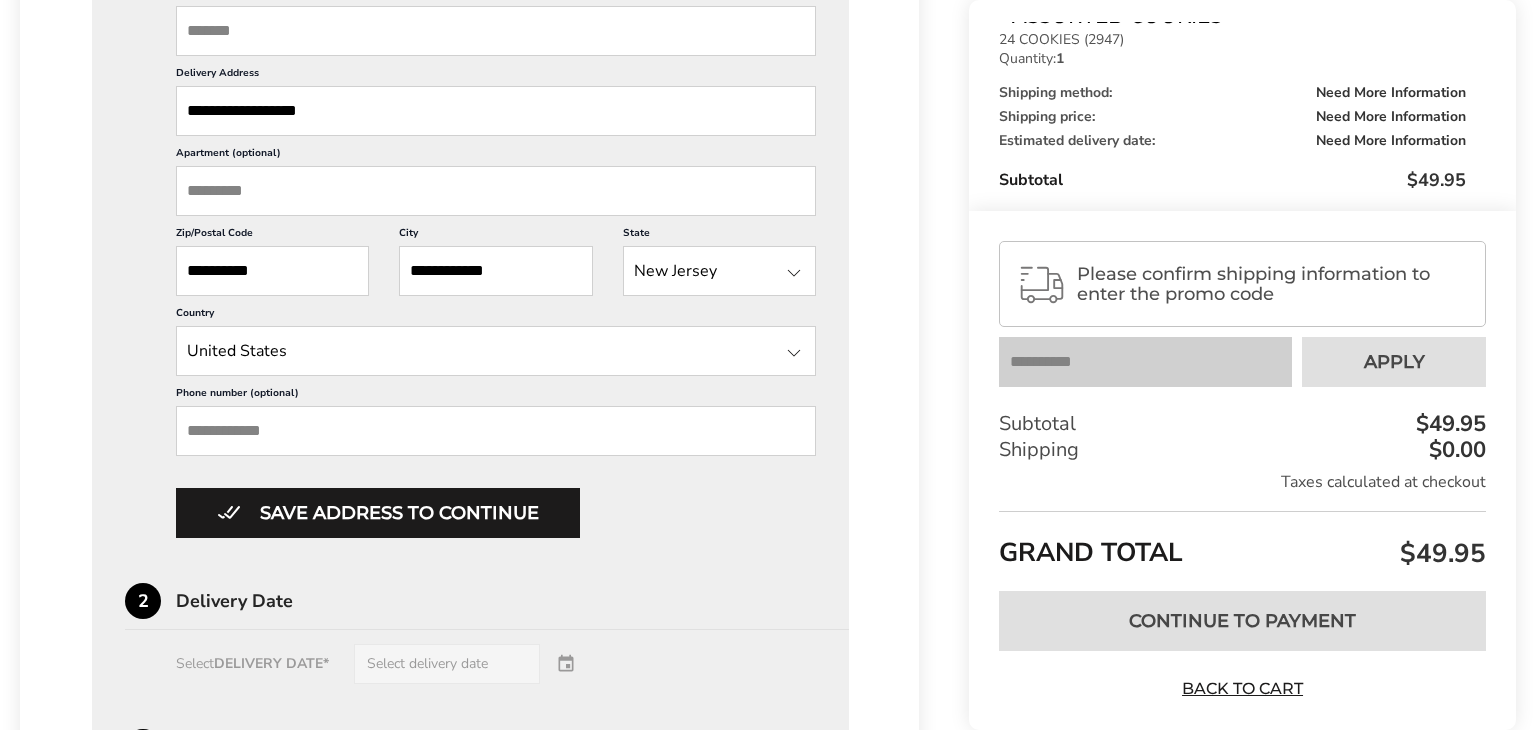 click on "**********" at bounding box center [470, 513] 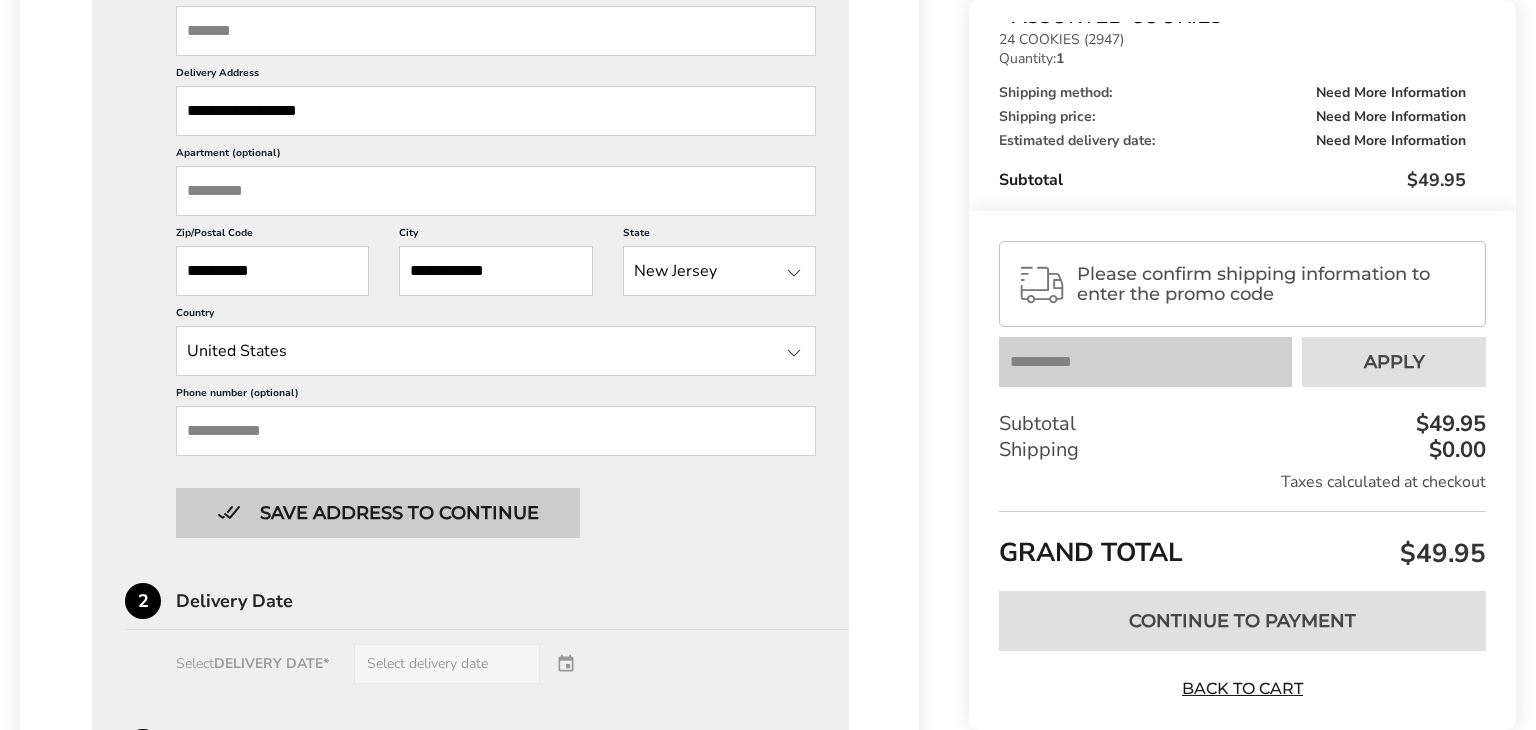 click on "Save address to continue" at bounding box center [378, 513] 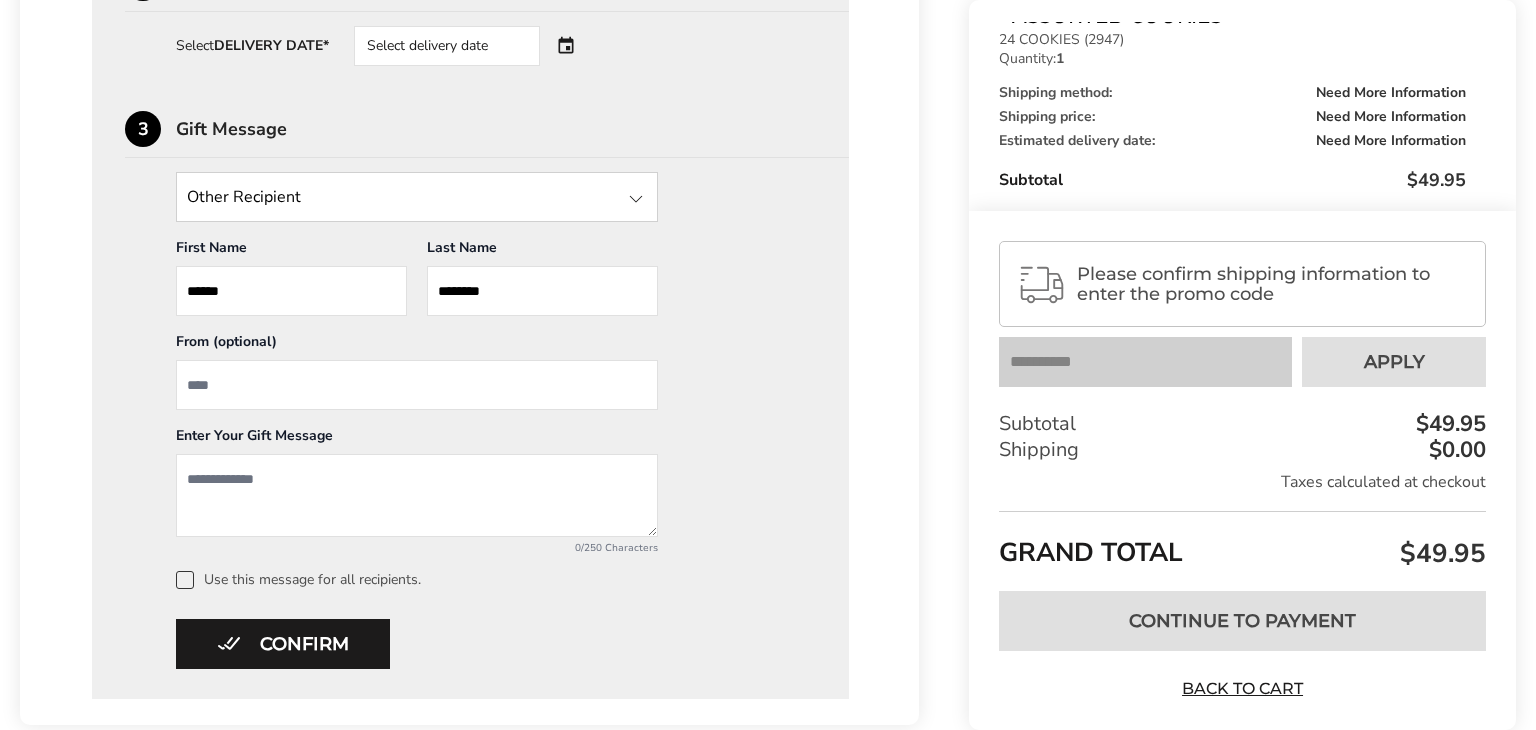 scroll, scrollTop: 924, scrollLeft: 0, axis: vertical 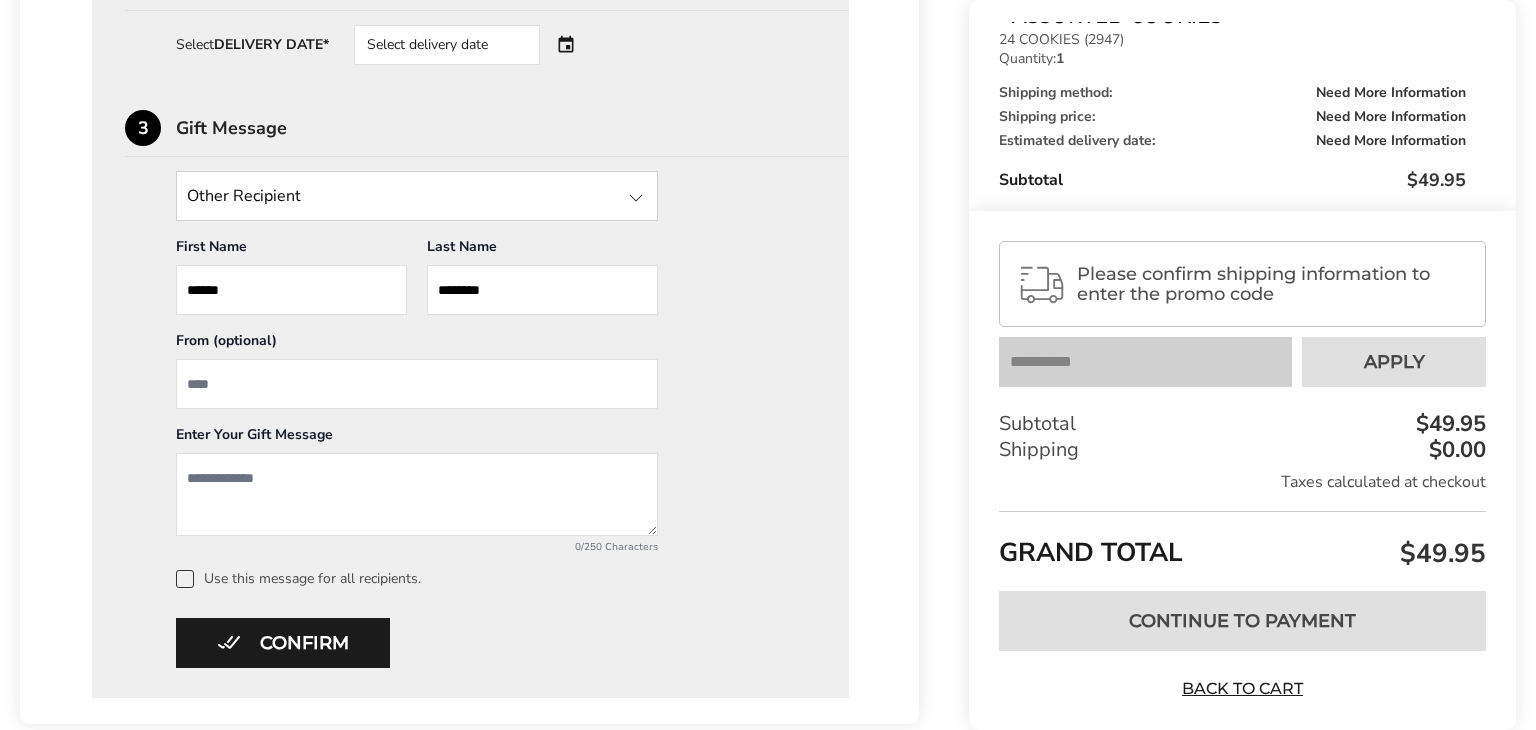 click at bounding box center (417, 384) 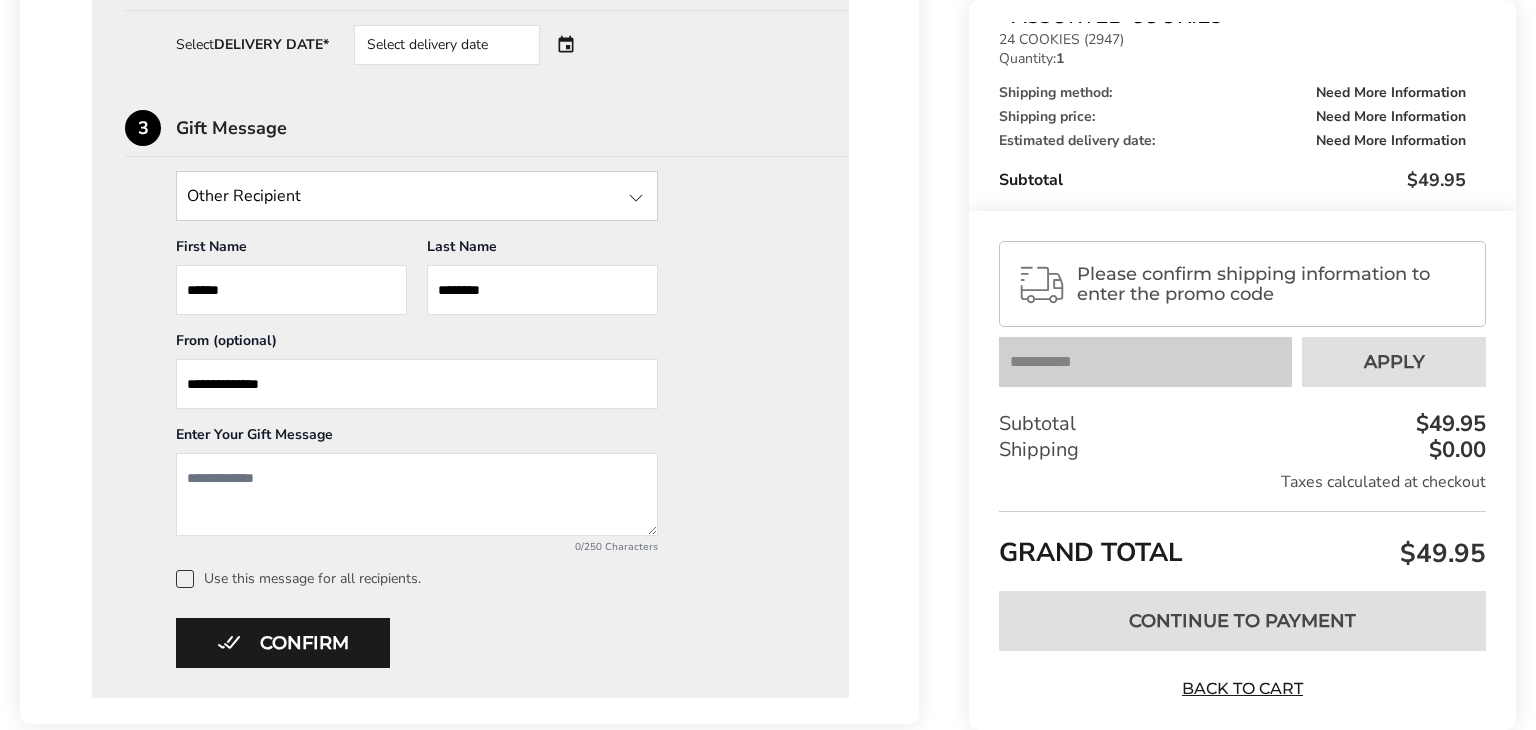 type on "**********" 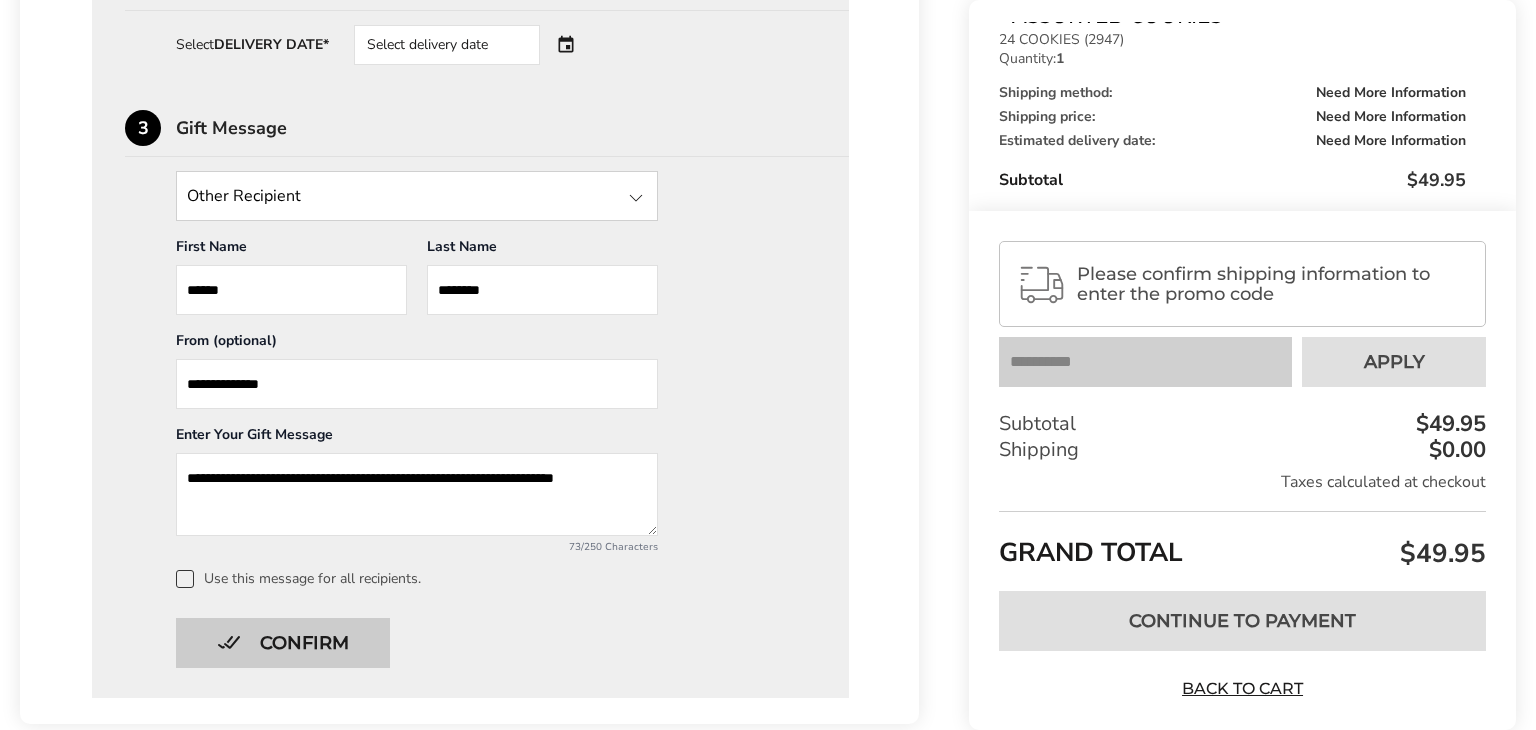 type on "**********" 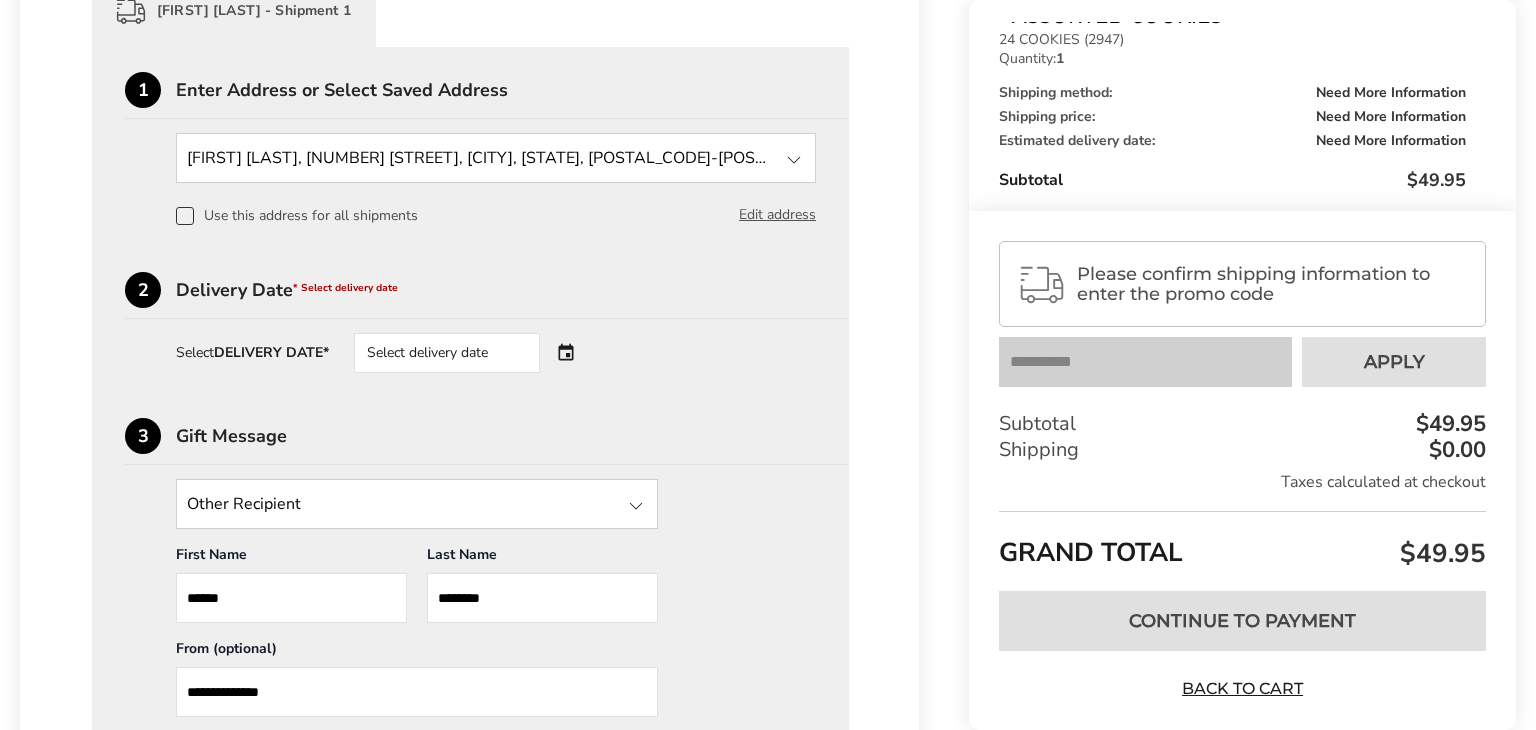 scroll, scrollTop: 615, scrollLeft: 0, axis: vertical 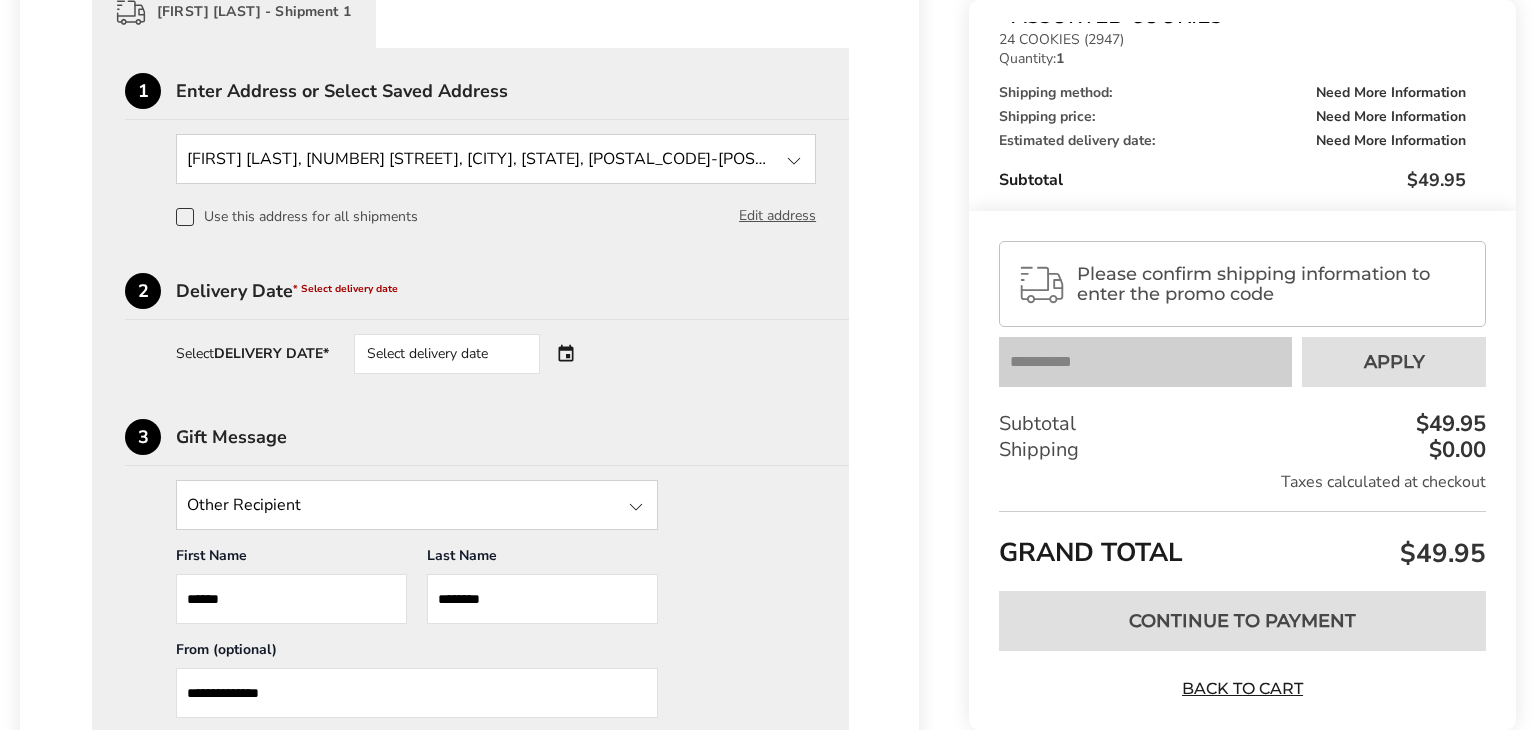 click on "Select delivery date" at bounding box center (475, 354) 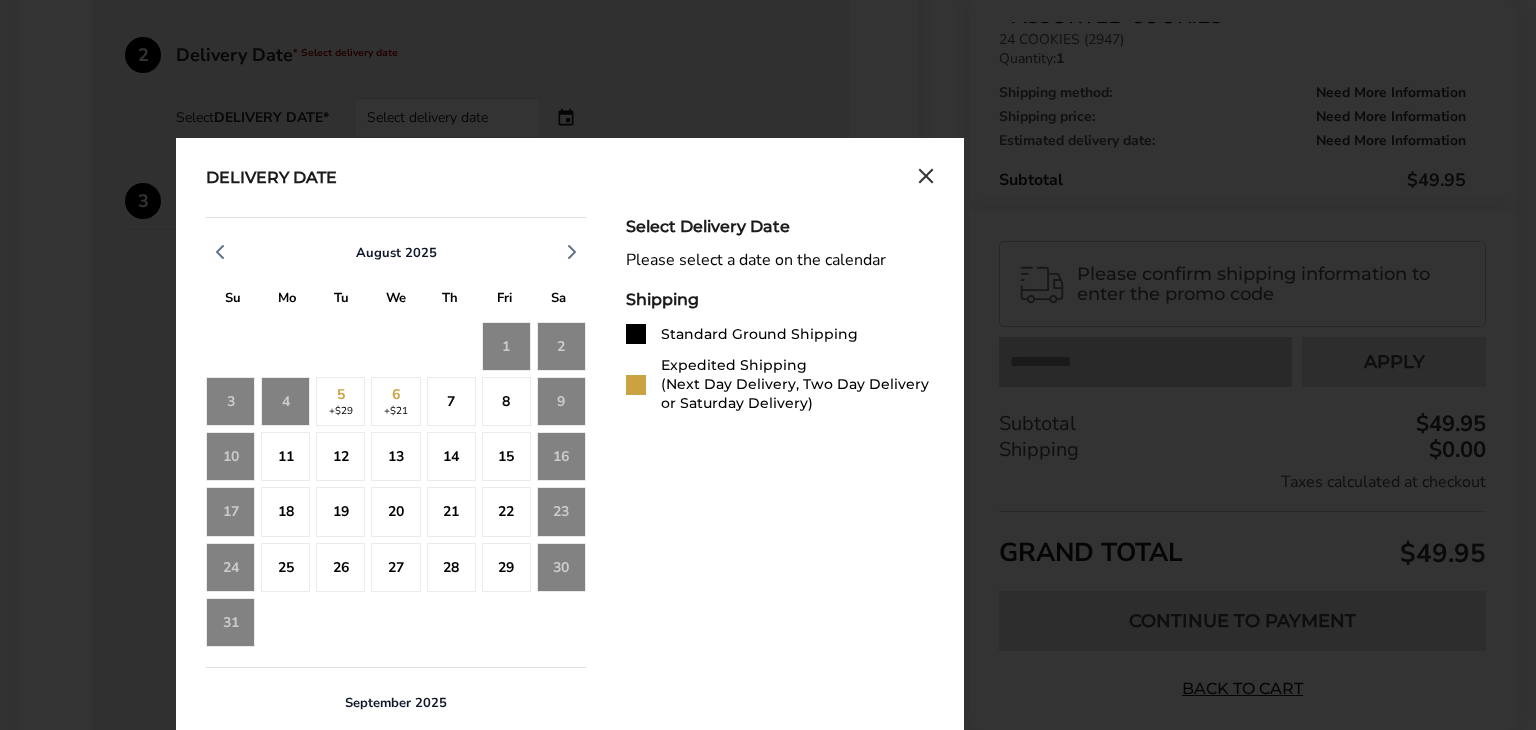 scroll, scrollTop: 853, scrollLeft: 0, axis: vertical 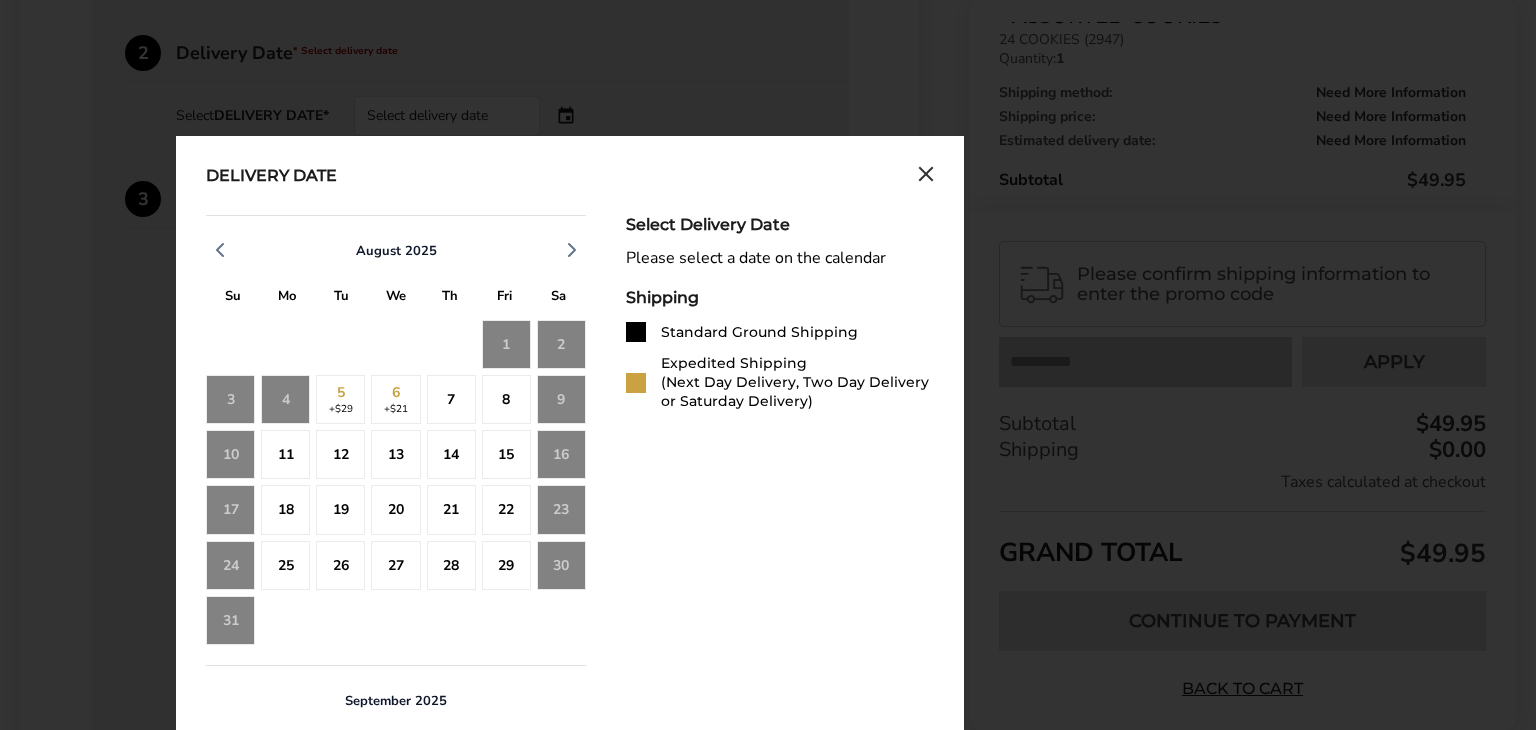 click on "7" 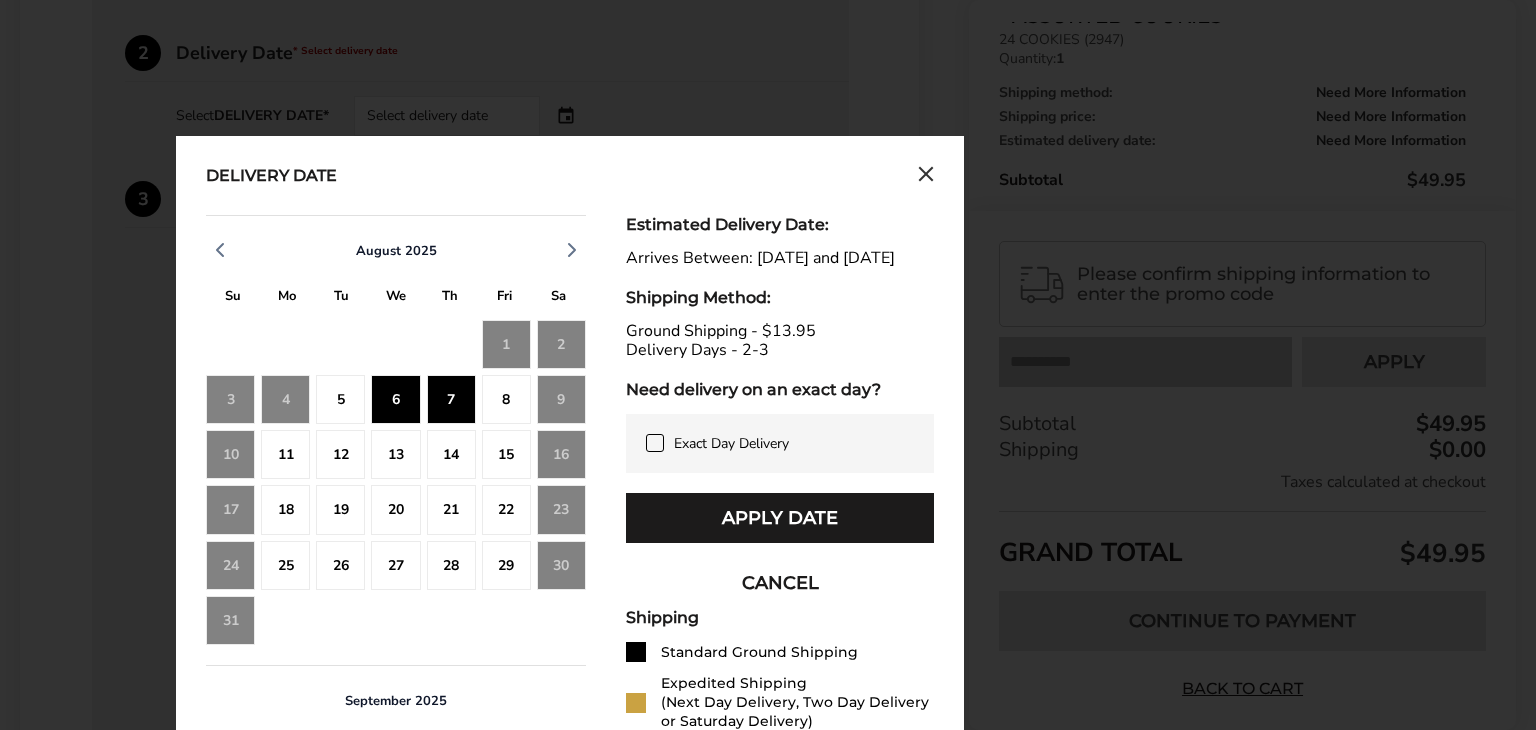 click on "8" 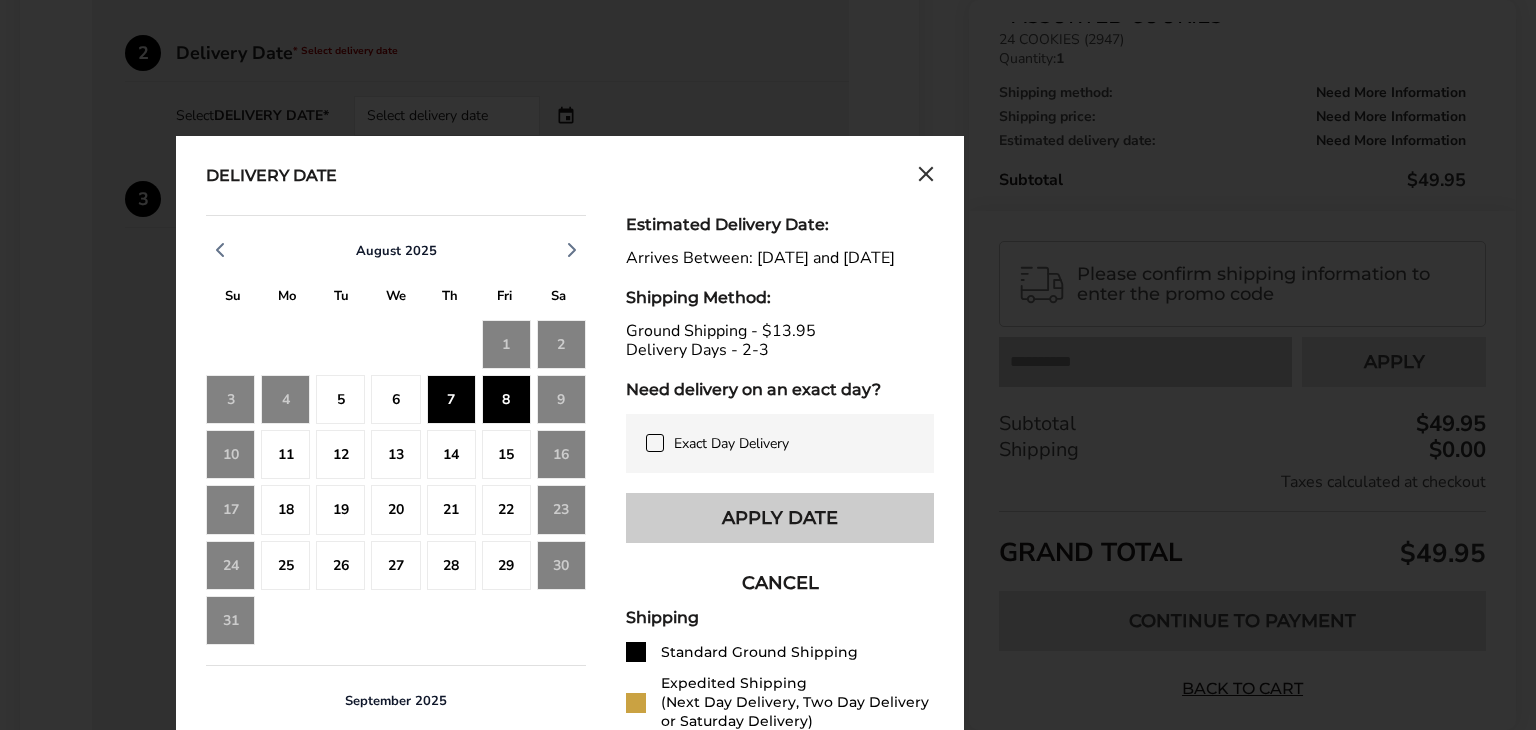 click on "Apply Date" at bounding box center (780, 518) 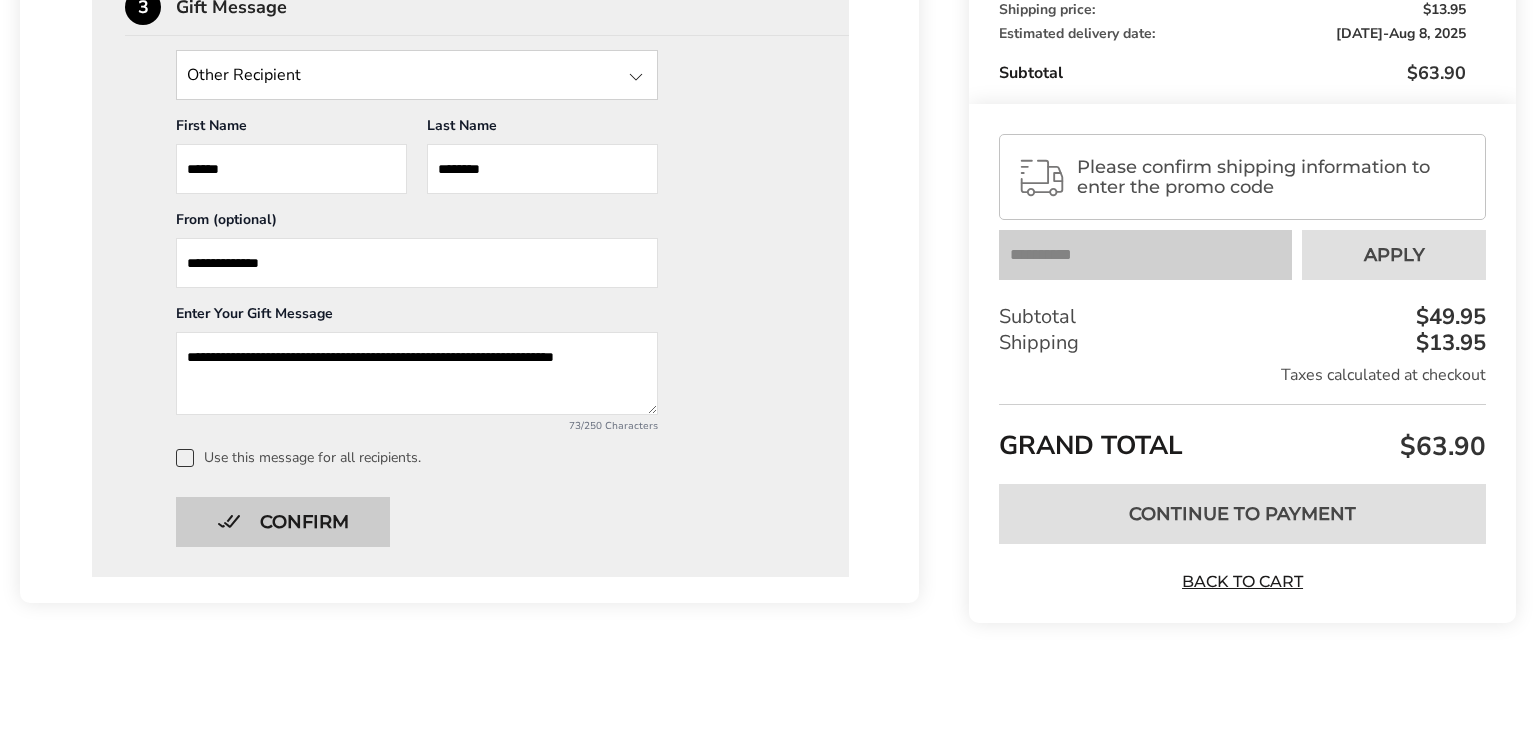 click on "Confirm" at bounding box center (283, 522) 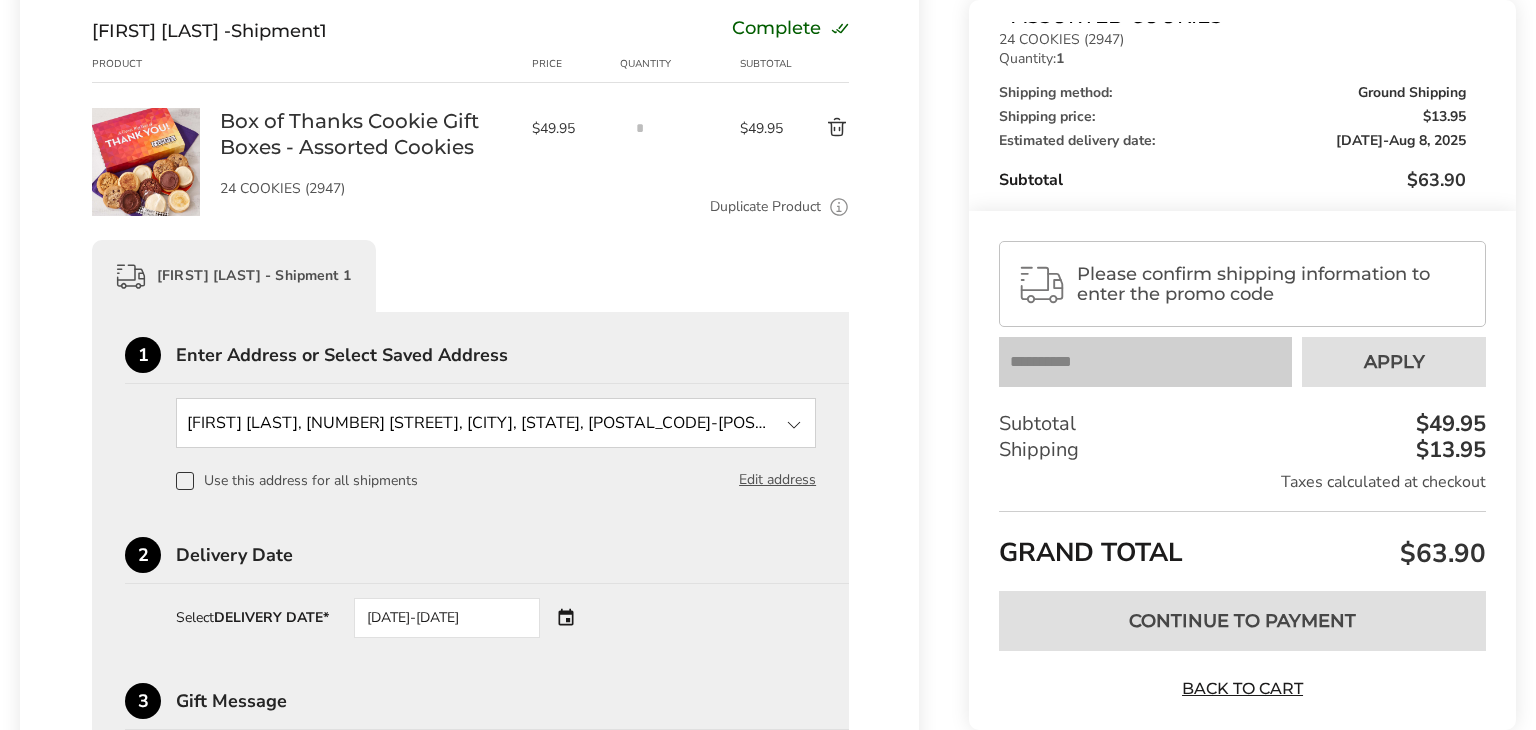 scroll, scrollTop: 0, scrollLeft: 0, axis: both 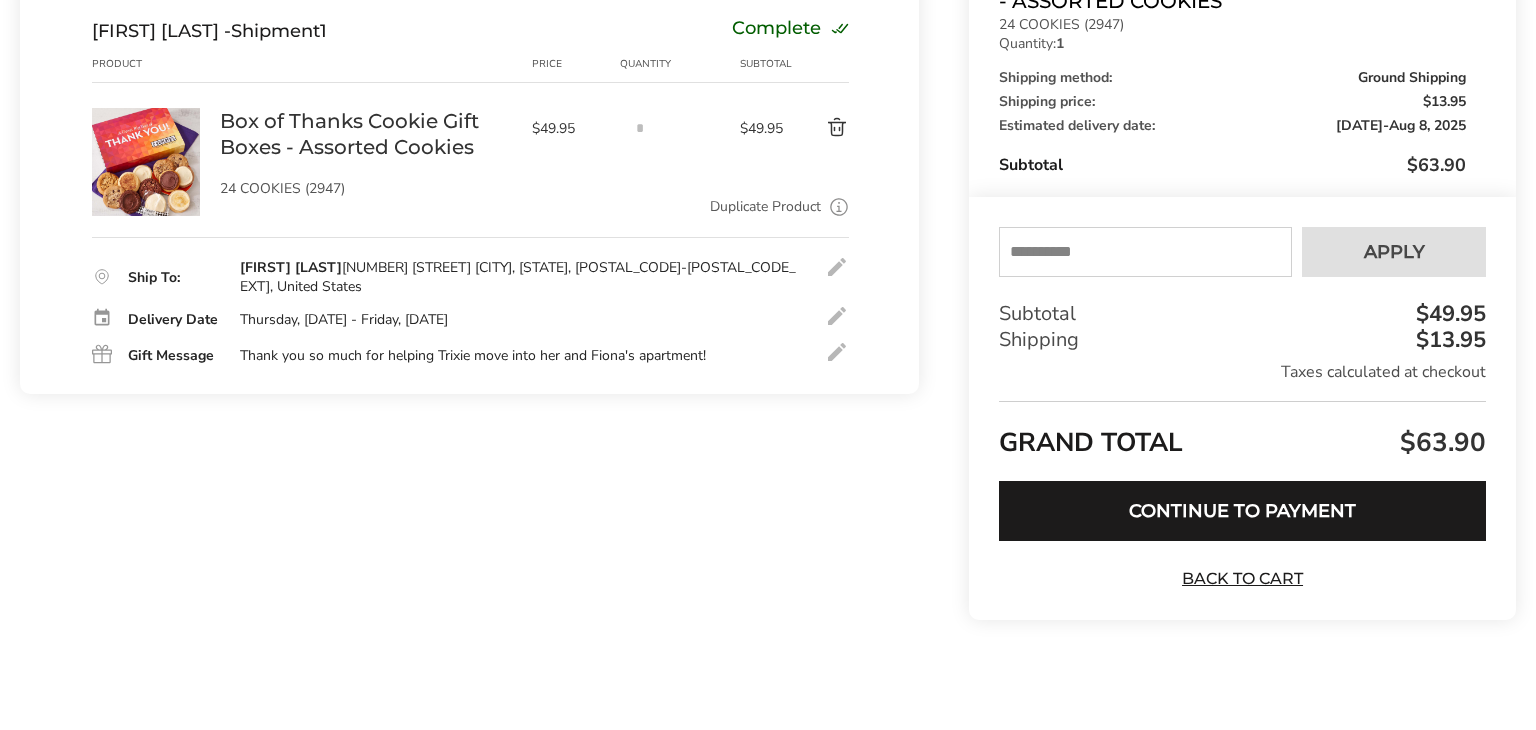 click at bounding box center (1145, 252) 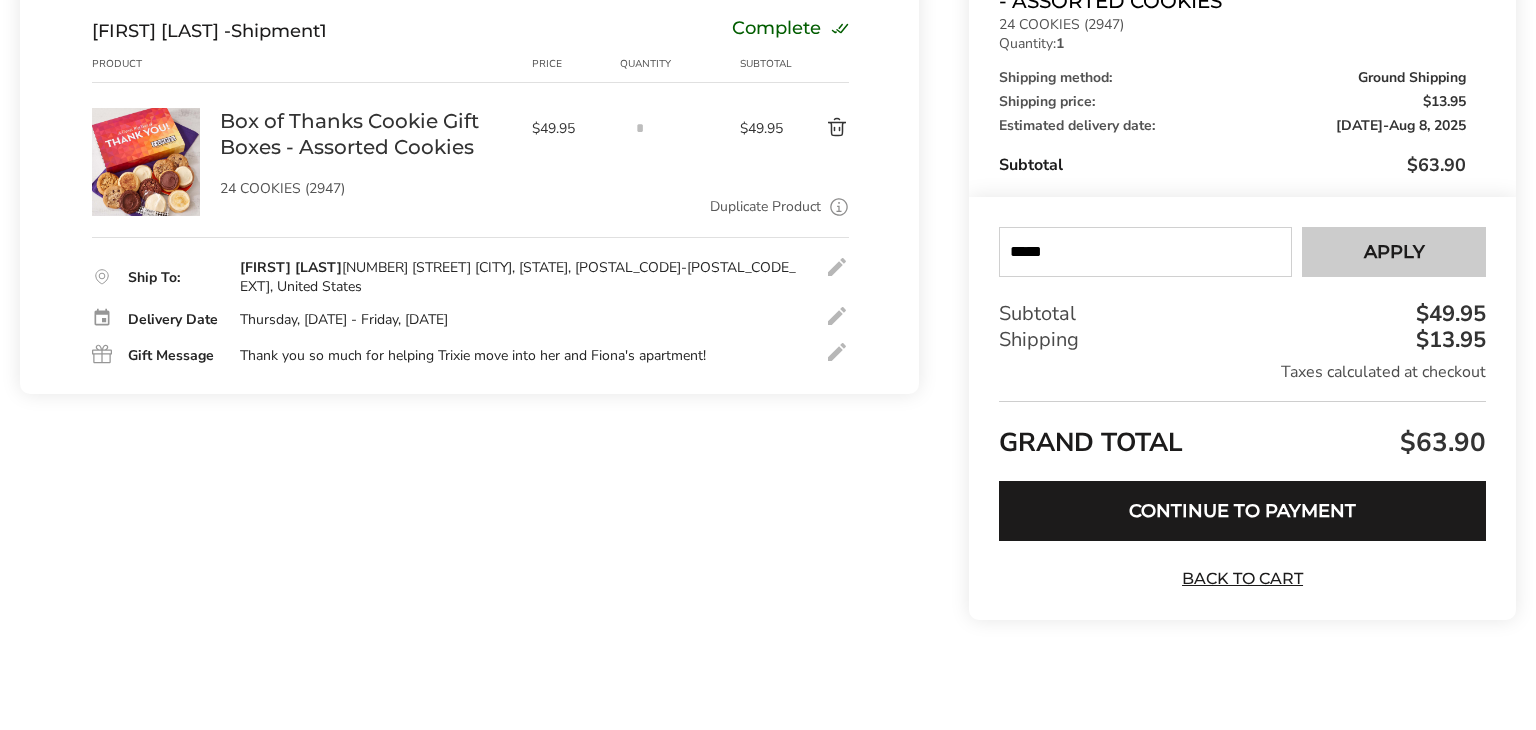 type on "*****" 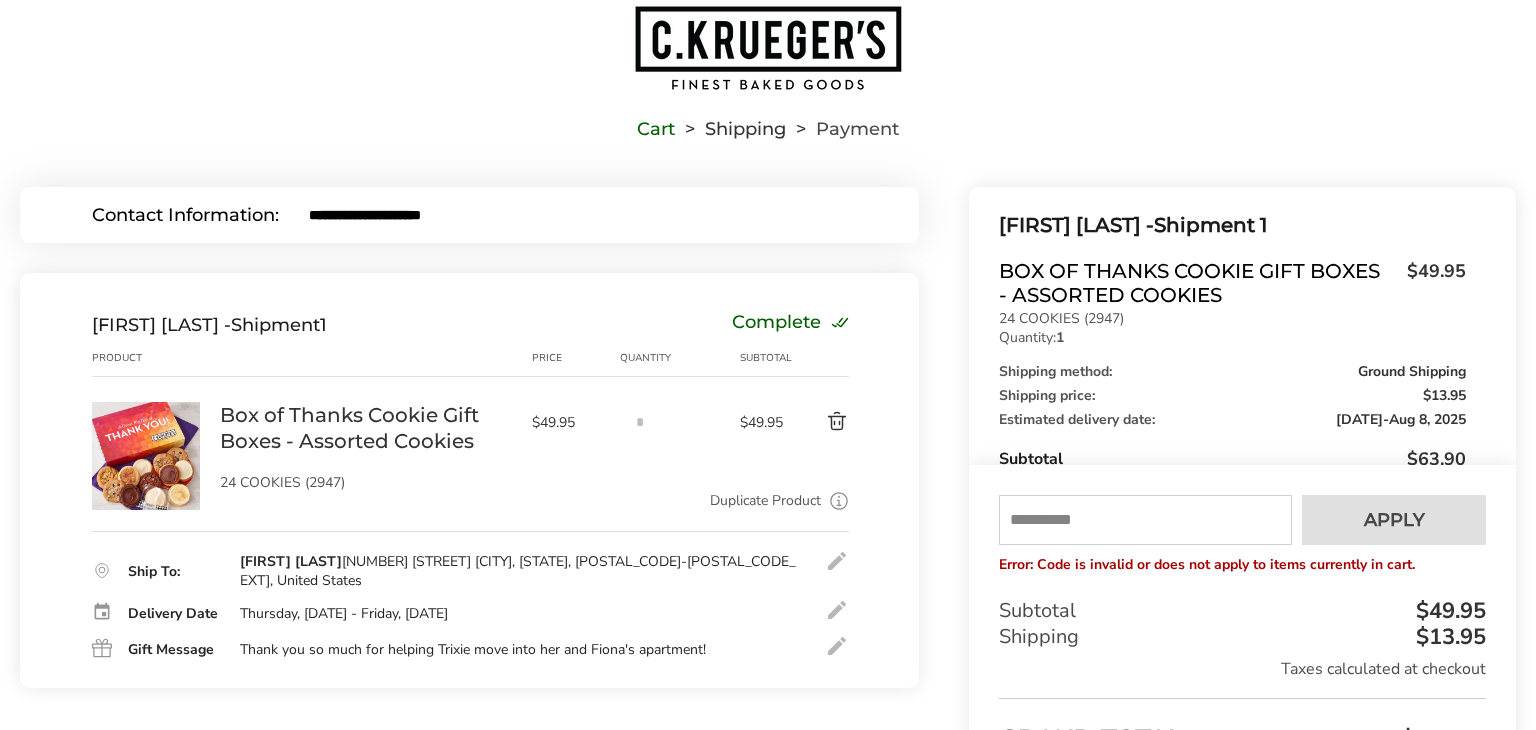 scroll, scrollTop: 0, scrollLeft: 0, axis: both 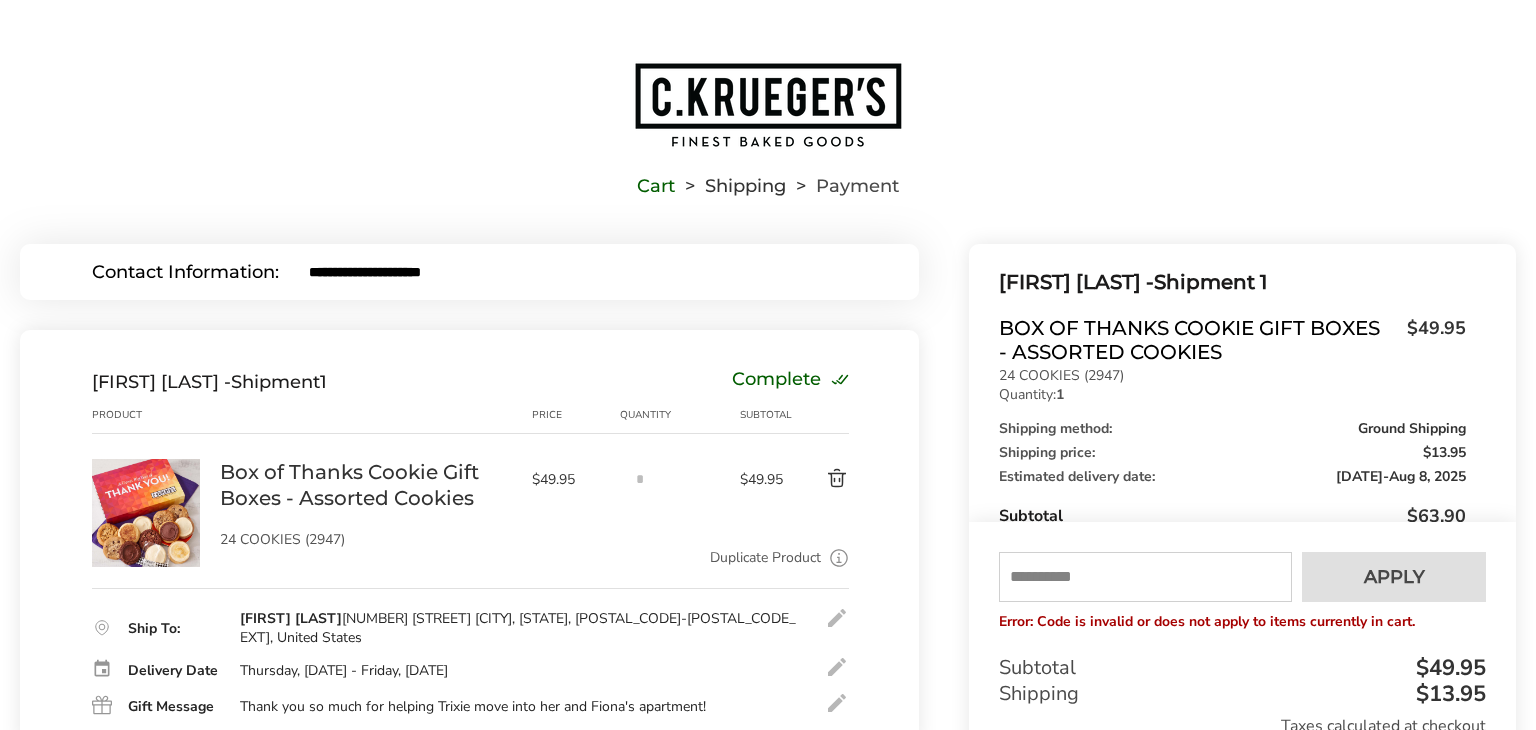 click at bounding box center [768, 105] 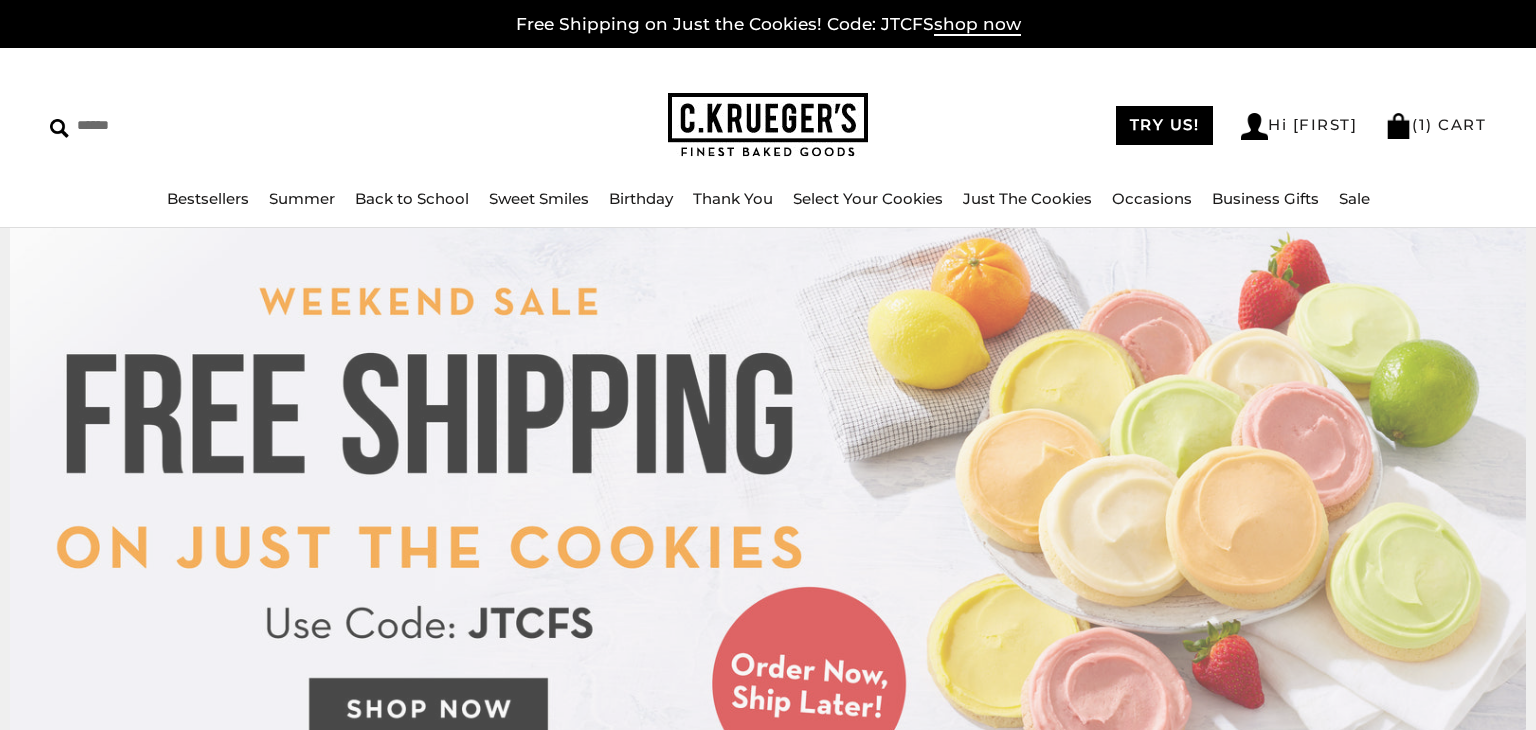 scroll, scrollTop: 0, scrollLeft: 0, axis: both 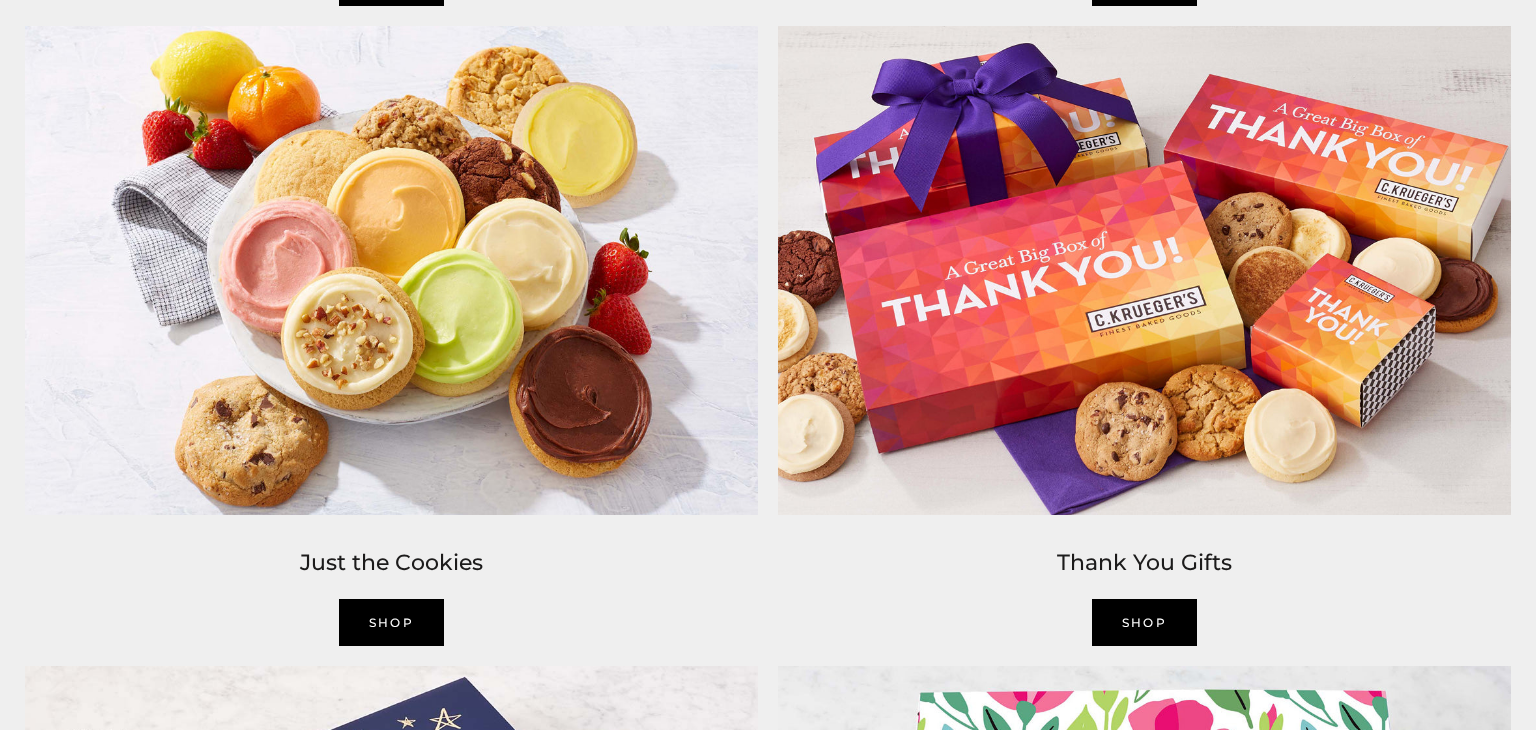 click on "Shop" at bounding box center (392, 622) 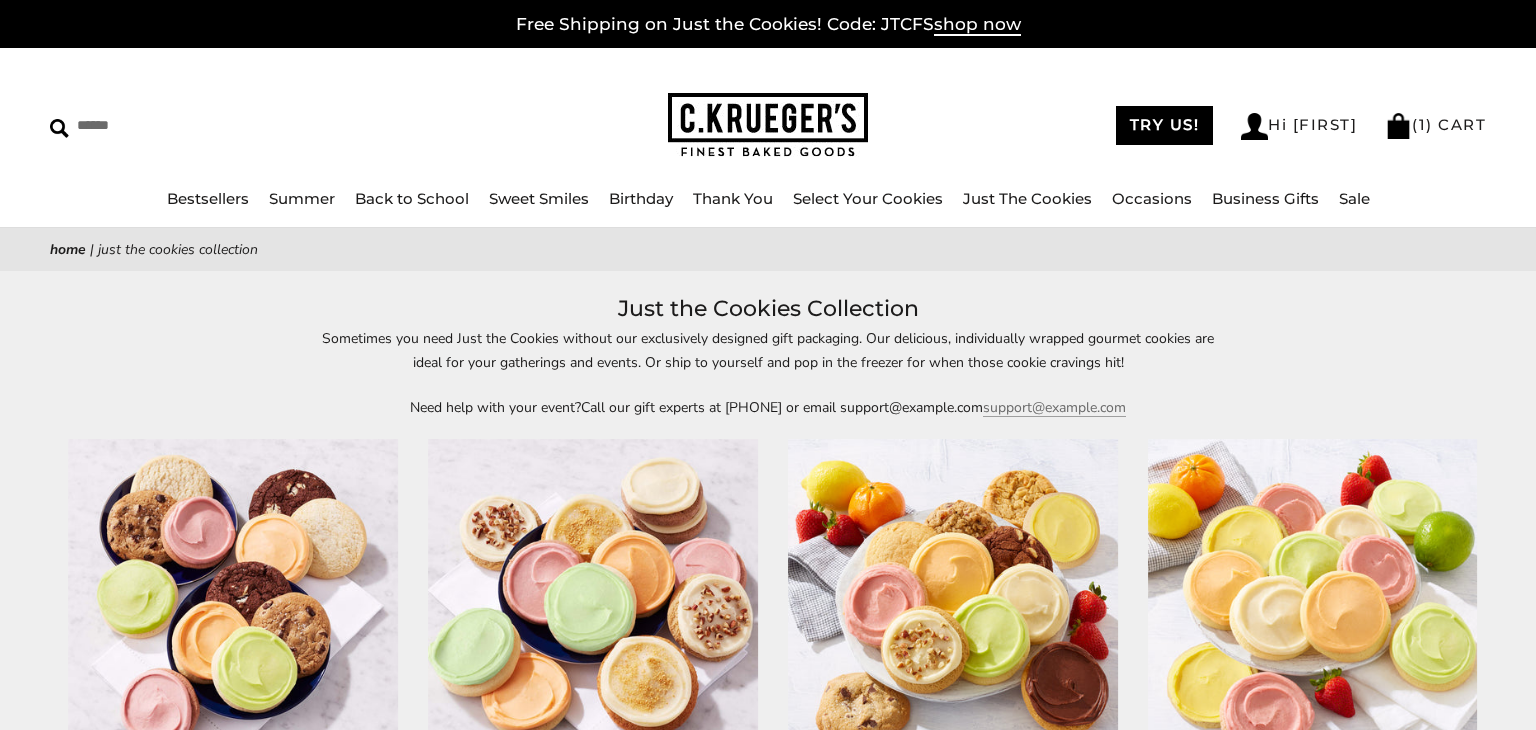 scroll, scrollTop: 0, scrollLeft: 0, axis: both 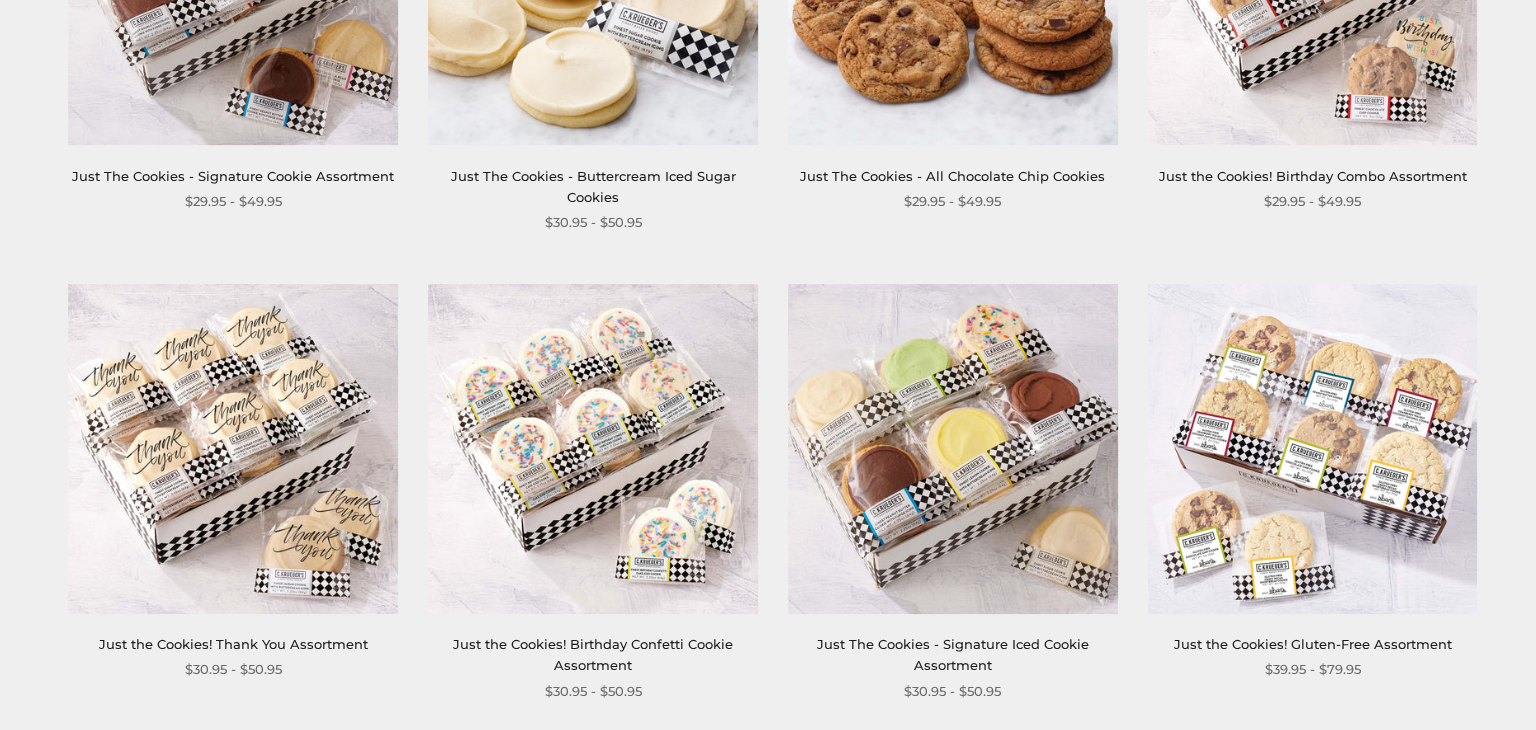 click at bounding box center (233, 449) 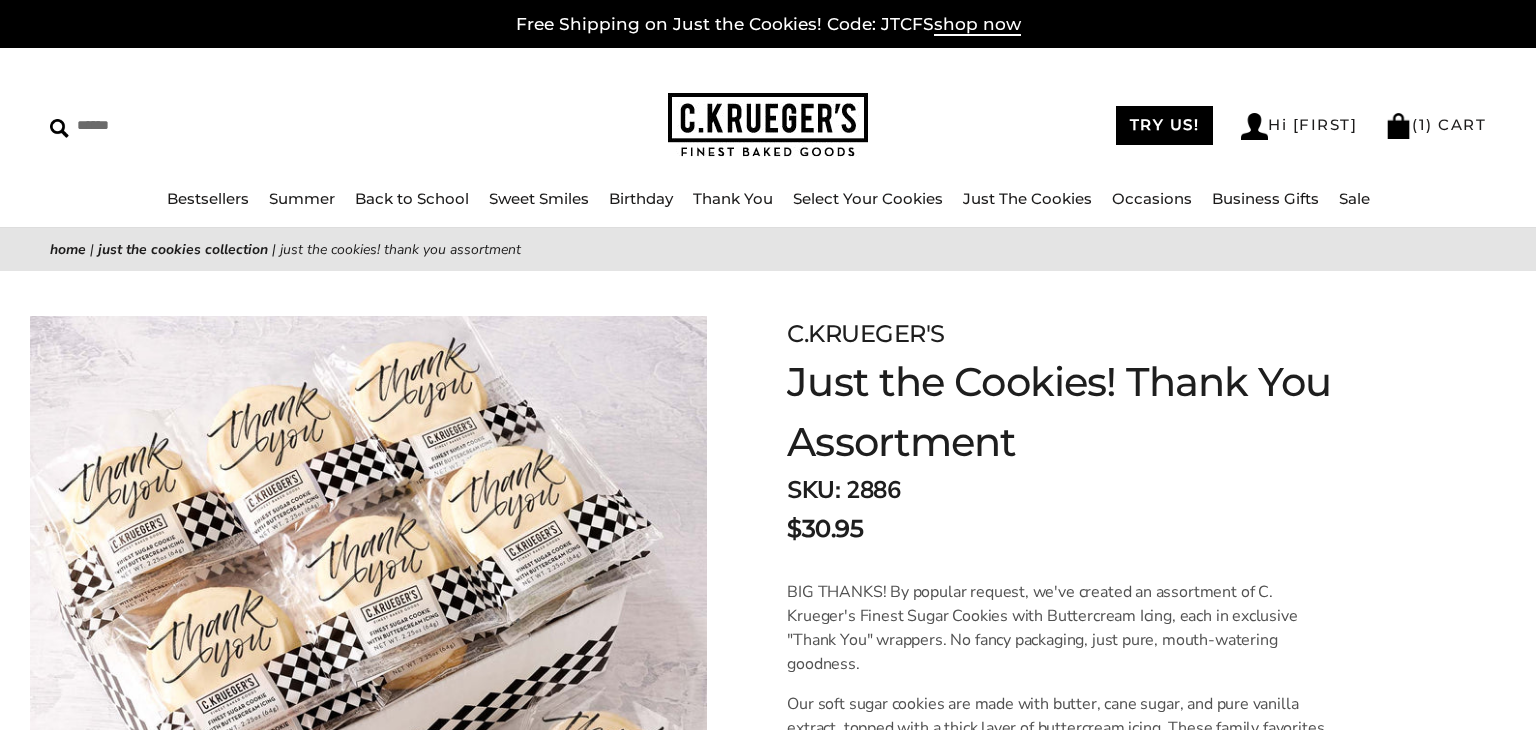 scroll, scrollTop: 0, scrollLeft: 0, axis: both 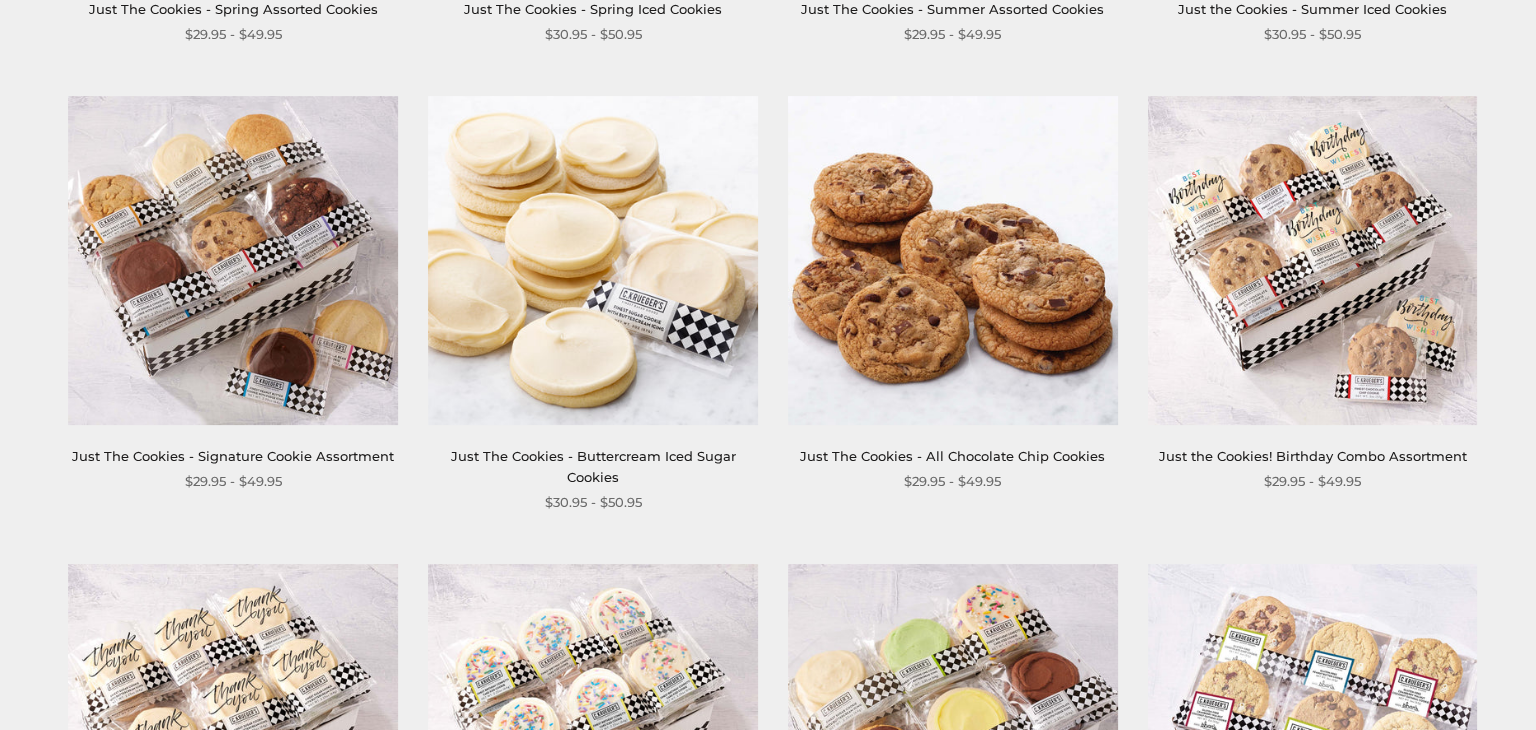 click at bounding box center [233, 261] 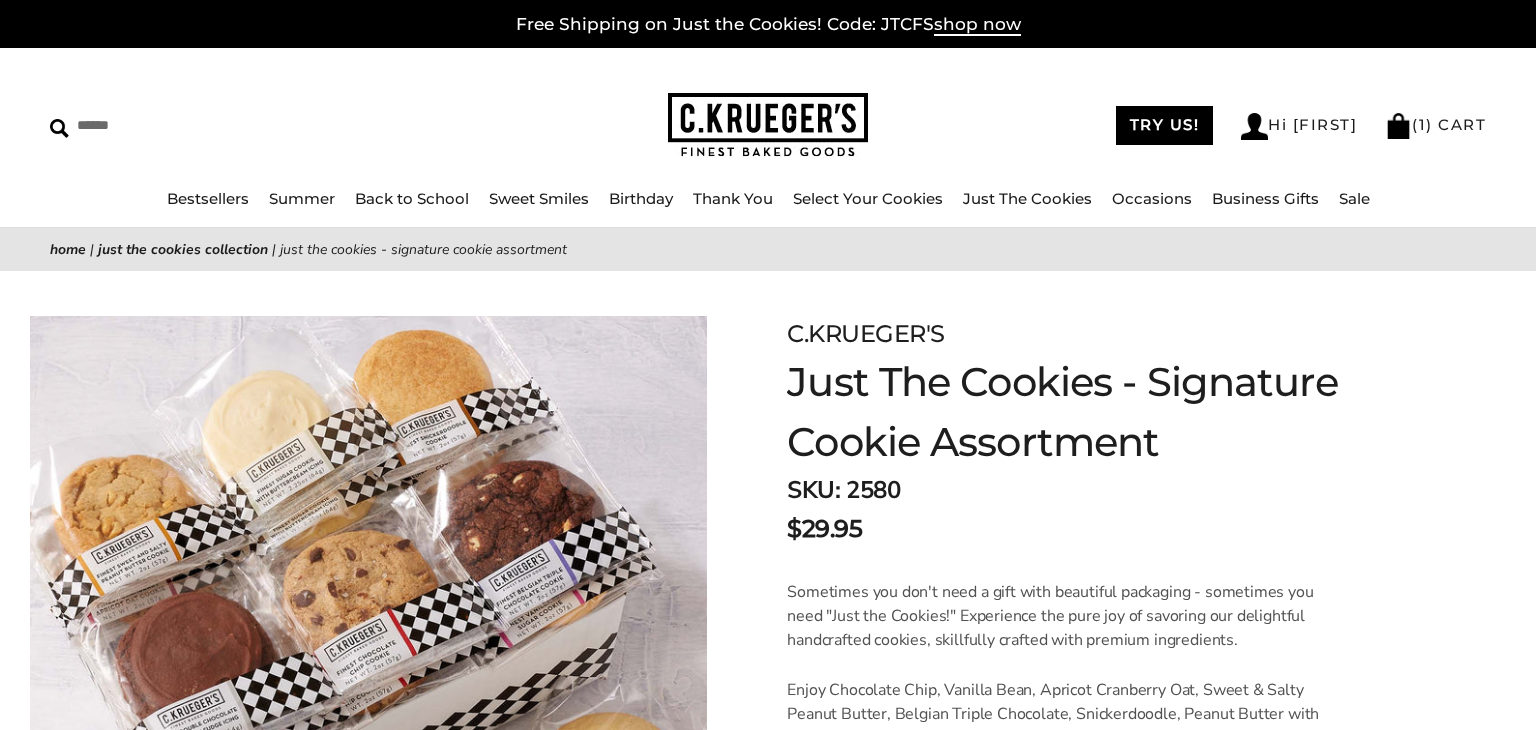 scroll, scrollTop: 0, scrollLeft: 0, axis: both 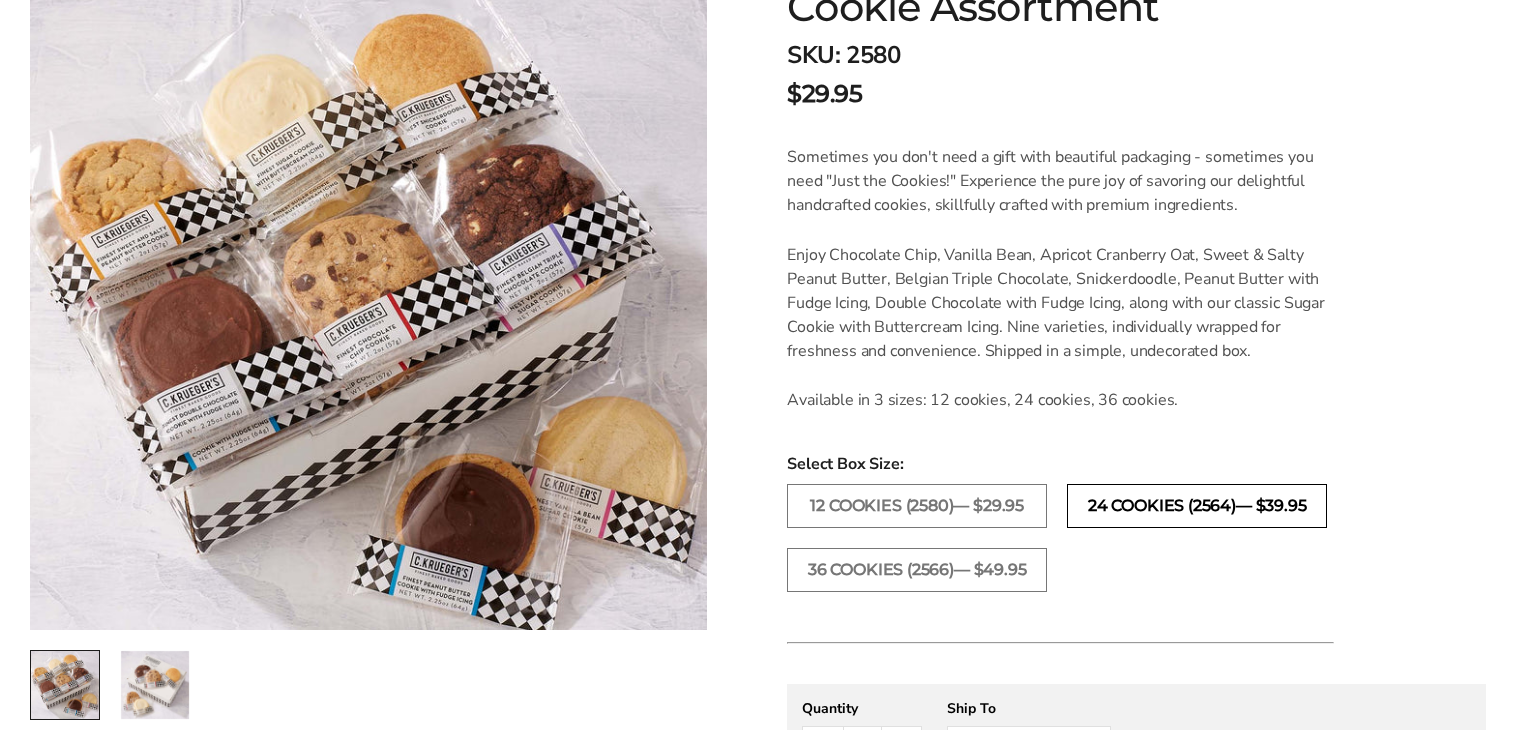 click on "24 COOKIES (2564)— $39.95" at bounding box center [1197, 506] 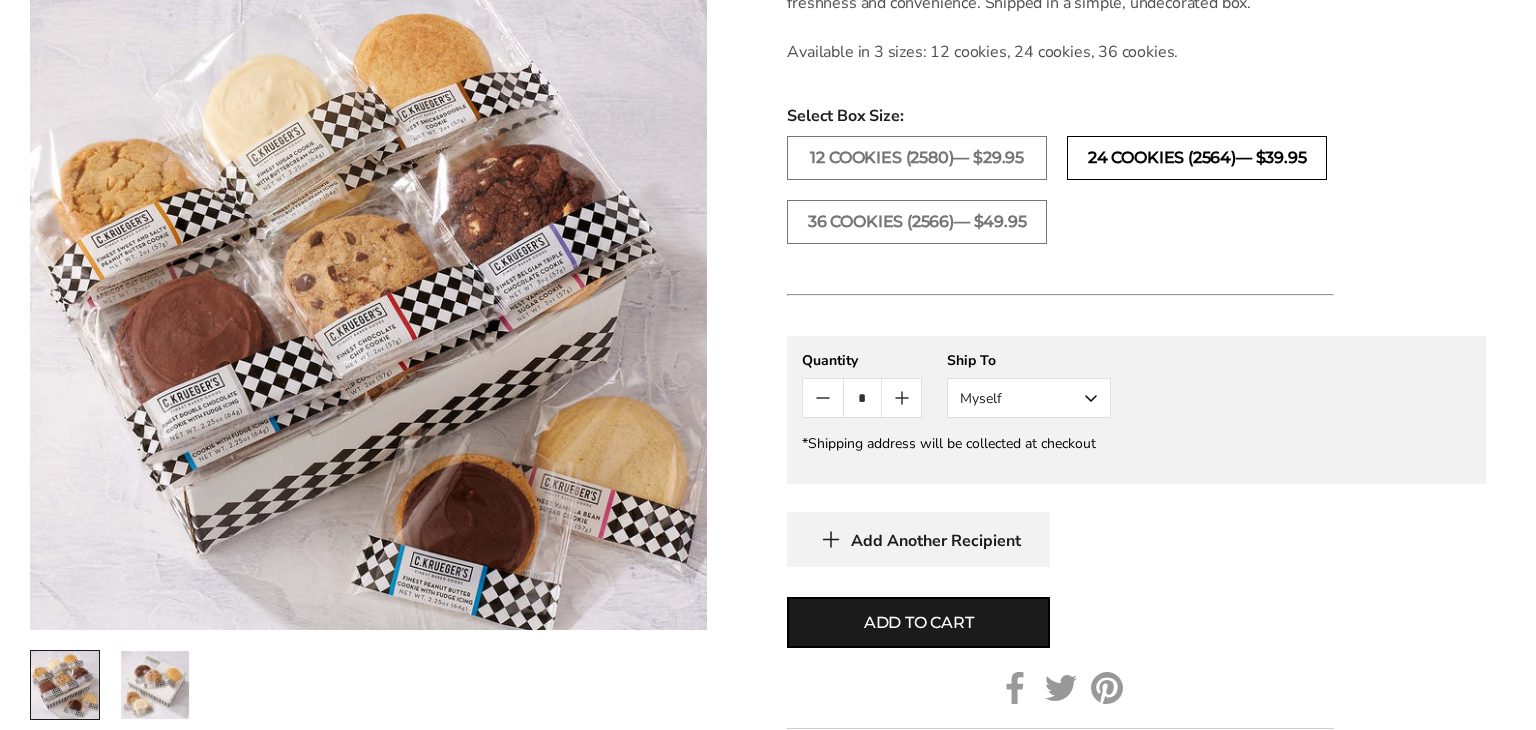 scroll, scrollTop: 776, scrollLeft: 0, axis: vertical 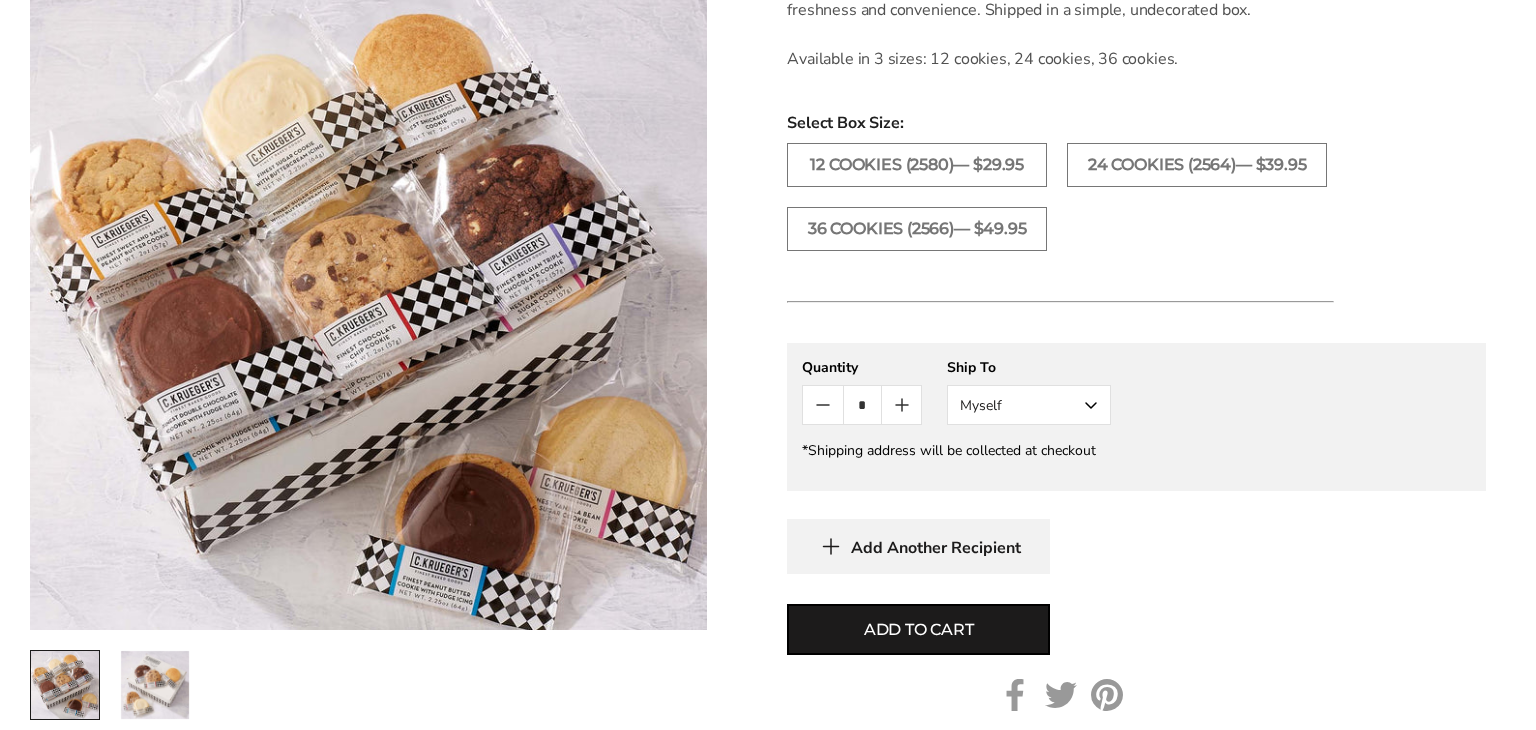 click on "Myself" at bounding box center (1029, 405) 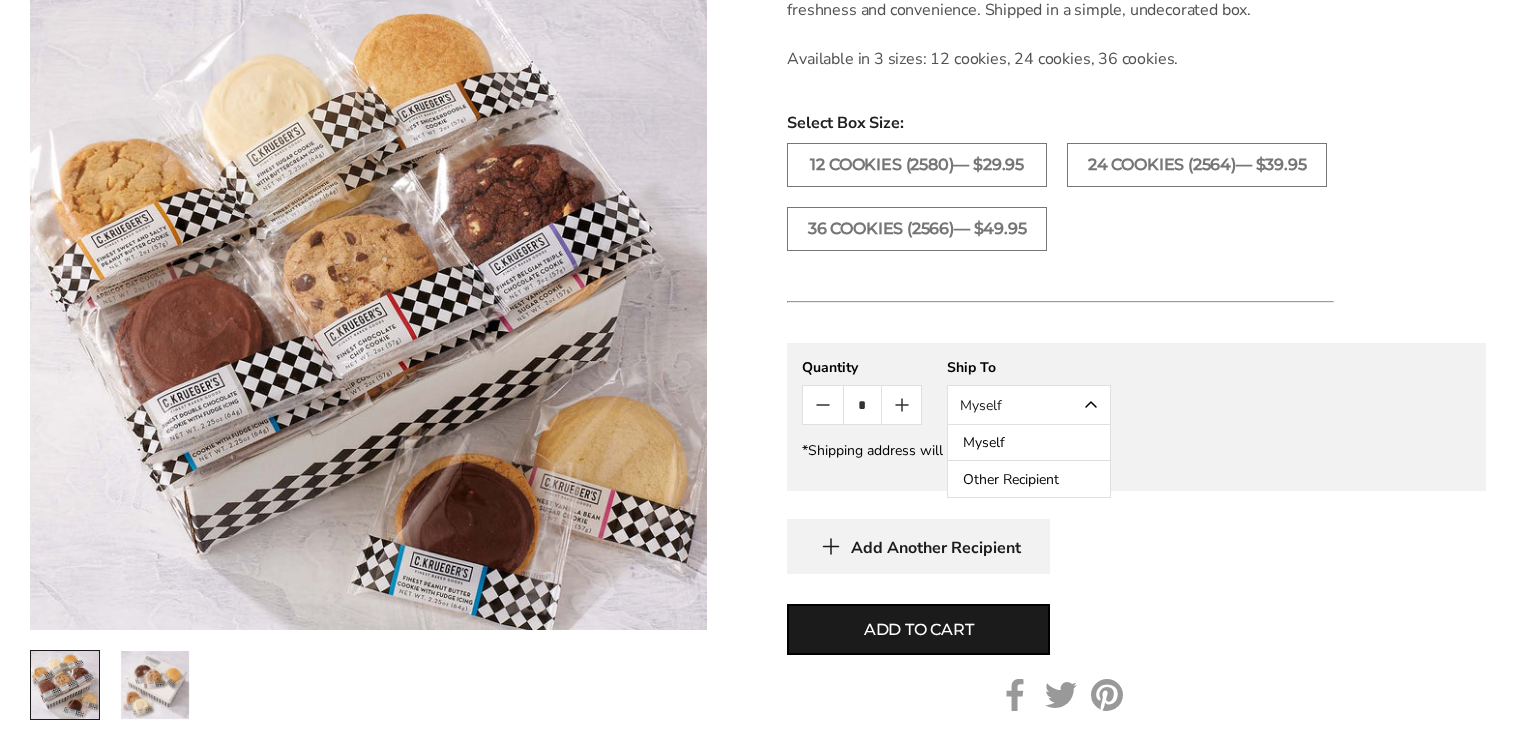 click on "Other Recipient" at bounding box center (1029, 479) 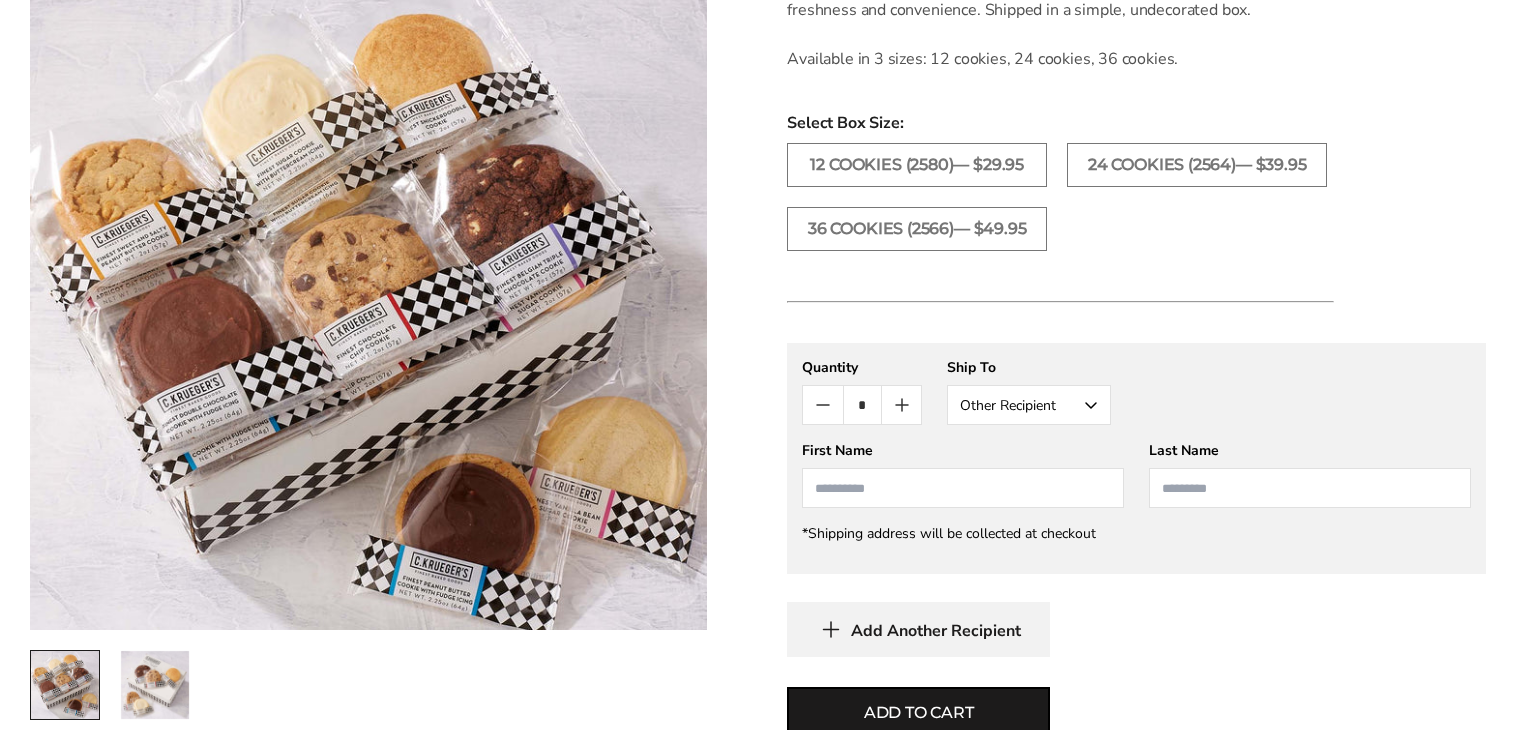click at bounding box center (963, 488) 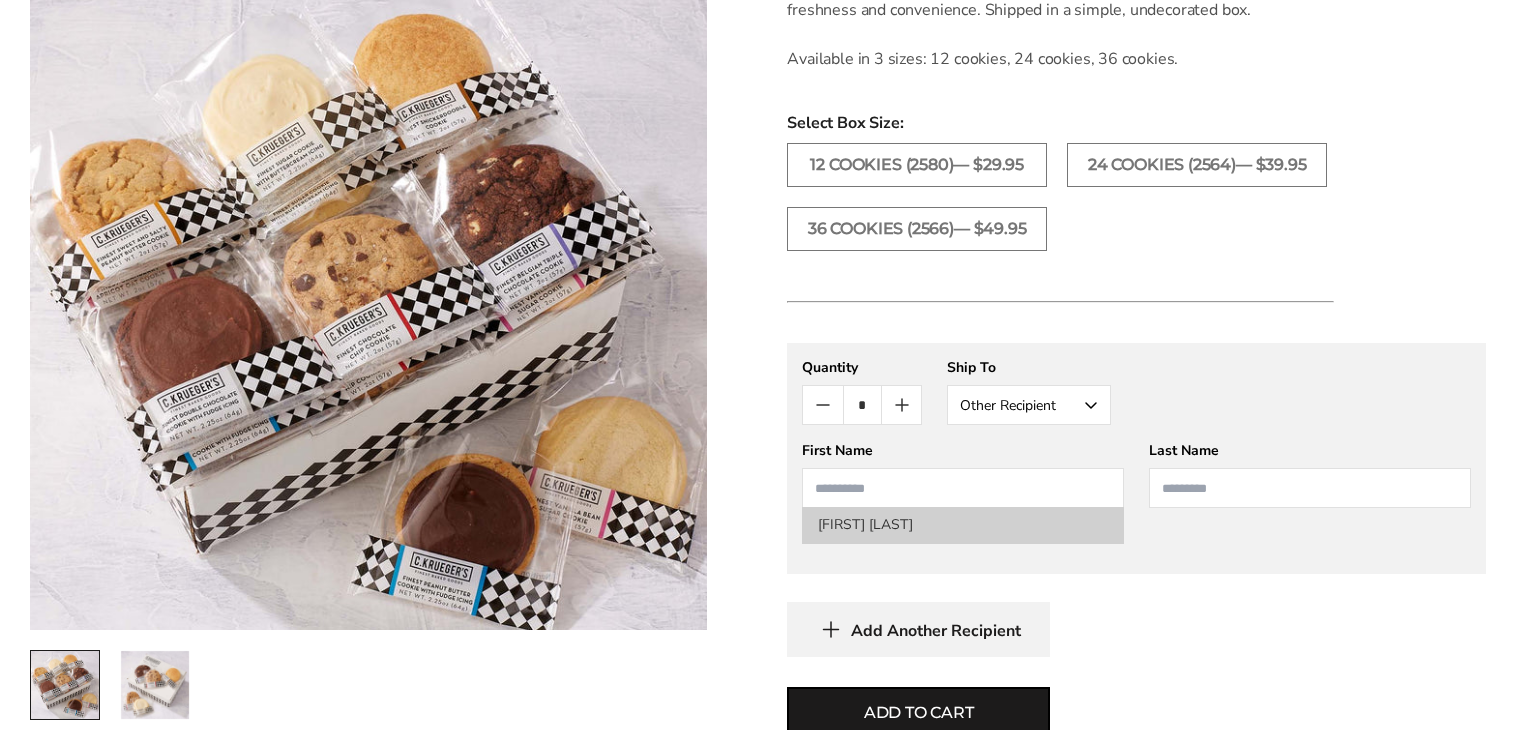 click on "[FIRST] [LAST]" at bounding box center (963, 525) 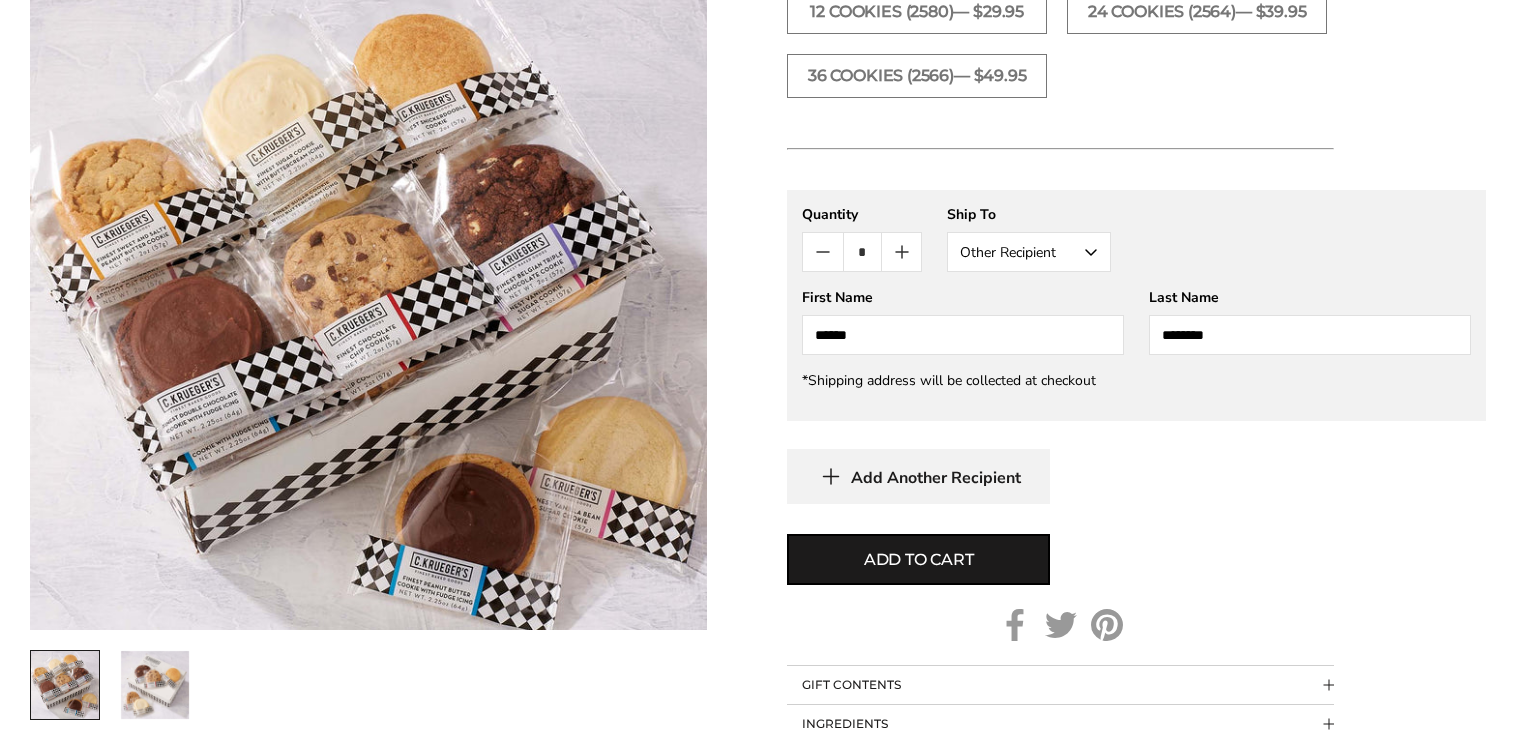scroll, scrollTop: 938, scrollLeft: 0, axis: vertical 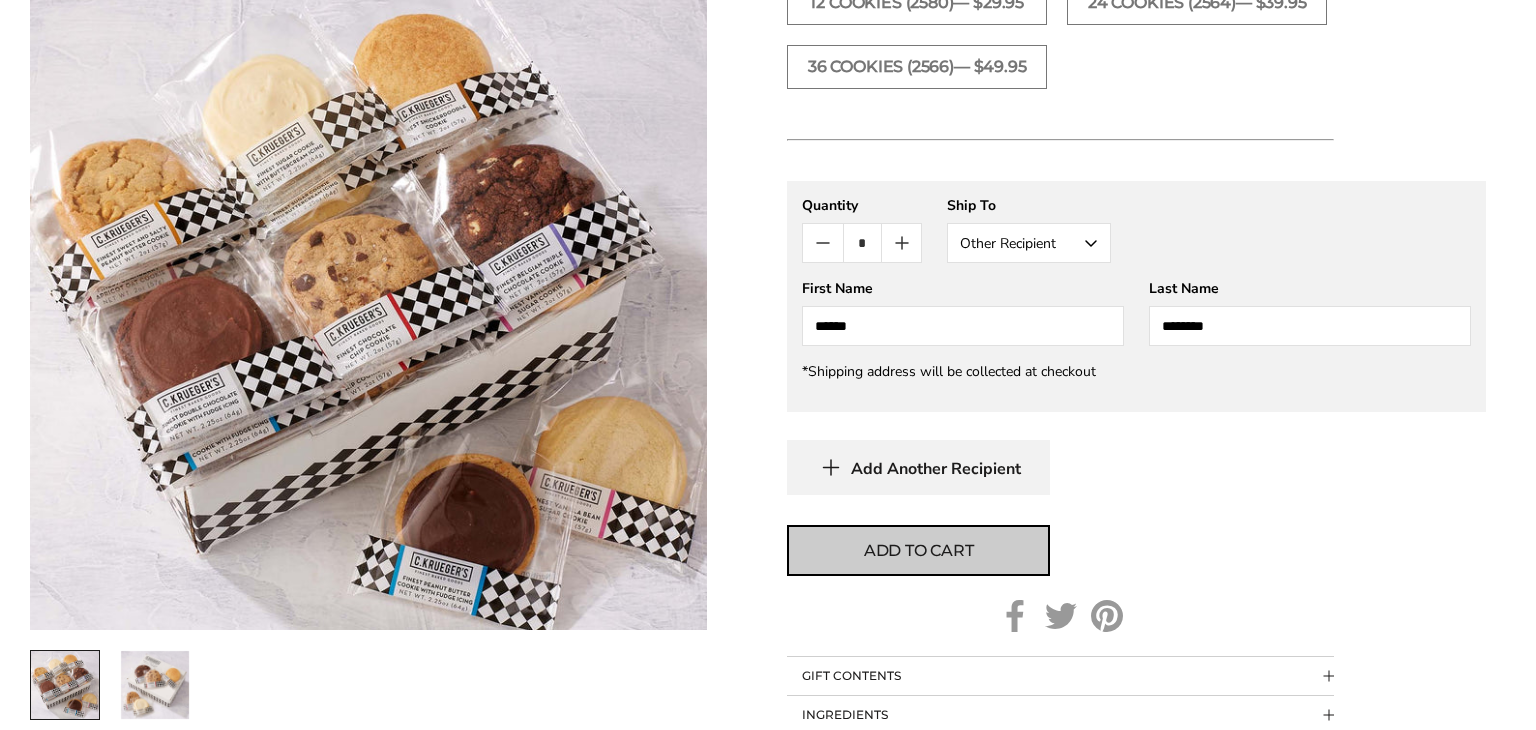 click on "Add to cart" at bounding box center [919, 551] 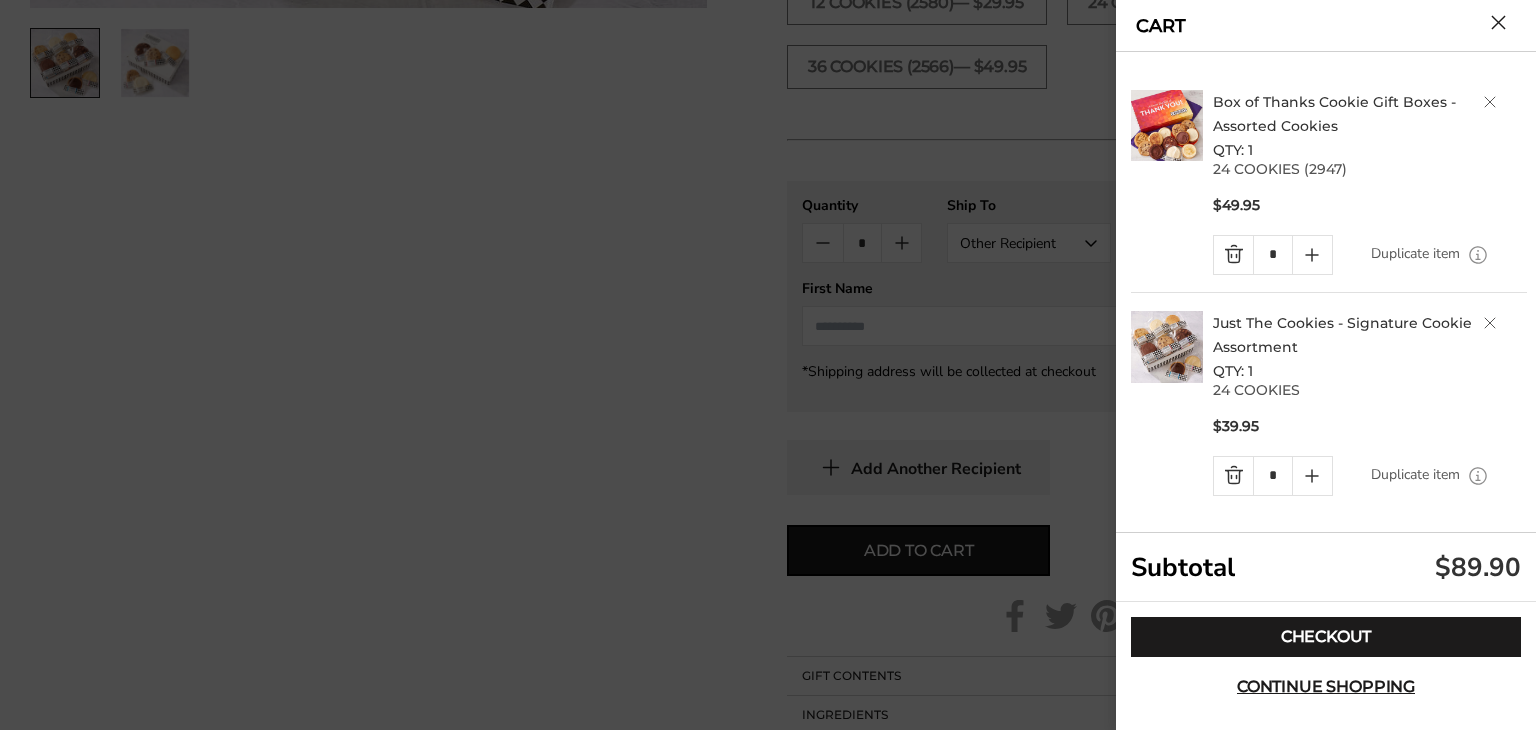 click at bounding box center [1490, 102] 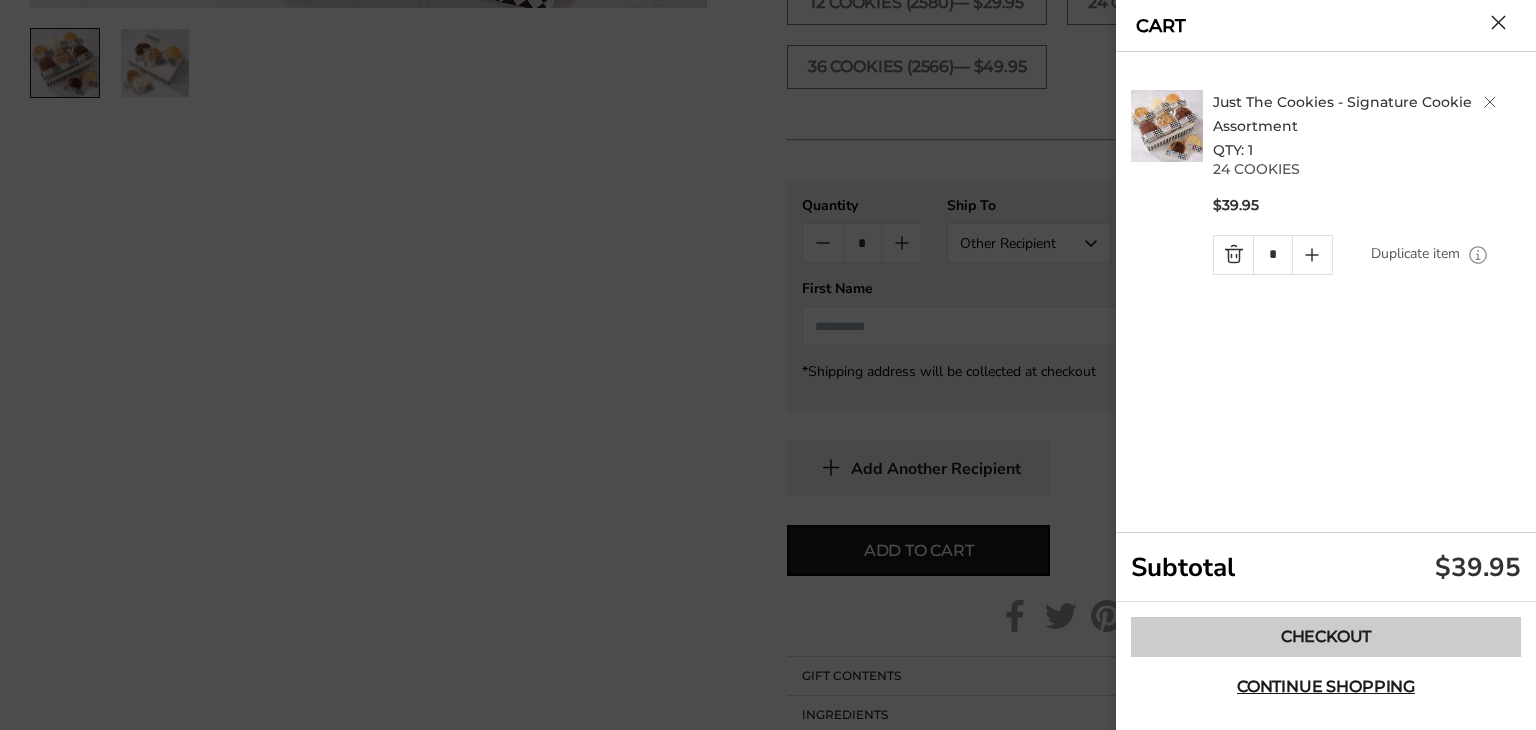 click on "Checkout" at bounding box center (1326, 637) 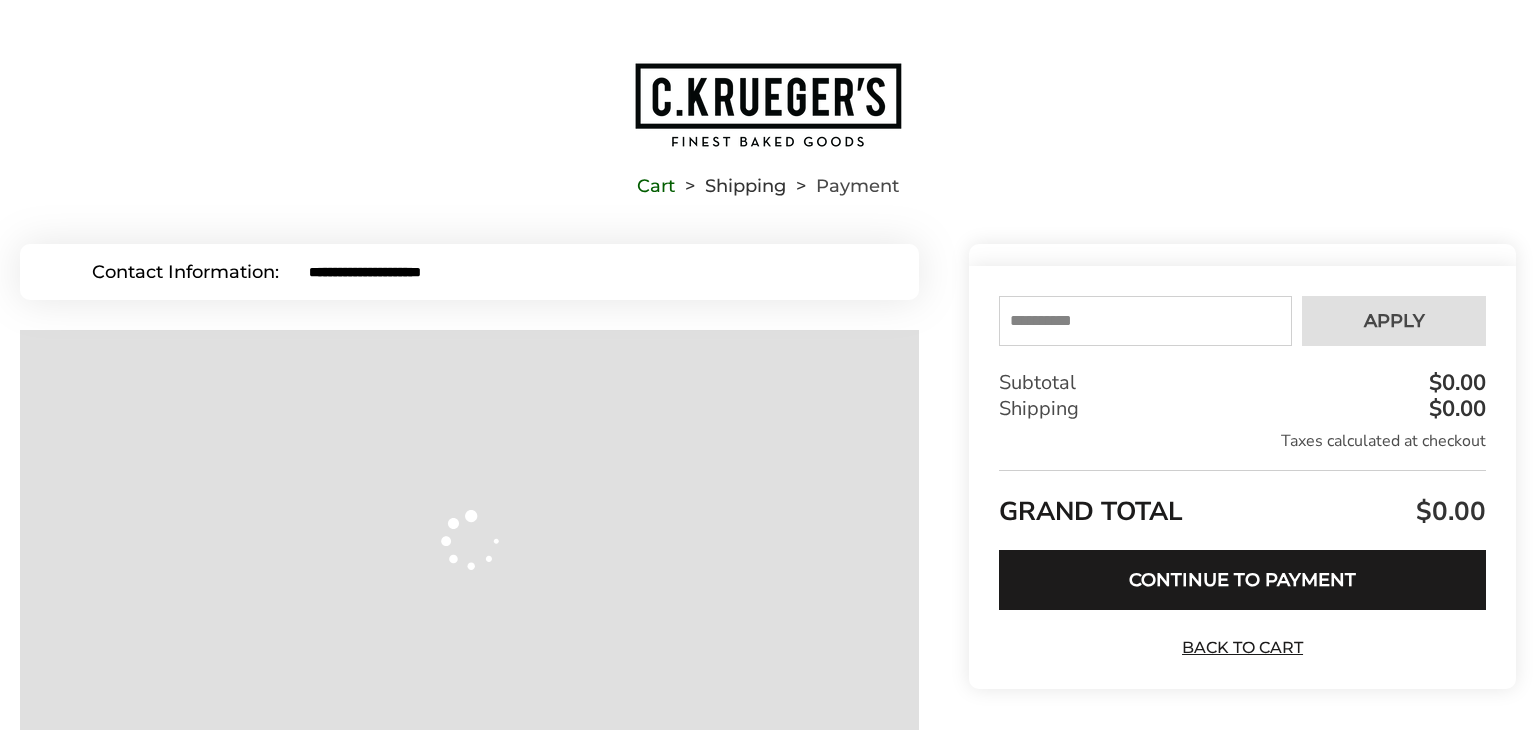 scroll, scrollTop: 0, scrollLeft: 0, axis: both 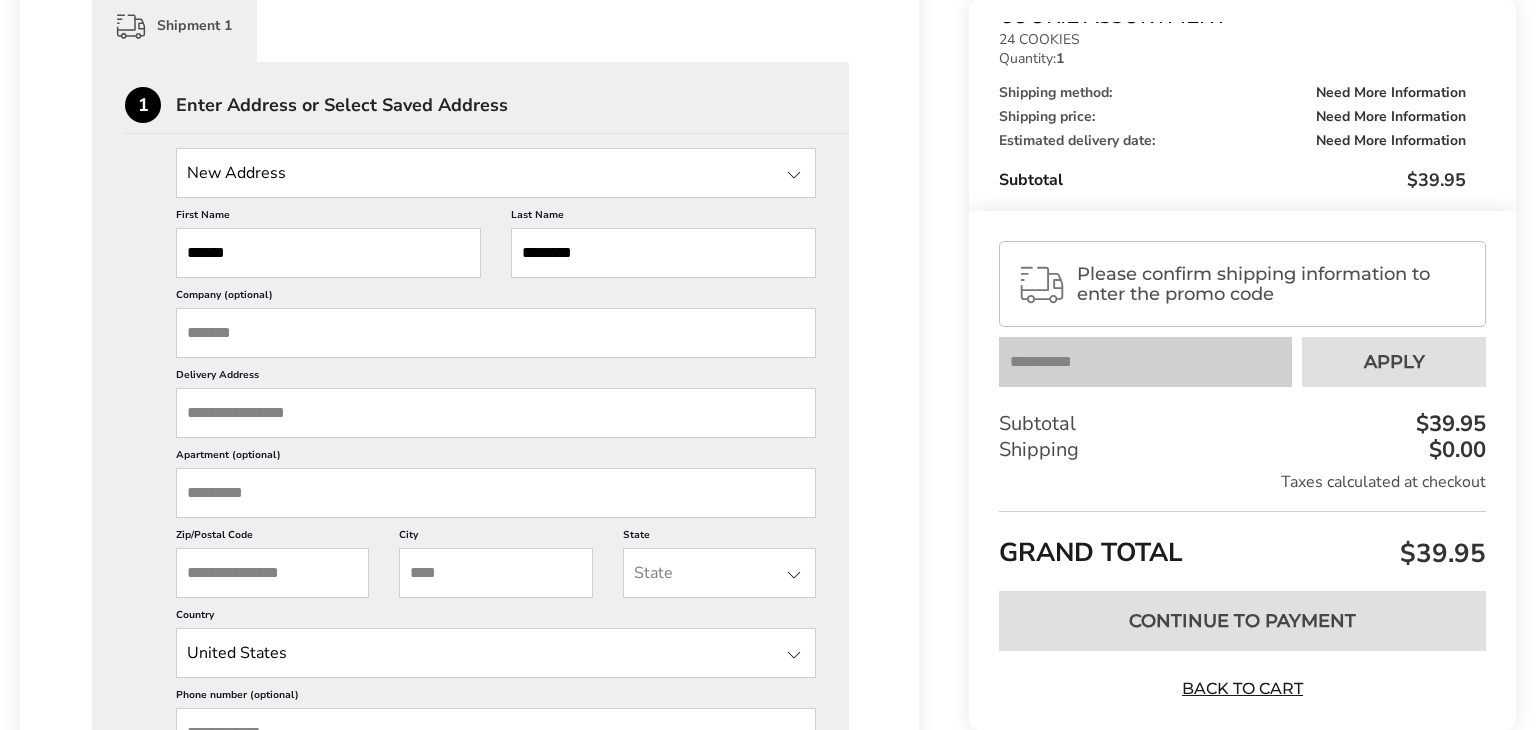 click at bounding box center (496, 173) 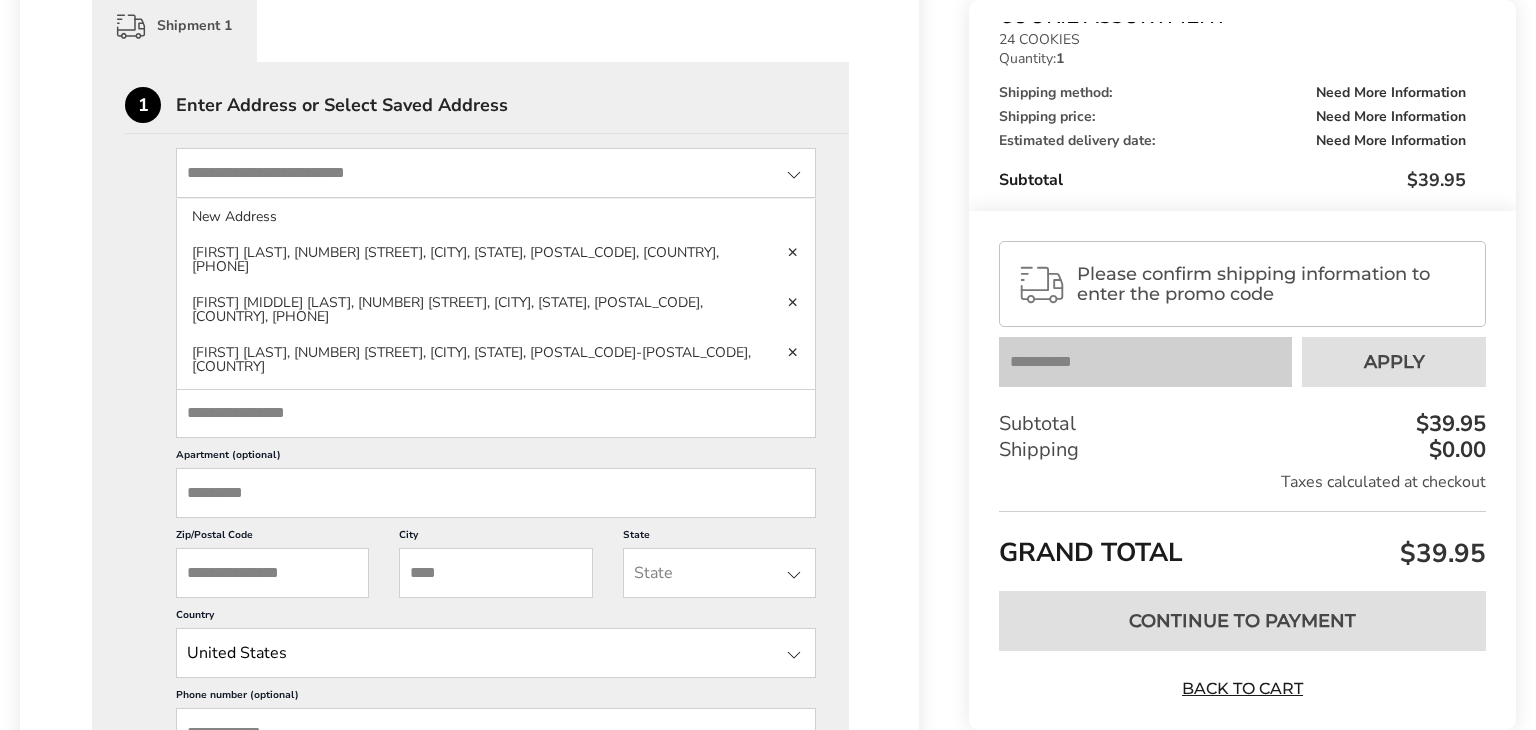 click at bounding box center [496, 173] 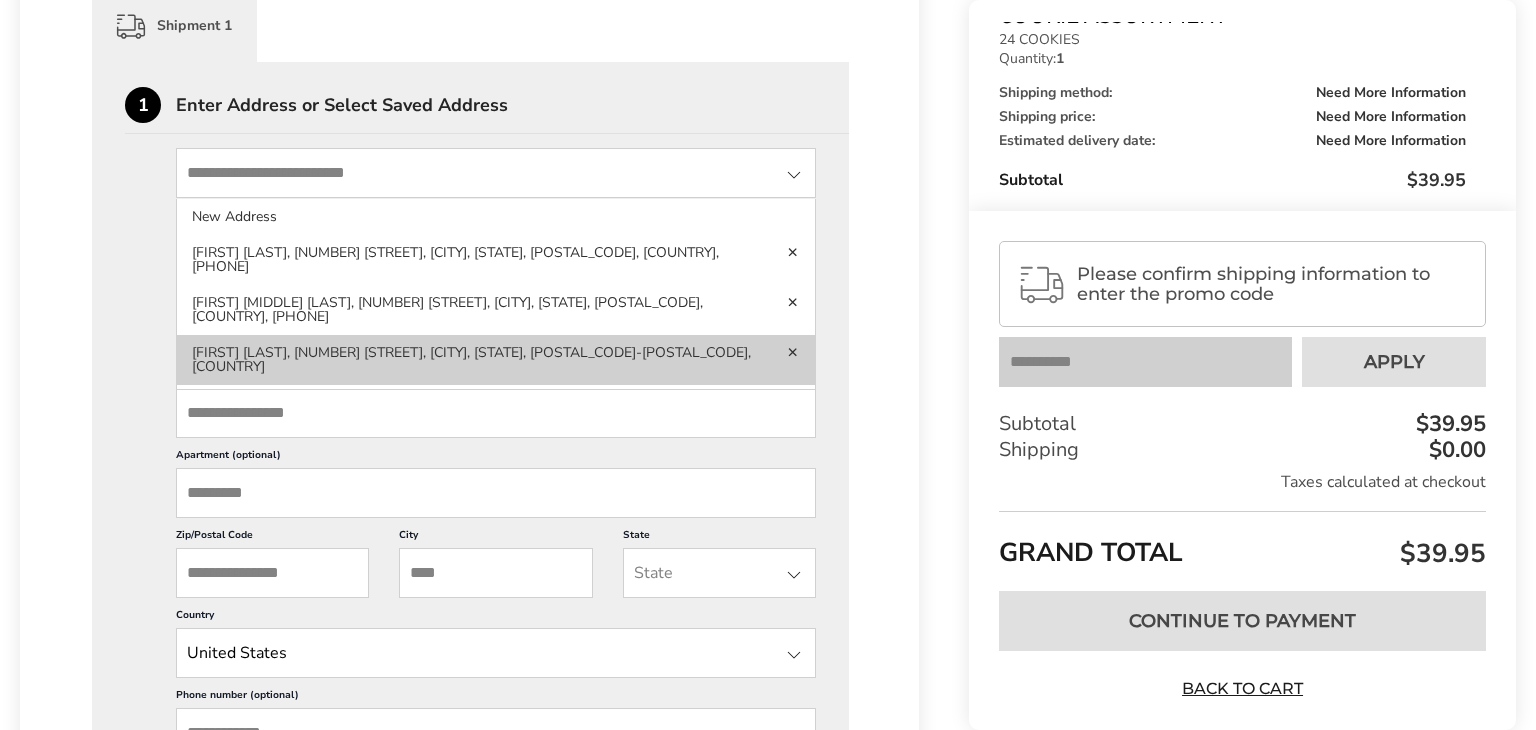 click on "Nellie Cathcart, 25 Morningside Cir,  Little Falls, NJ, 07424-2312, United States" 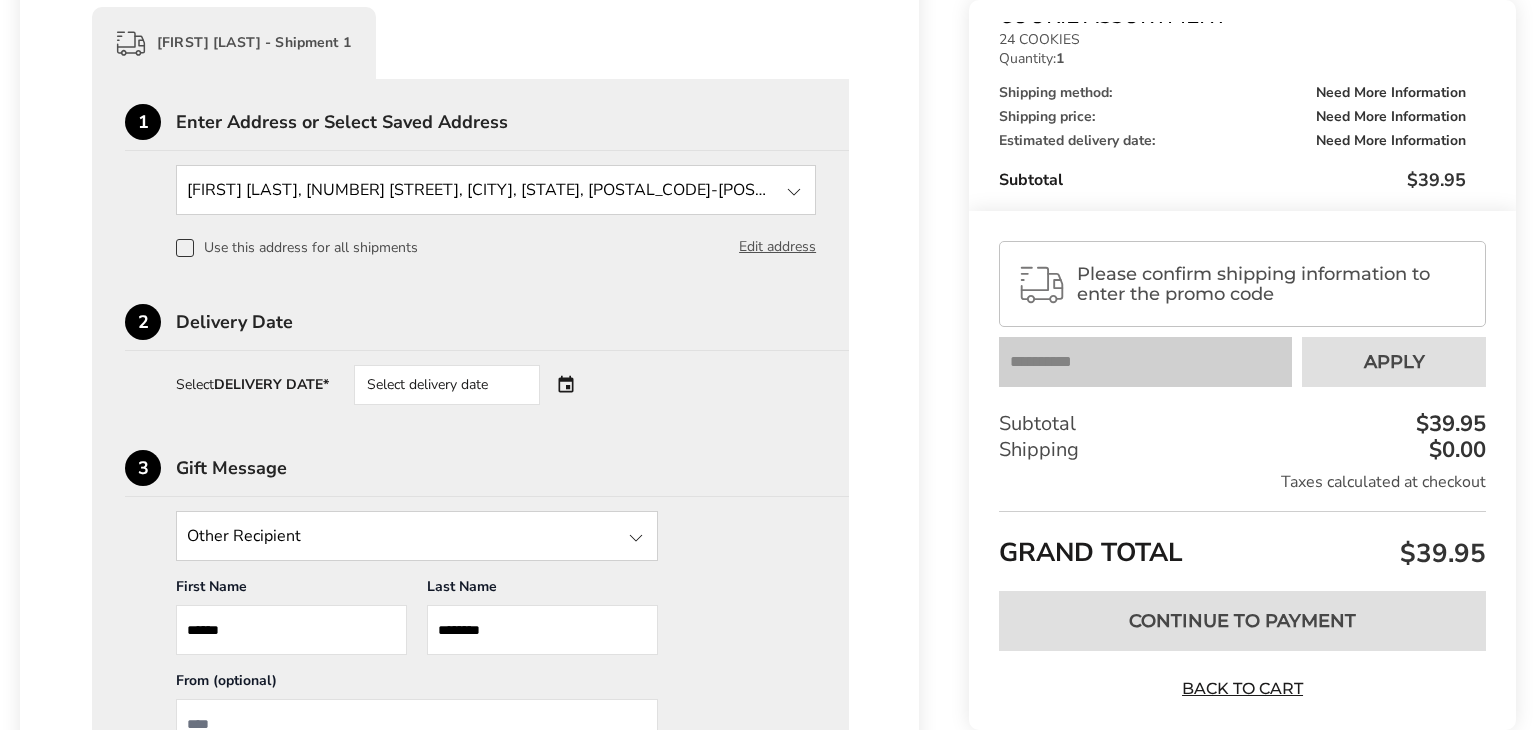 scroll, scrollTop: 578, scrollLeft: 0, axis: vertical 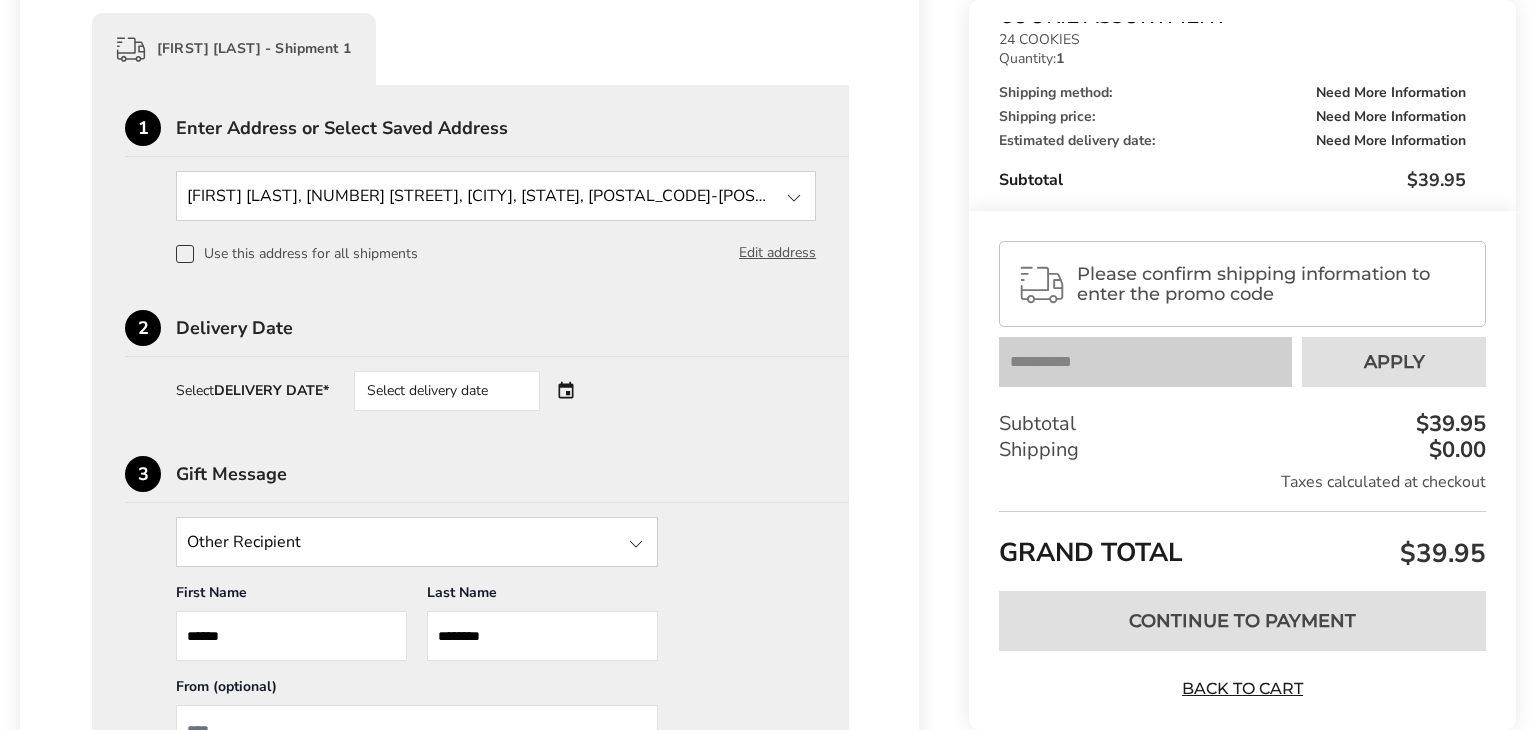 click on "Select delivery date" at bounding box center (475, 391) 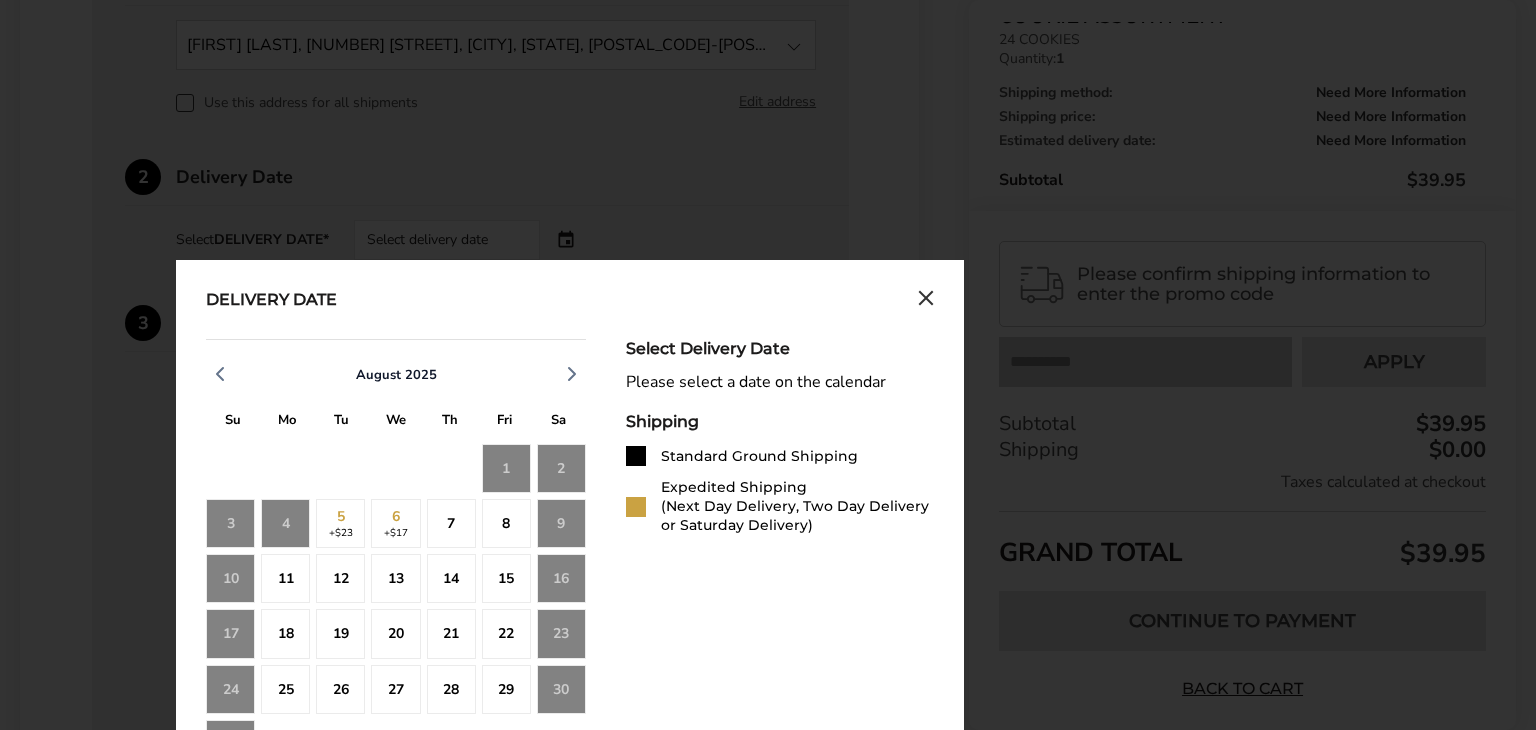 scroll, scrollTop: 736, scrollLeft: 0, axis: vertical 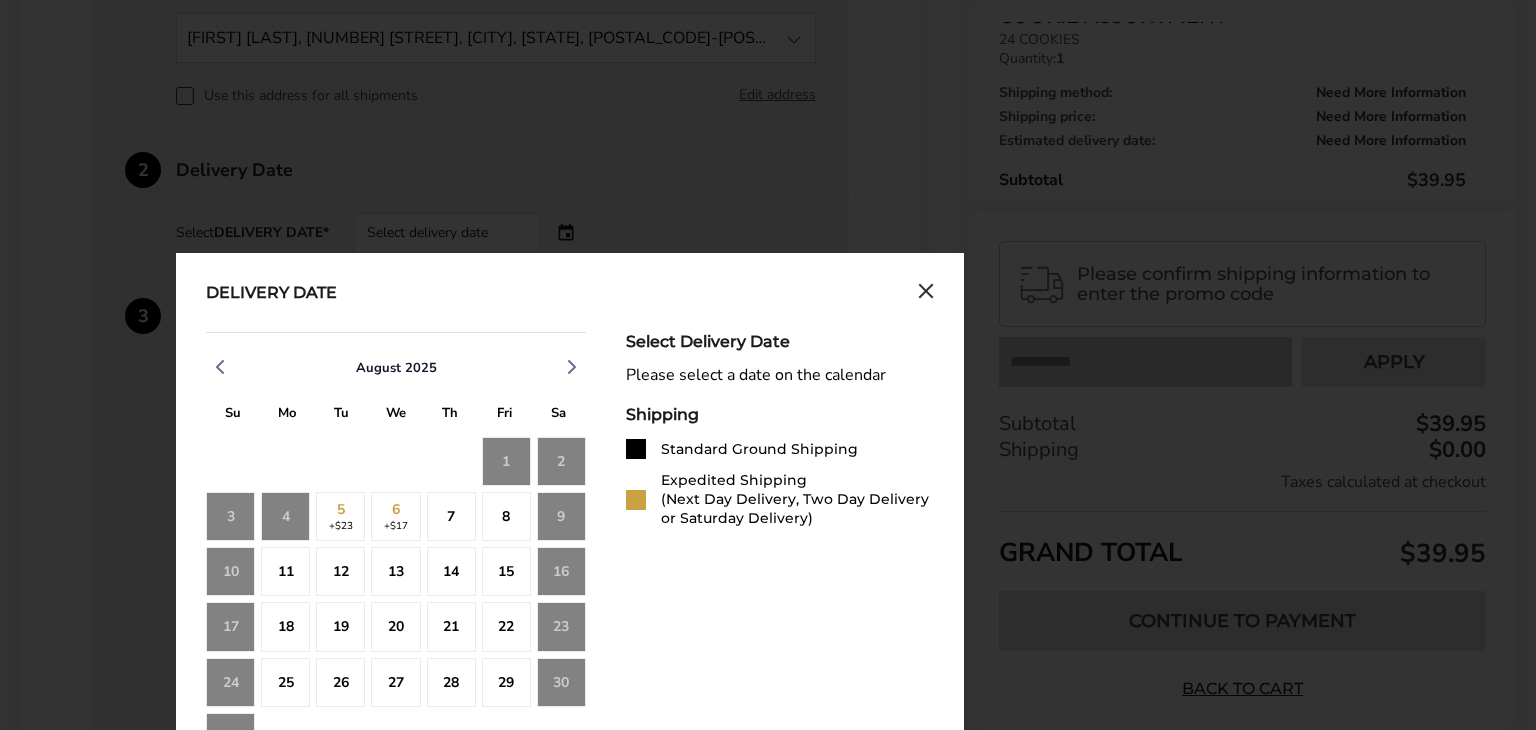 click on "7" 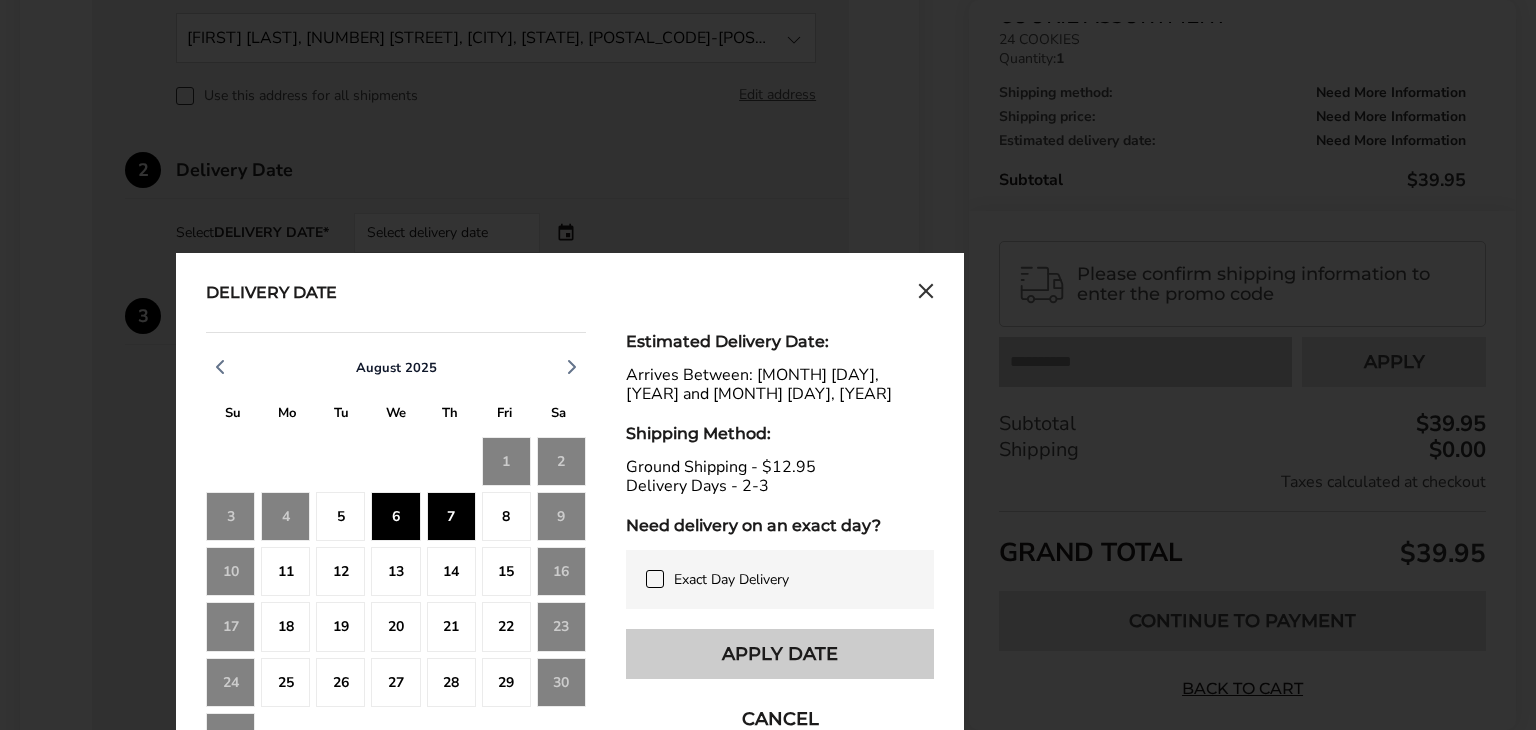 click on "Apply Date" at bounding box center [780, 654] 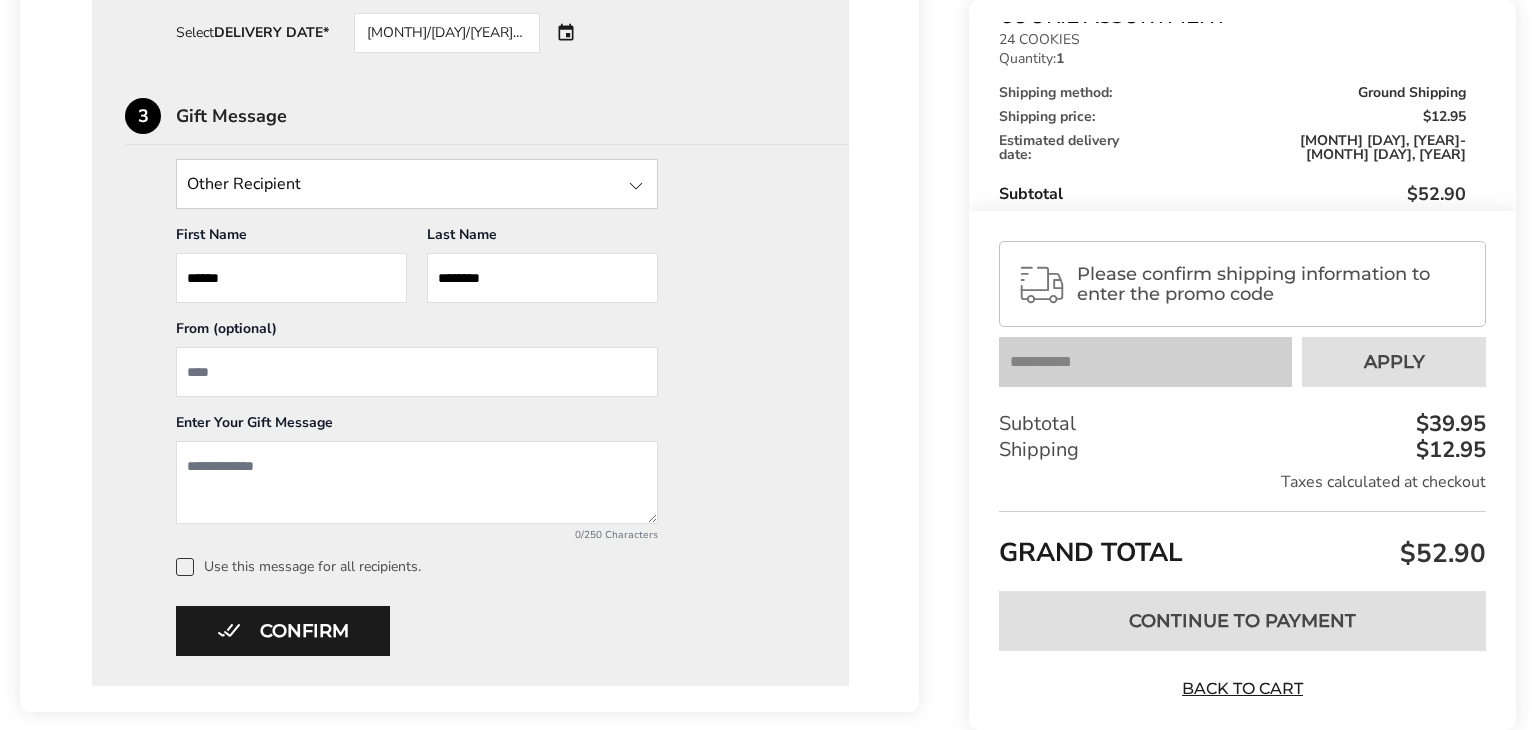 scroll, scrollTop: 942, scrollLeft: 0, axis: vertical 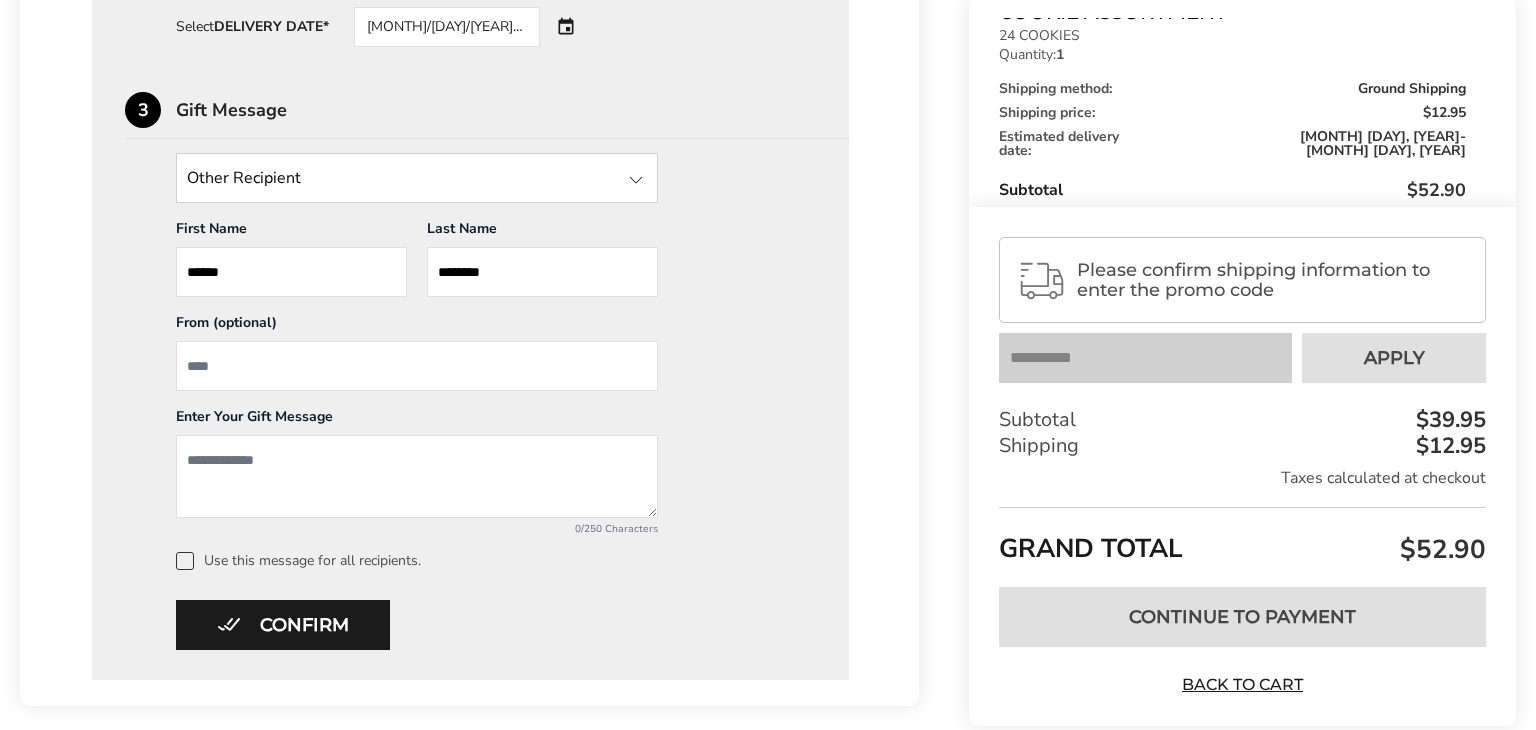 click at bounding box center [417, 366] 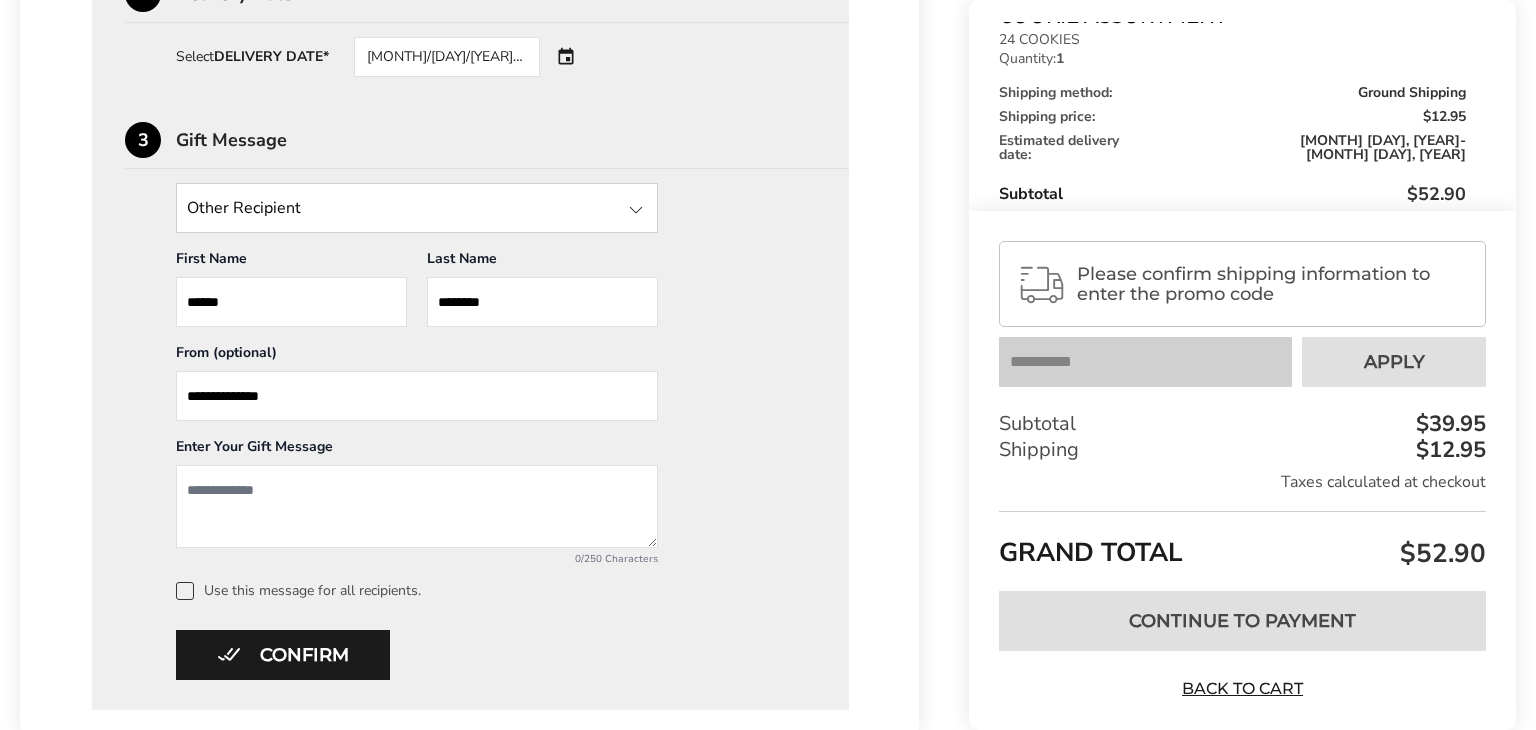 scroll, scrollTop: 908, scrollLeft: 0, axis: vertical 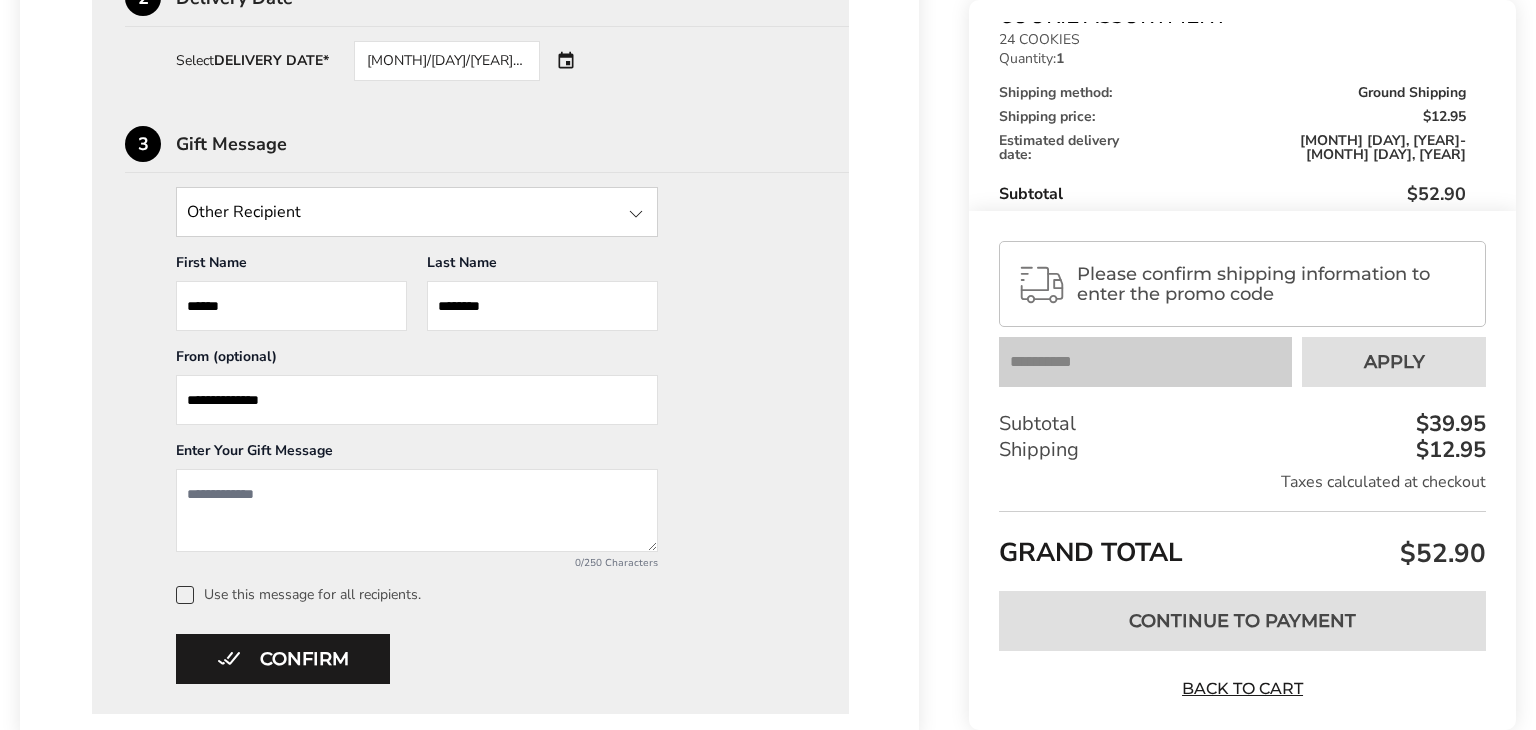 type on "**********" 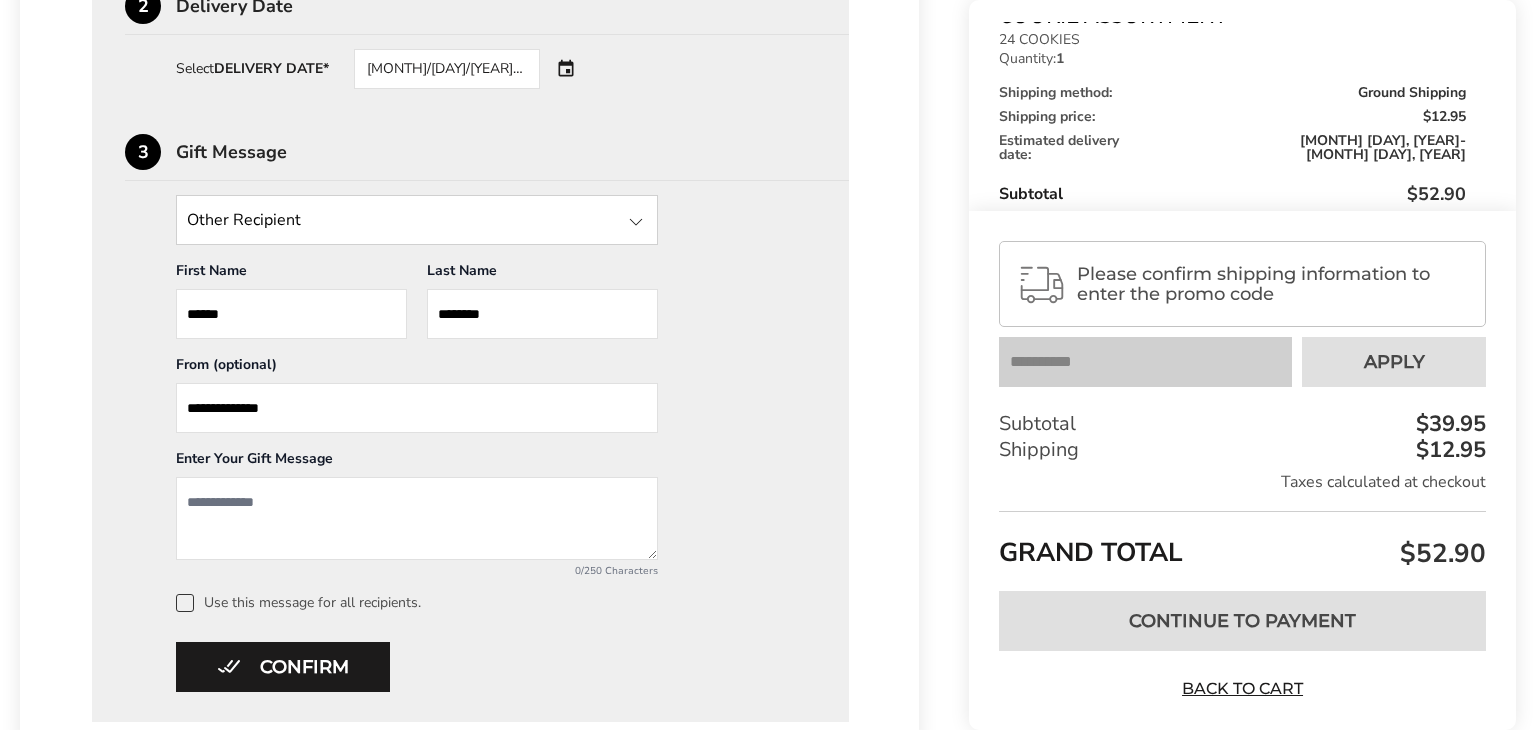 scroll, scrollTop: 906, scrollLeft: 0, axis: vertical 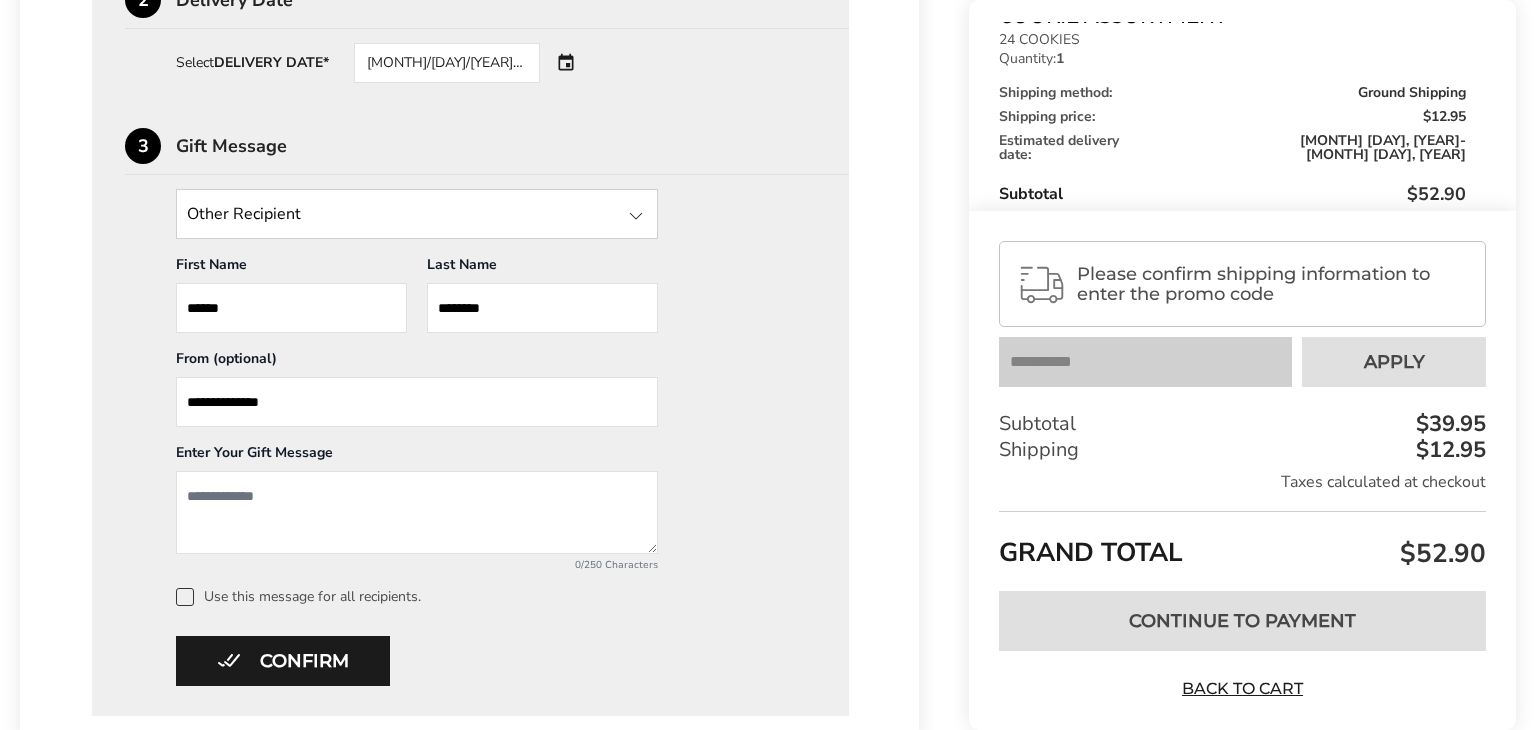 click at bounding box center (417, 512) 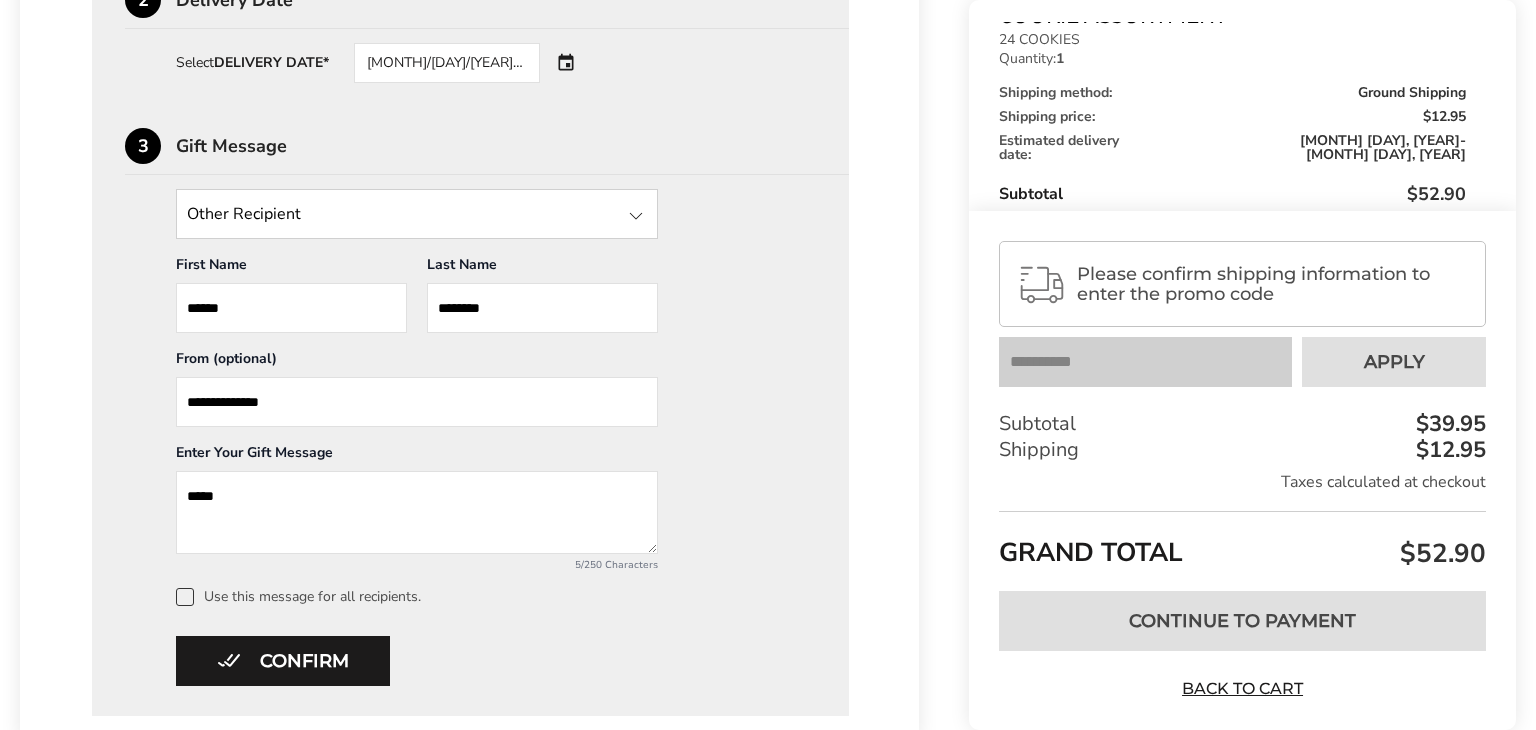 type on "******" 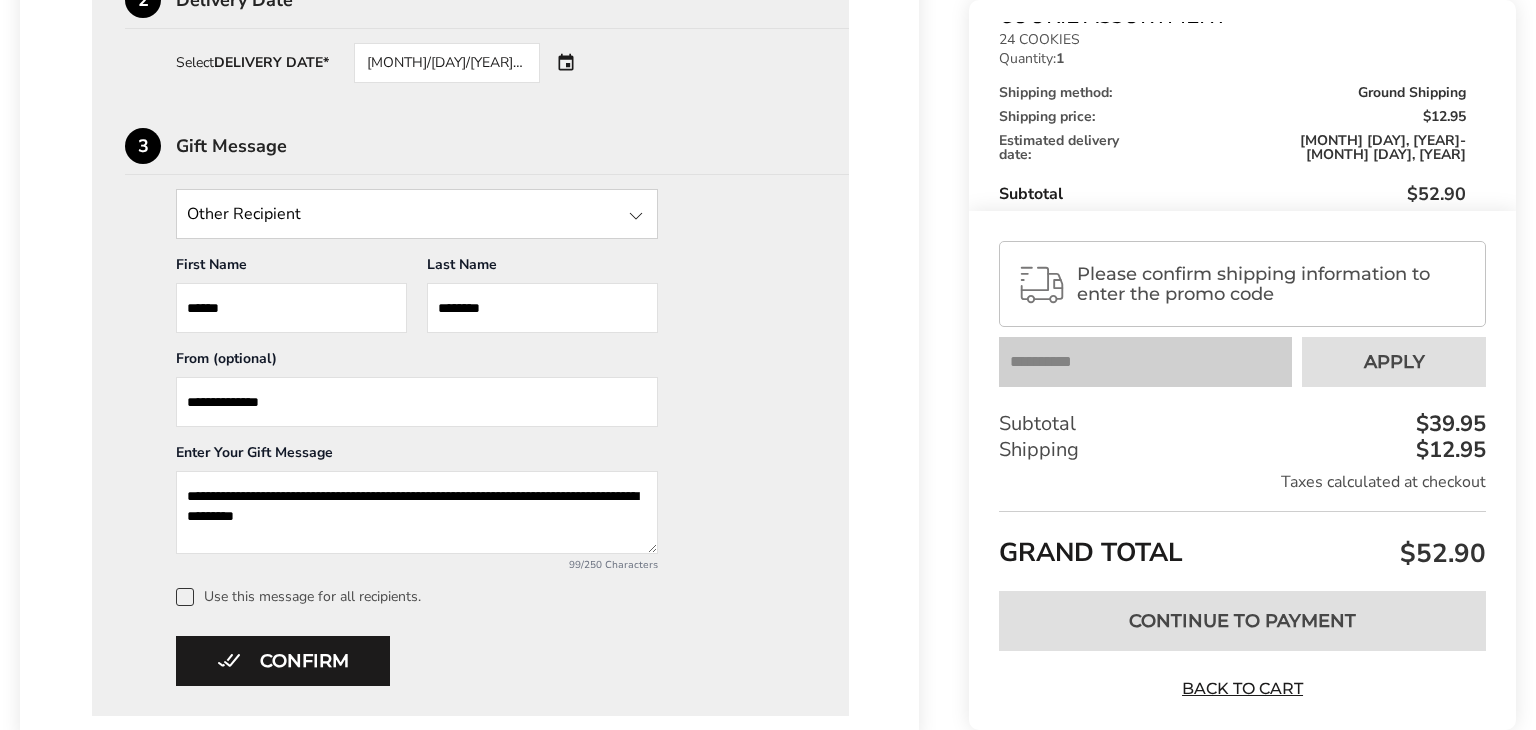 type on "**********" 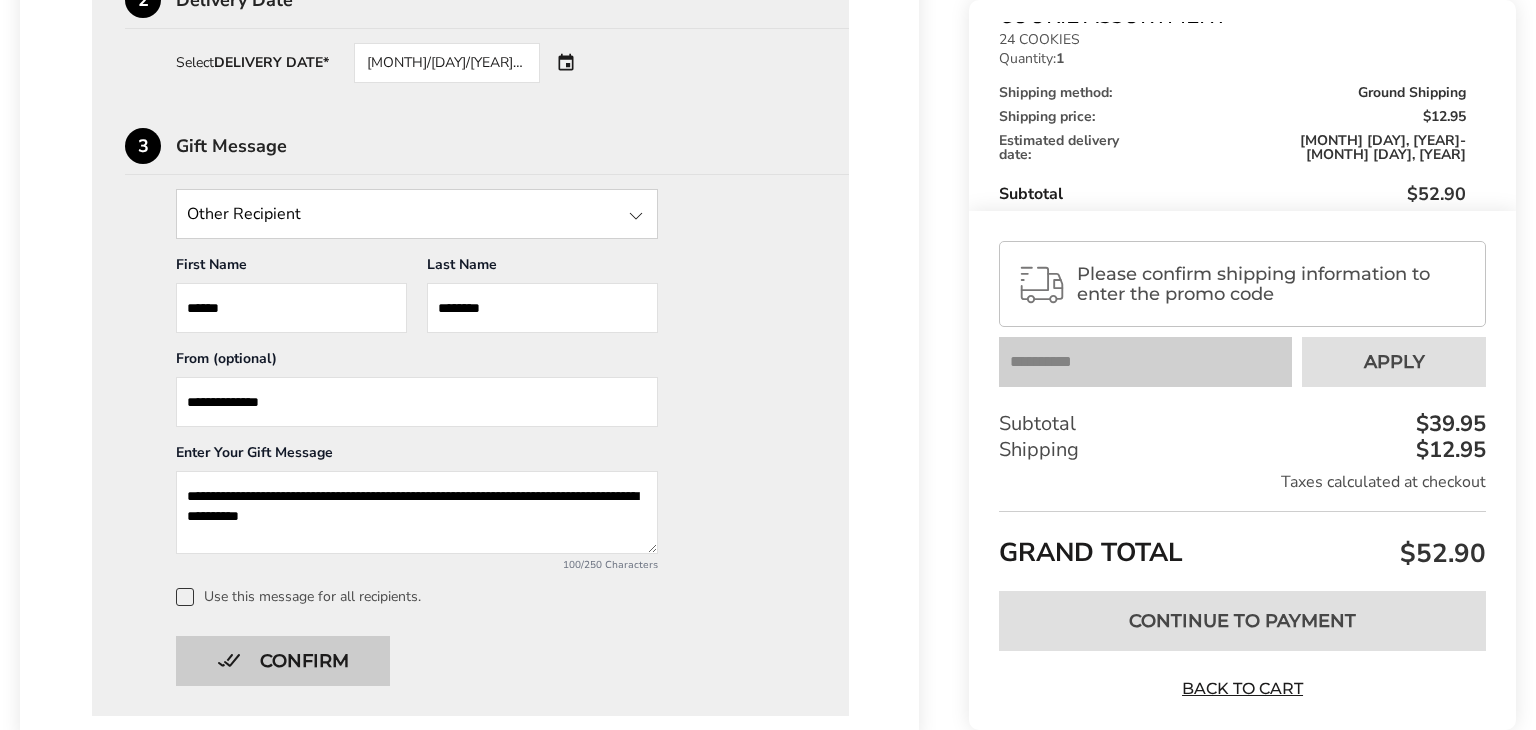click on "Confirm" at bounding box center [283, 661] 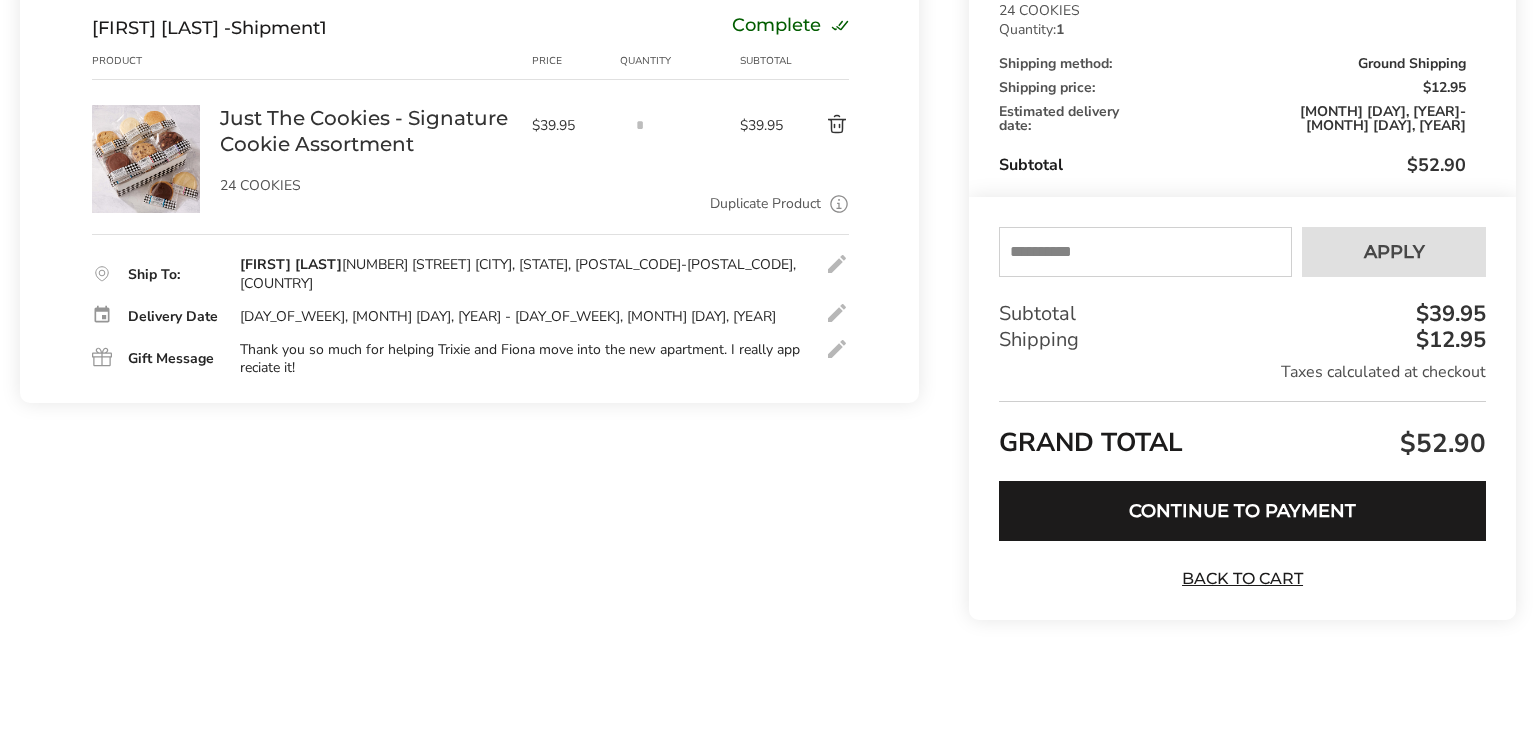 scroll, scrollTop: 351, scrollLeft: 0, axis: vertical 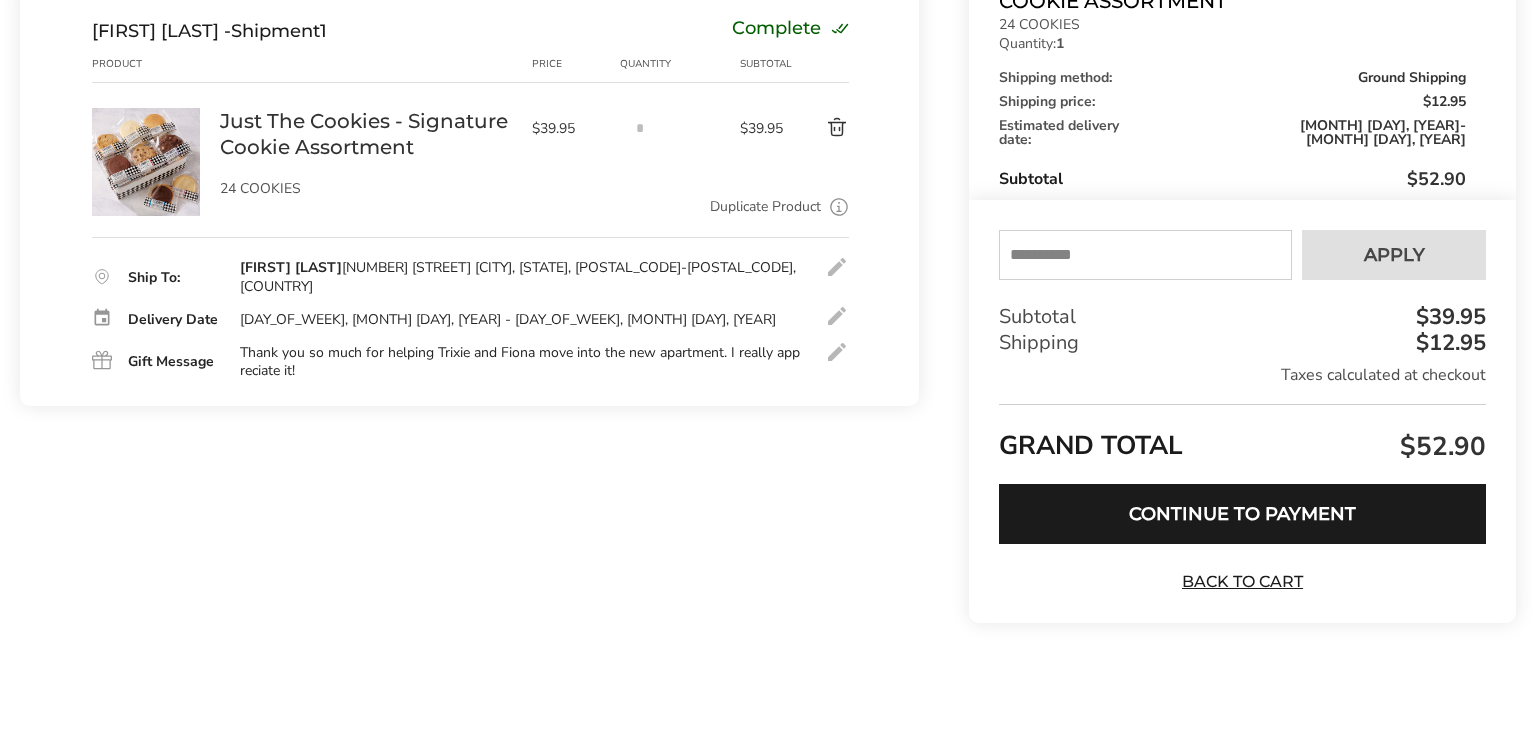 click at bounding box center [1145, 255] 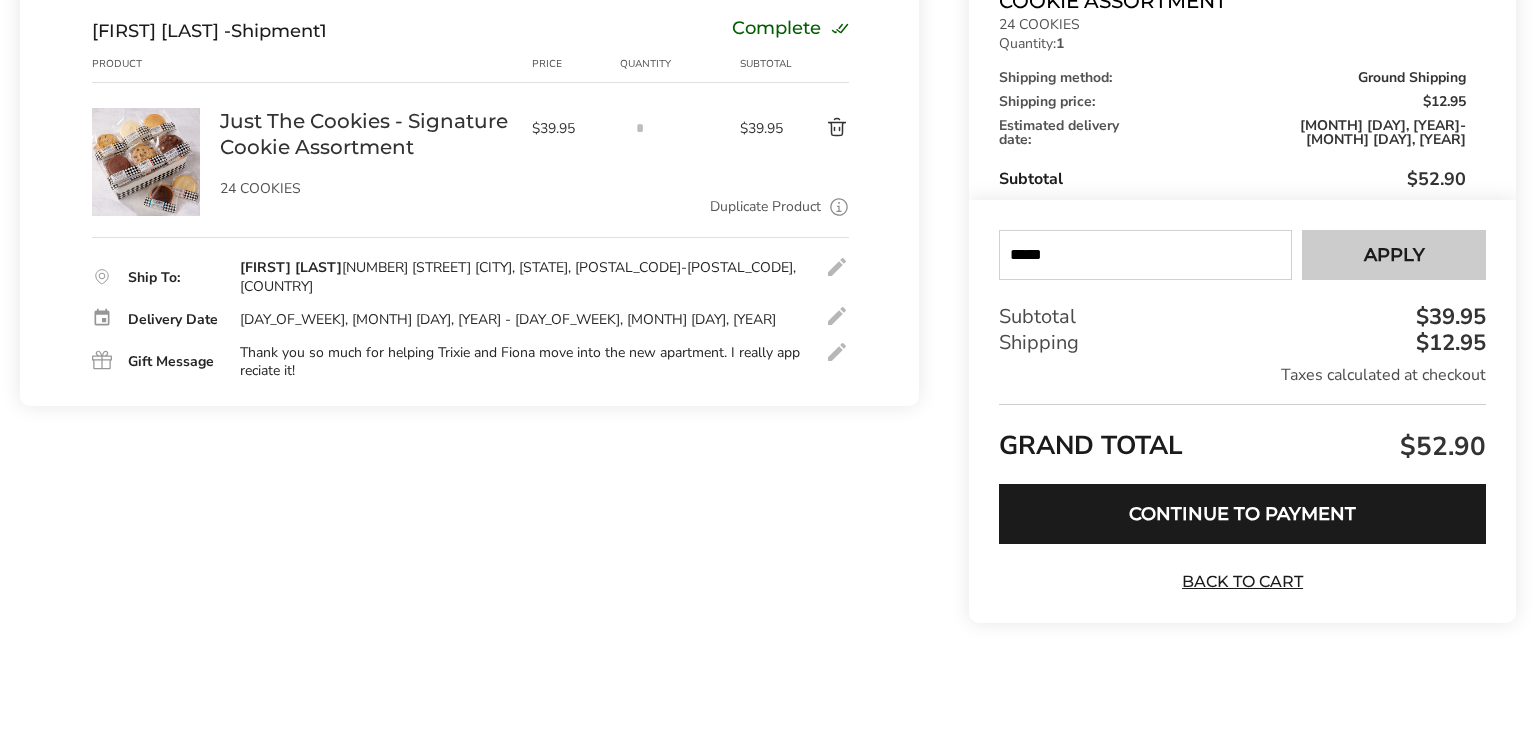 type on "*****" 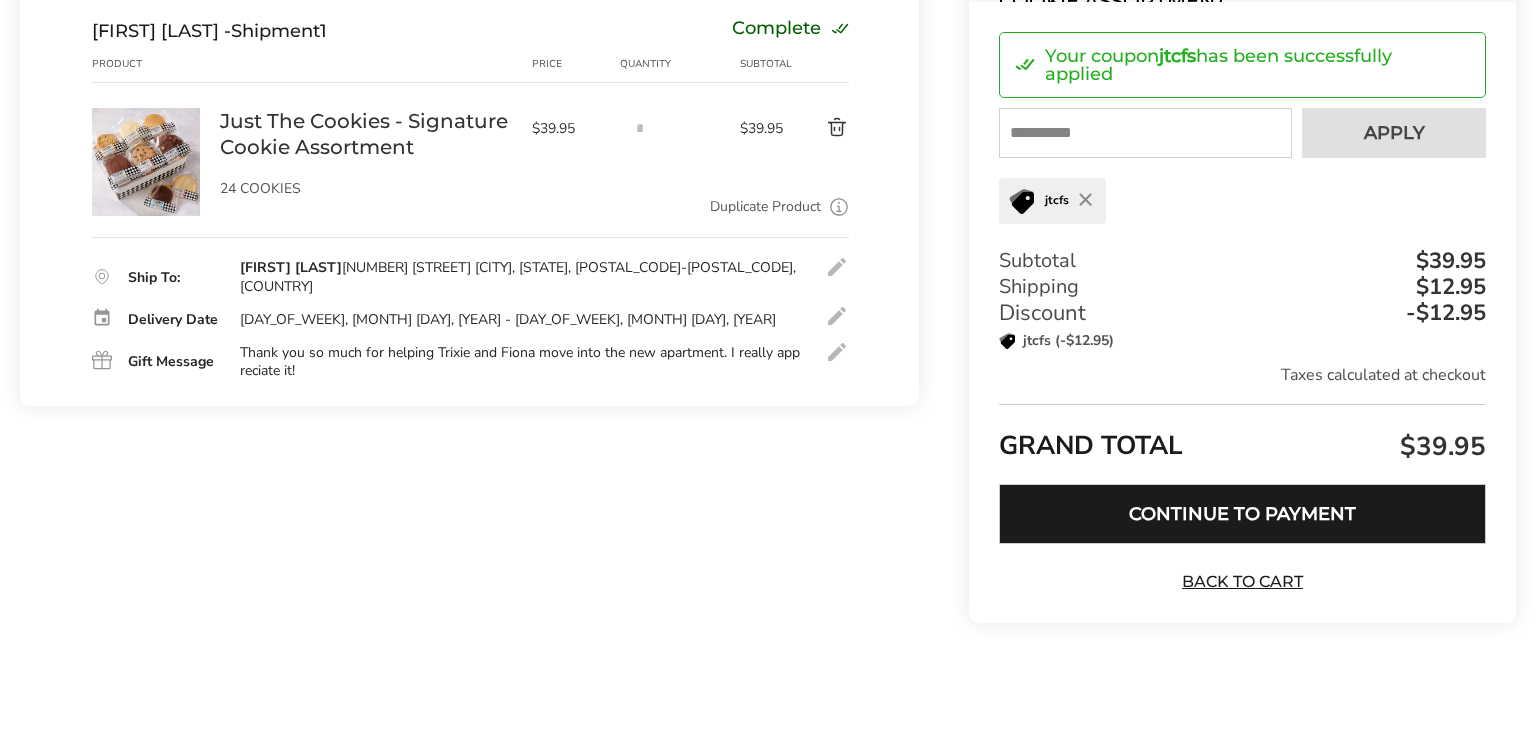 click on "Continue to Payment" at bounding box center [1242, 514] 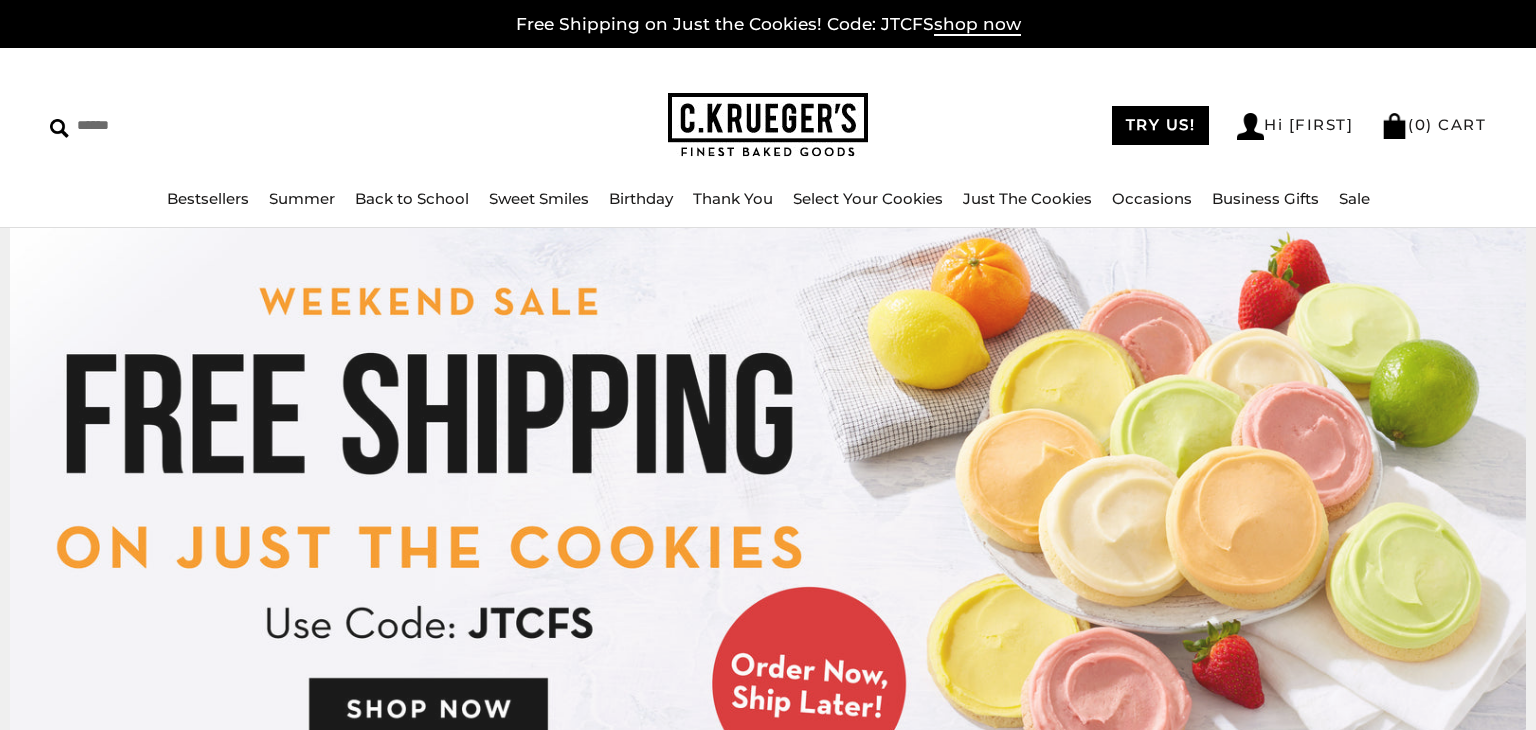 scroll, scrollTop: 0, scrollLeft: 0, axis: both 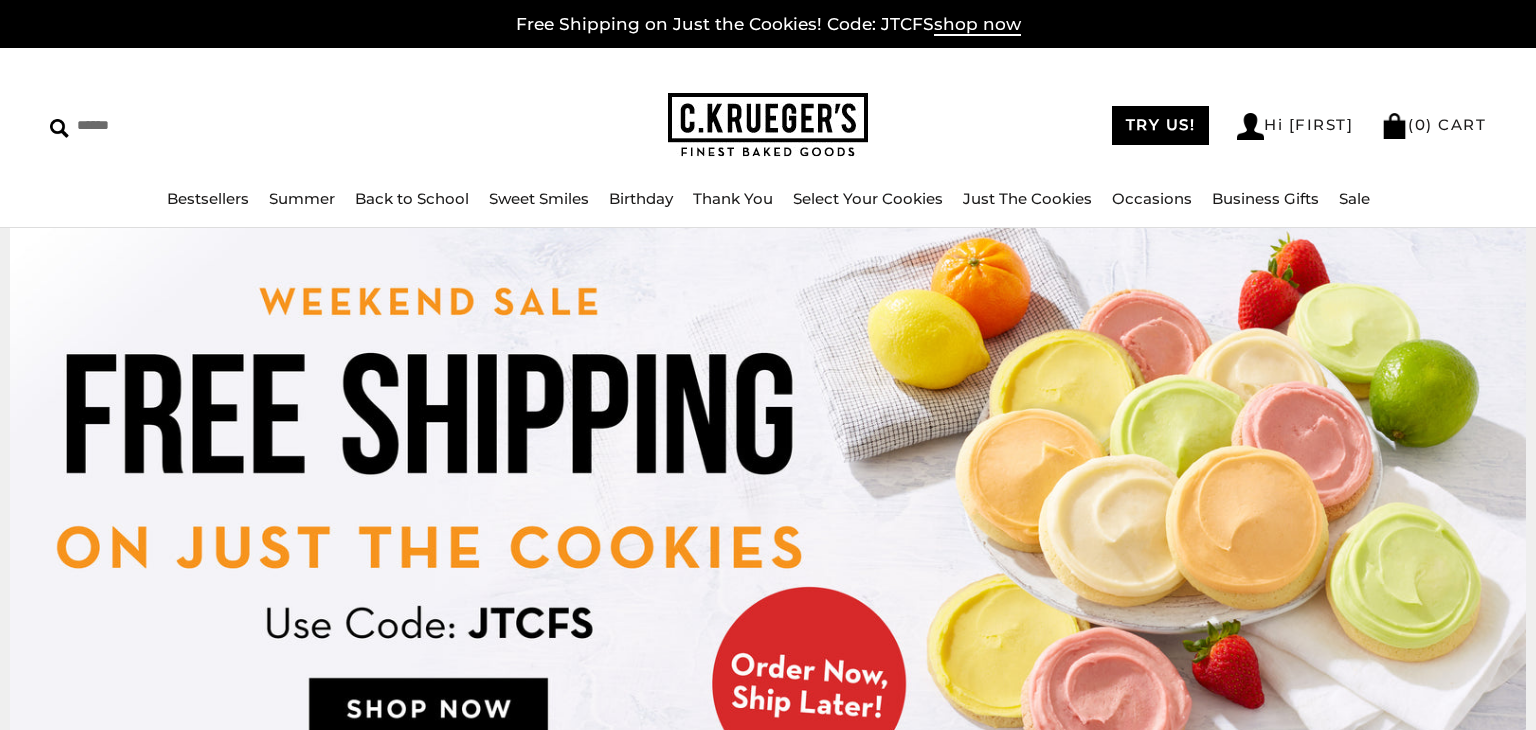 click on "Sweet Smiles" at bounding box center [539, 198] 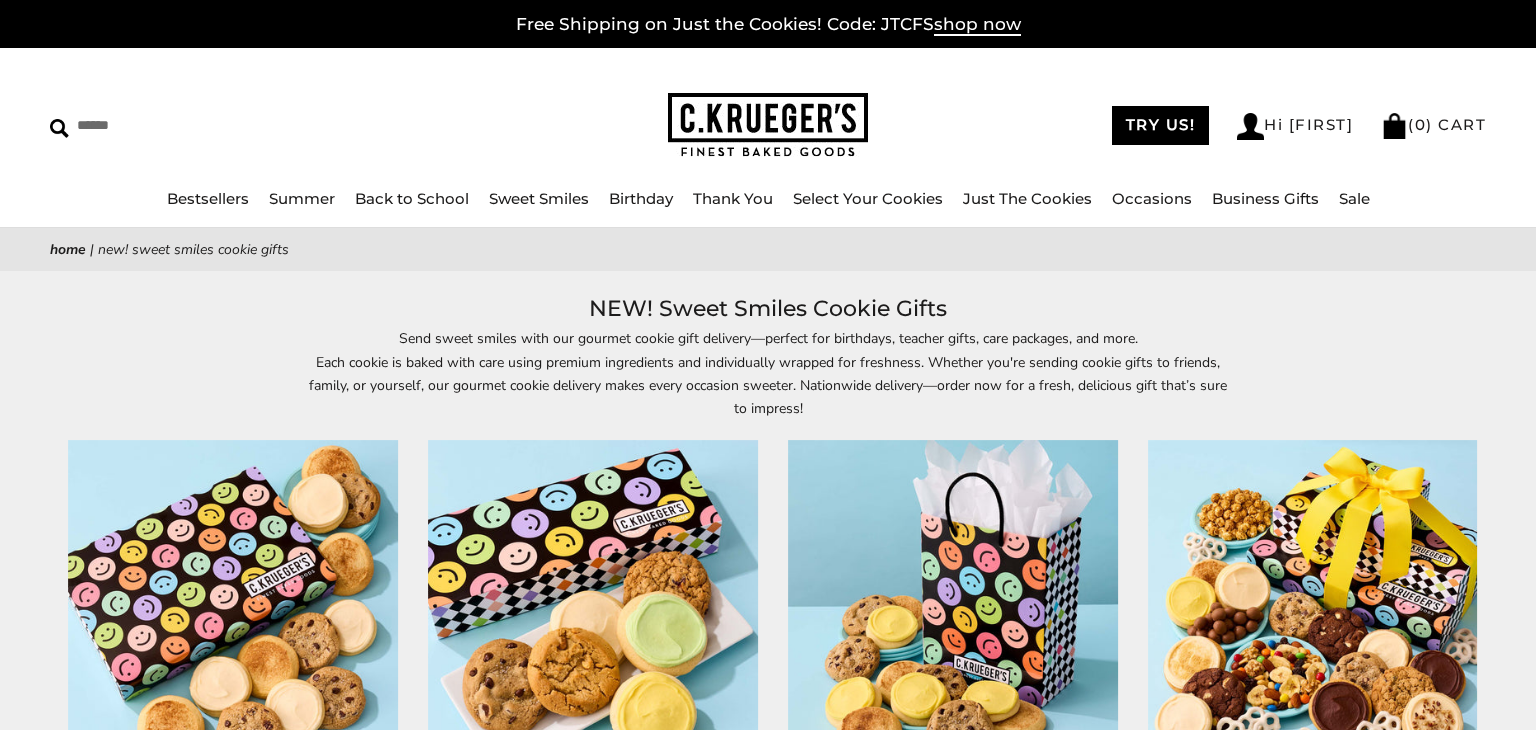 scroll, scrollTop: 0, scrollLeft: 0, axis: both 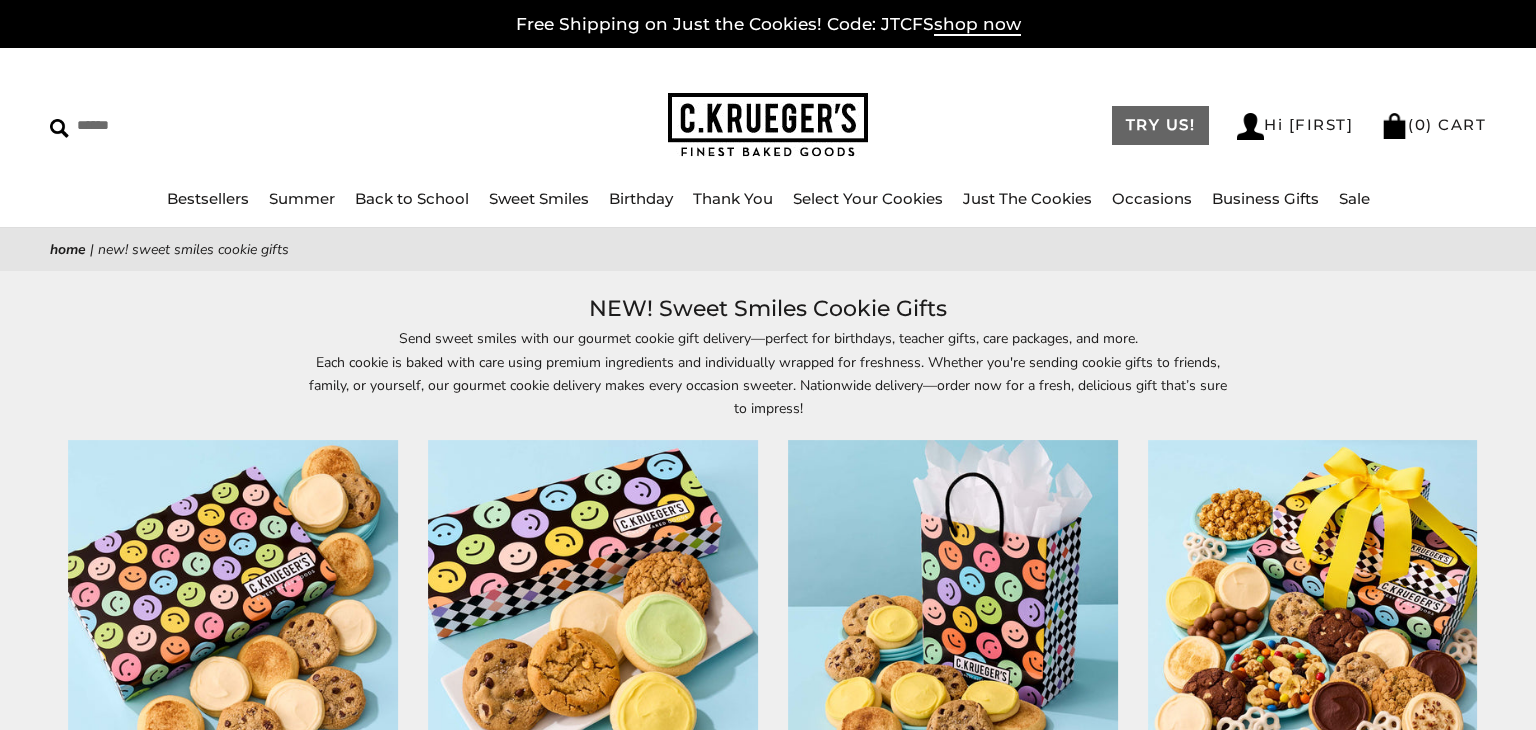 click on "TRY US!" at bounding box center (1161, 125) 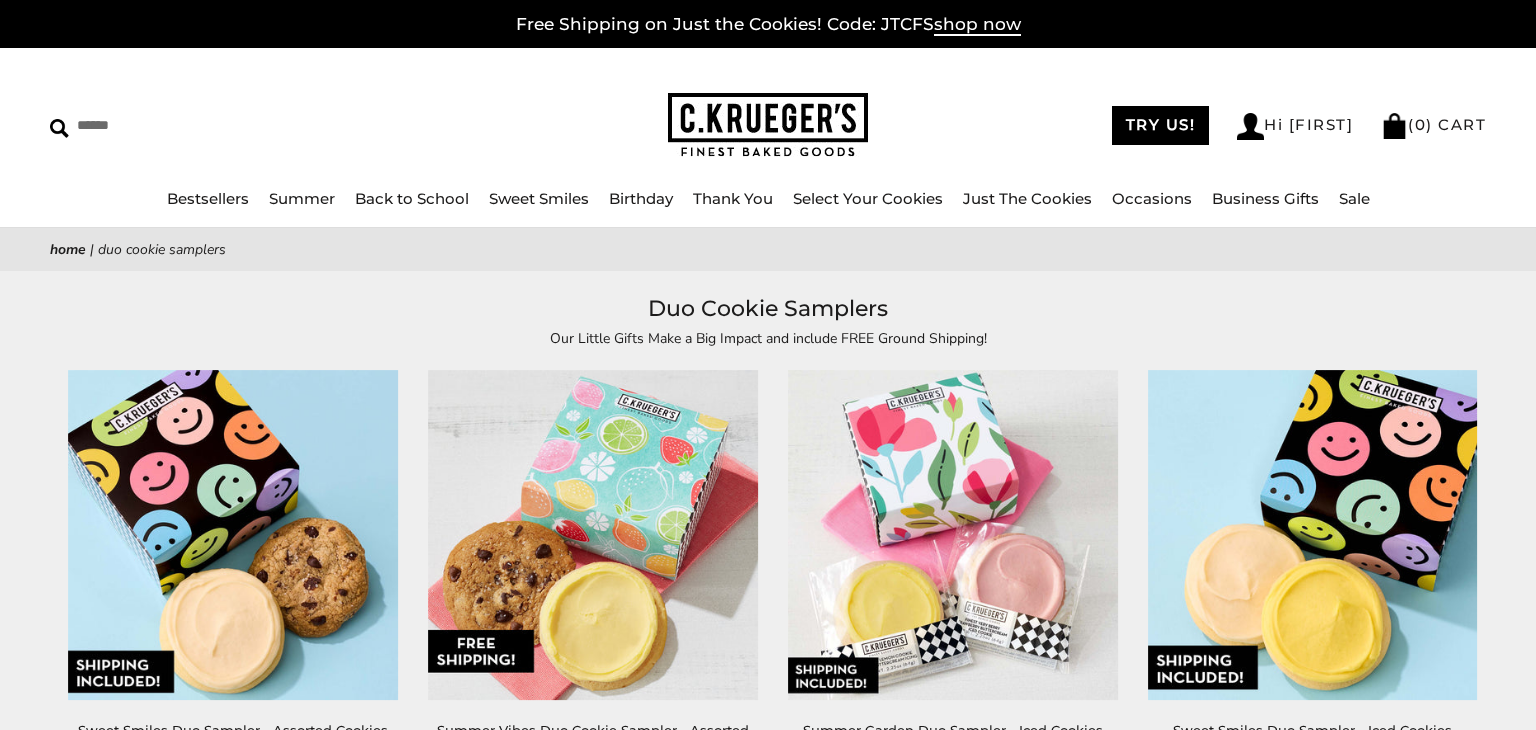 scroll, scrollTop: 0, scrollLeft: 0, axis: both 